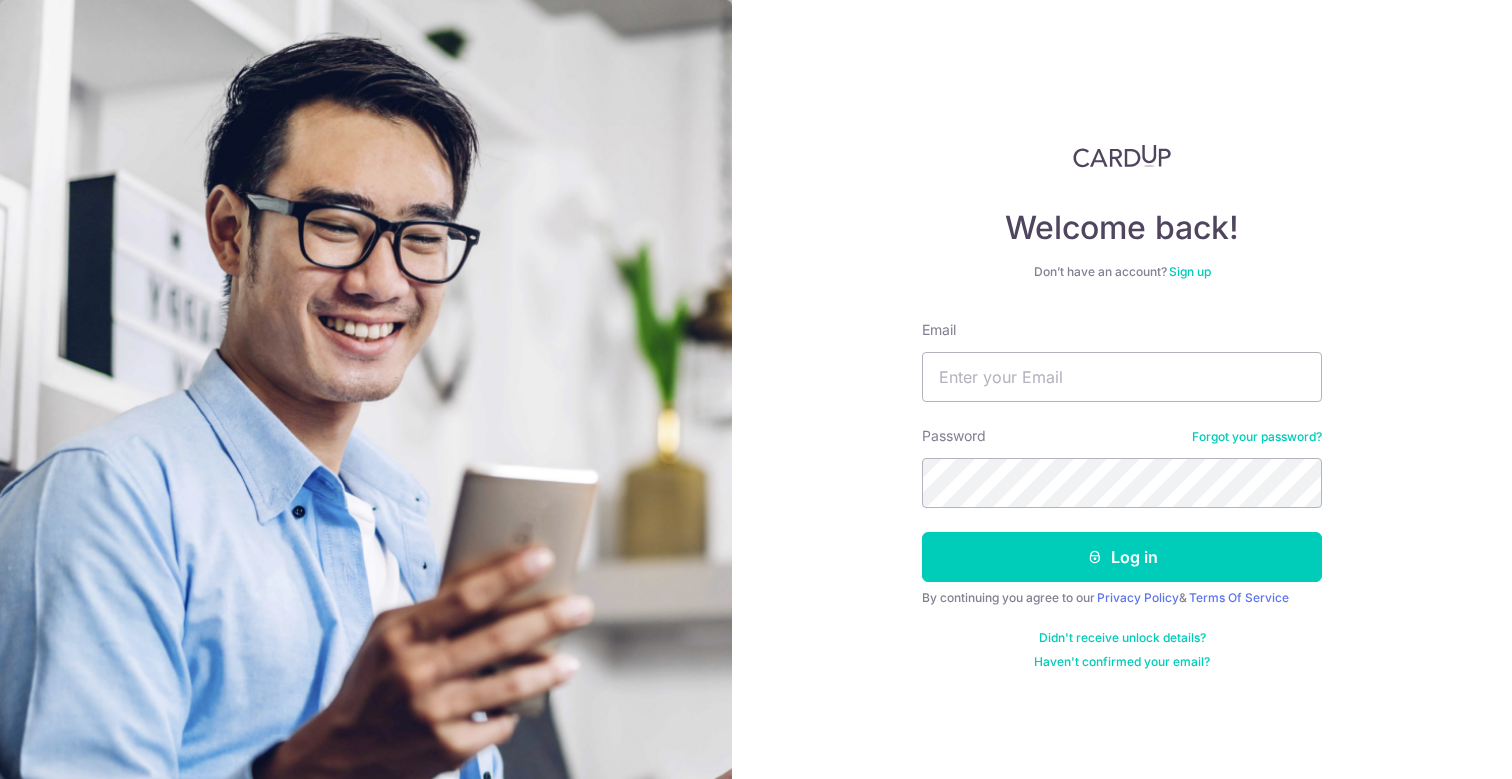 scroll, scrollTop: 0, scrollLeft: 0, axis: both 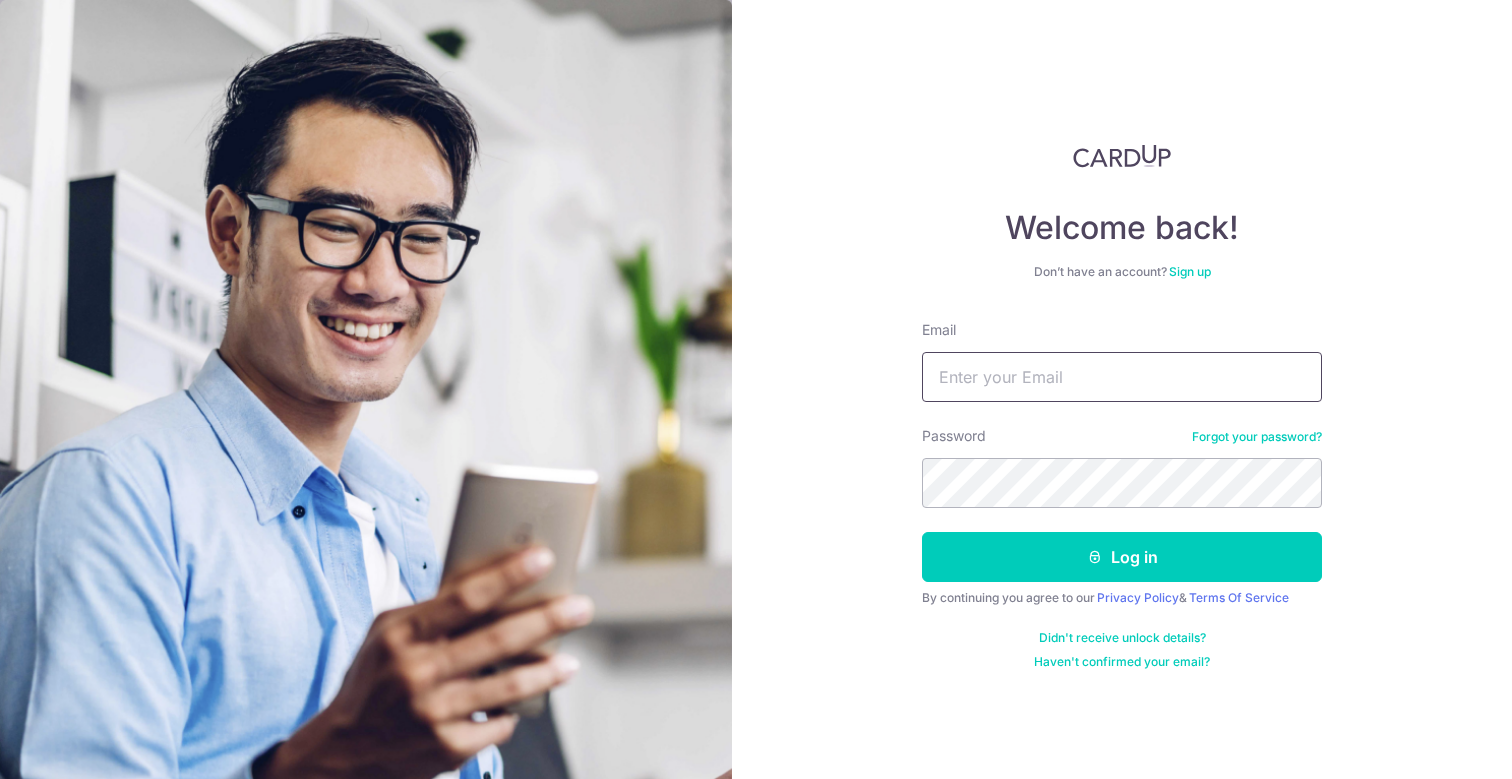 click on "Email" at bounding box center [1122, 377] 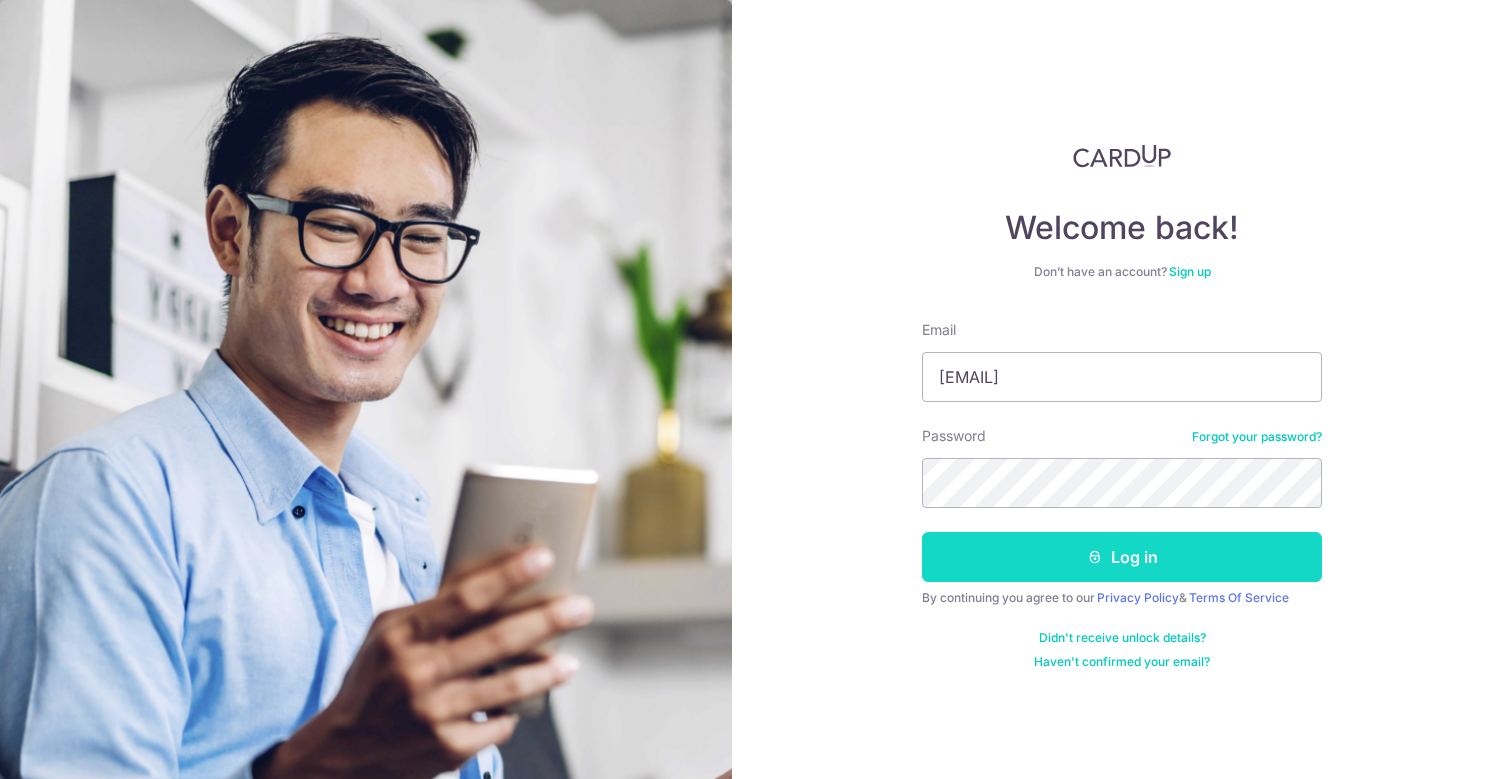 click on "Log in" at bounding box center (1122, 557) 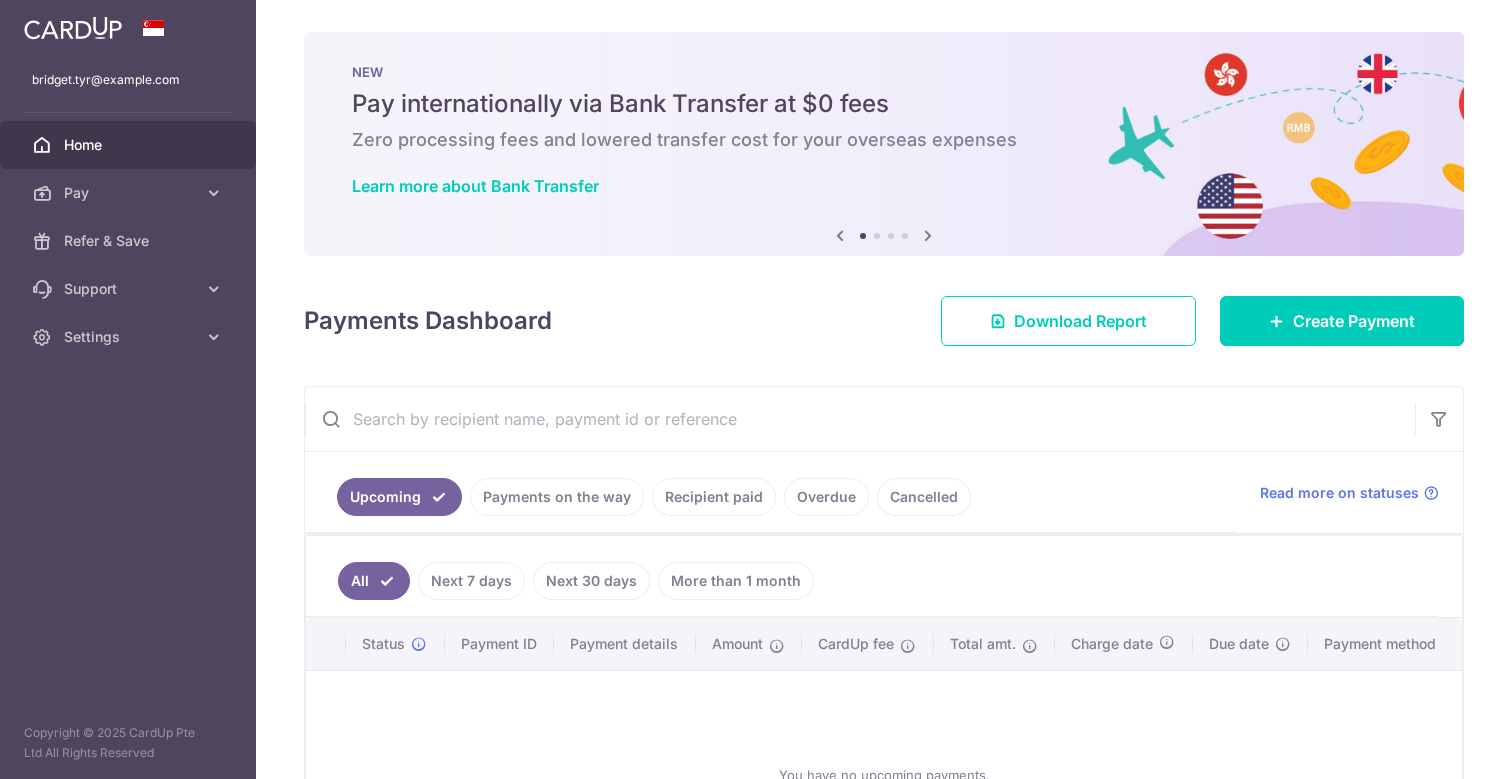 scroll, scrollTop: 0, scrollLeft: 0, axis: both 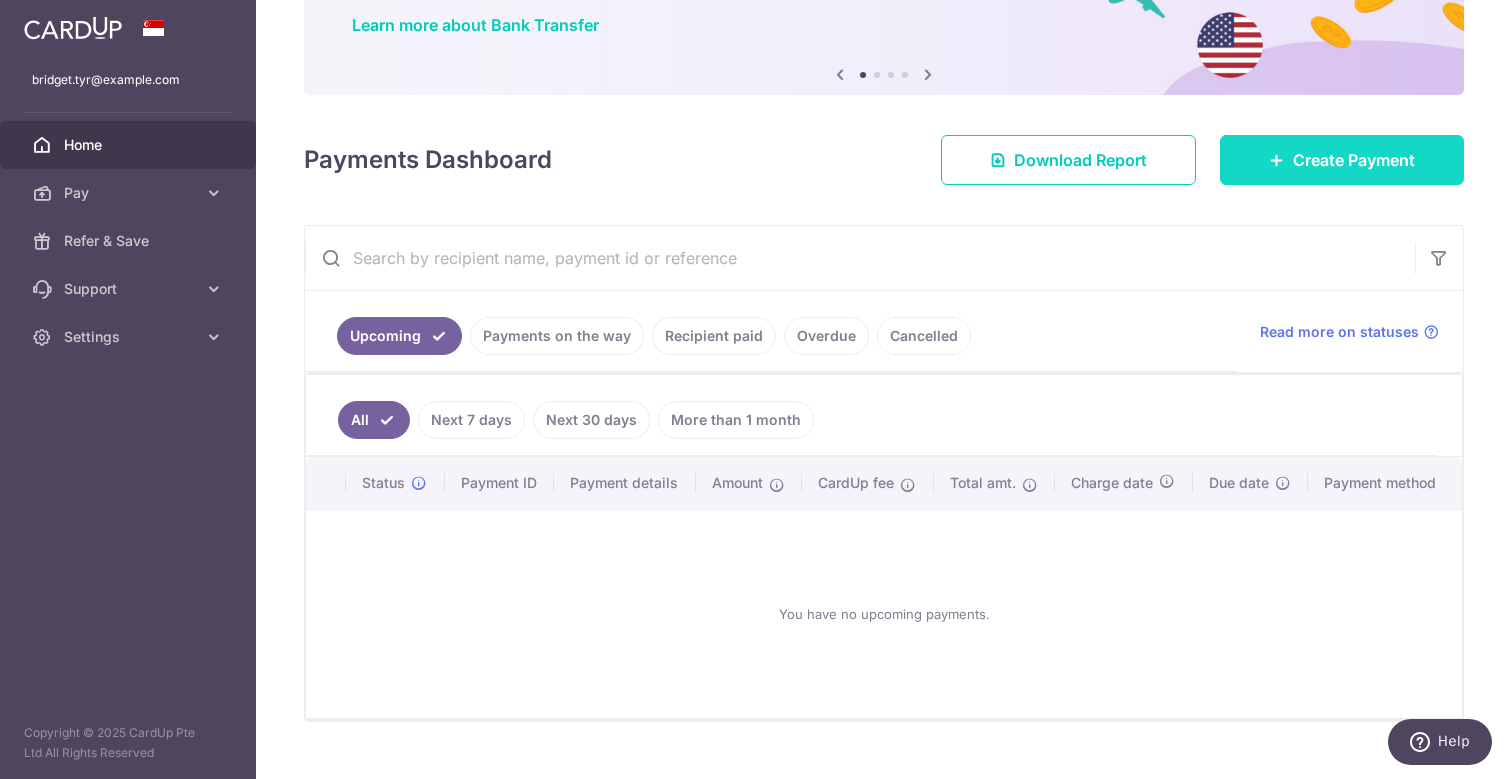 click on "Create Payment" at bounding box center (1342, 160) 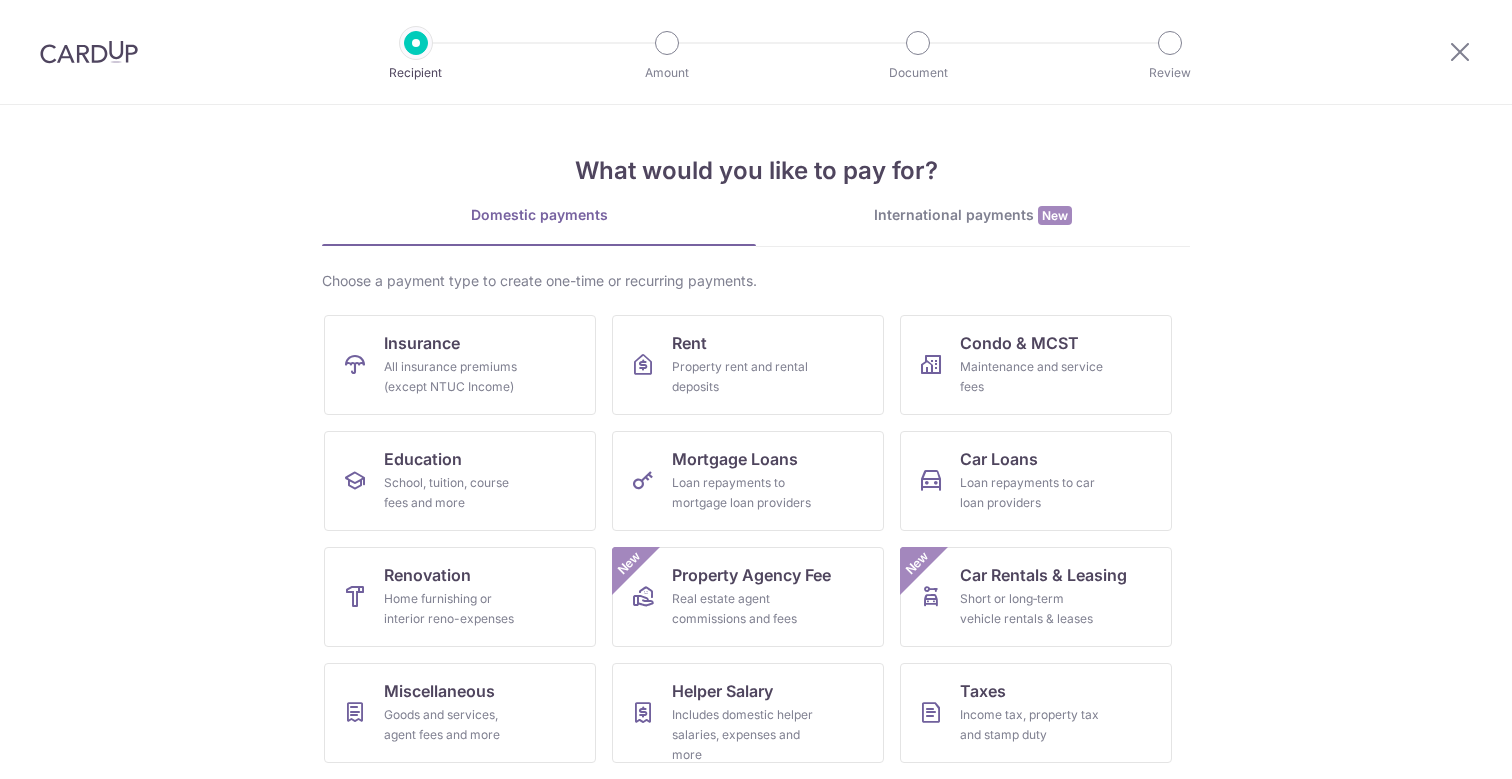 scroll, scrollTop: 0, scrollLeft: 0, axis: both 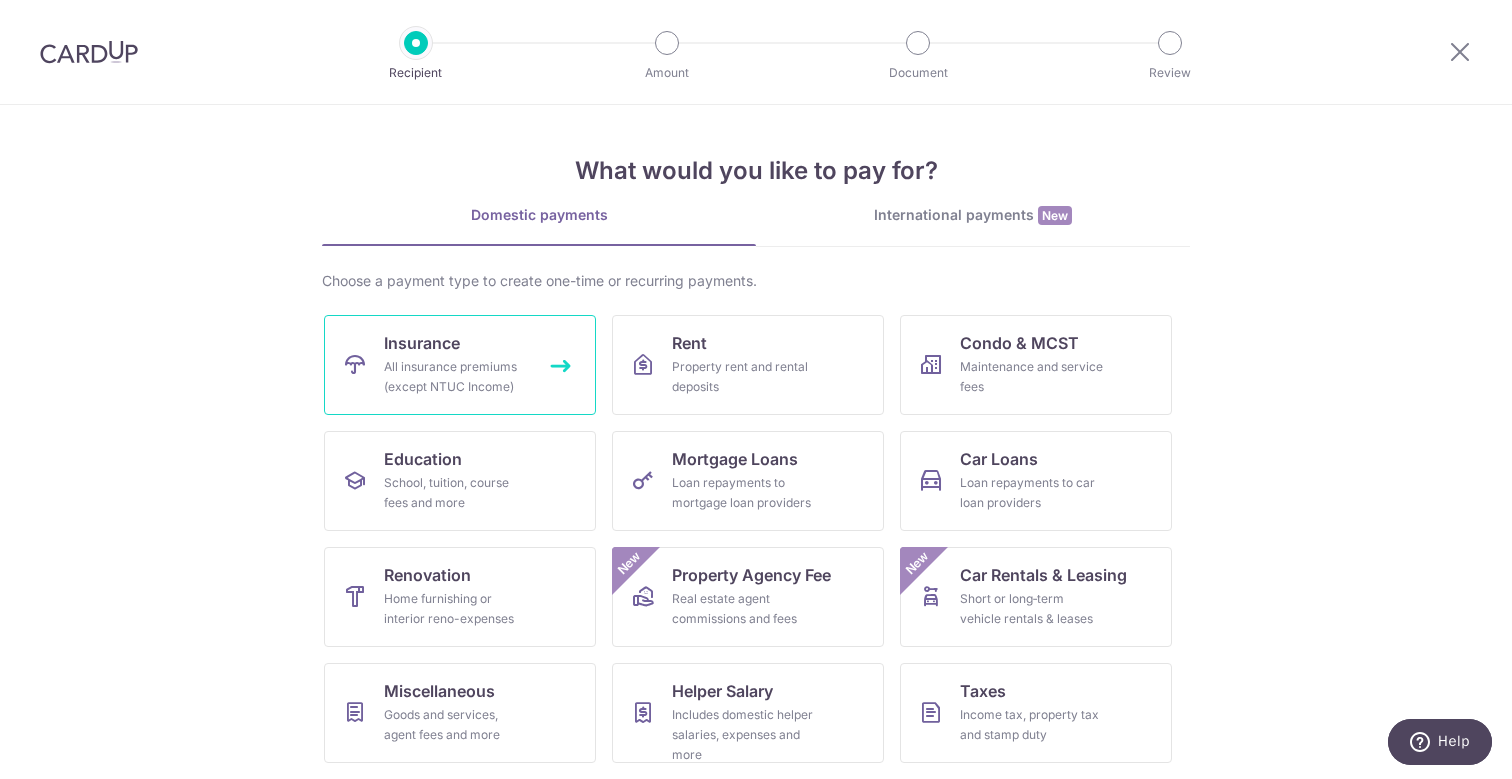 click on "Insurance All insurance premiums (except NTUC Income)" at bounding box center (460, 365) 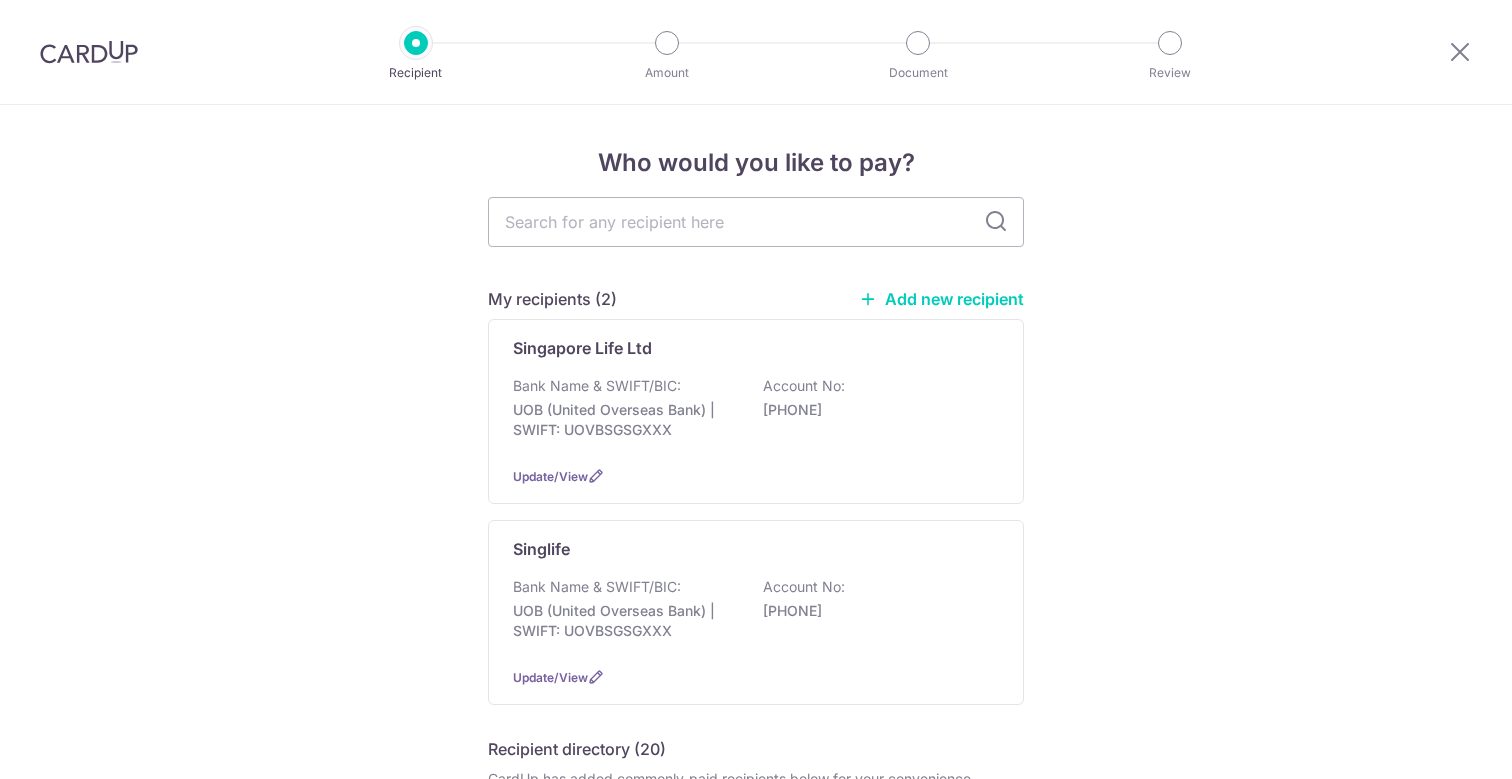 scroll, scrollTop: 0, scrollLeft: 0, axis: both 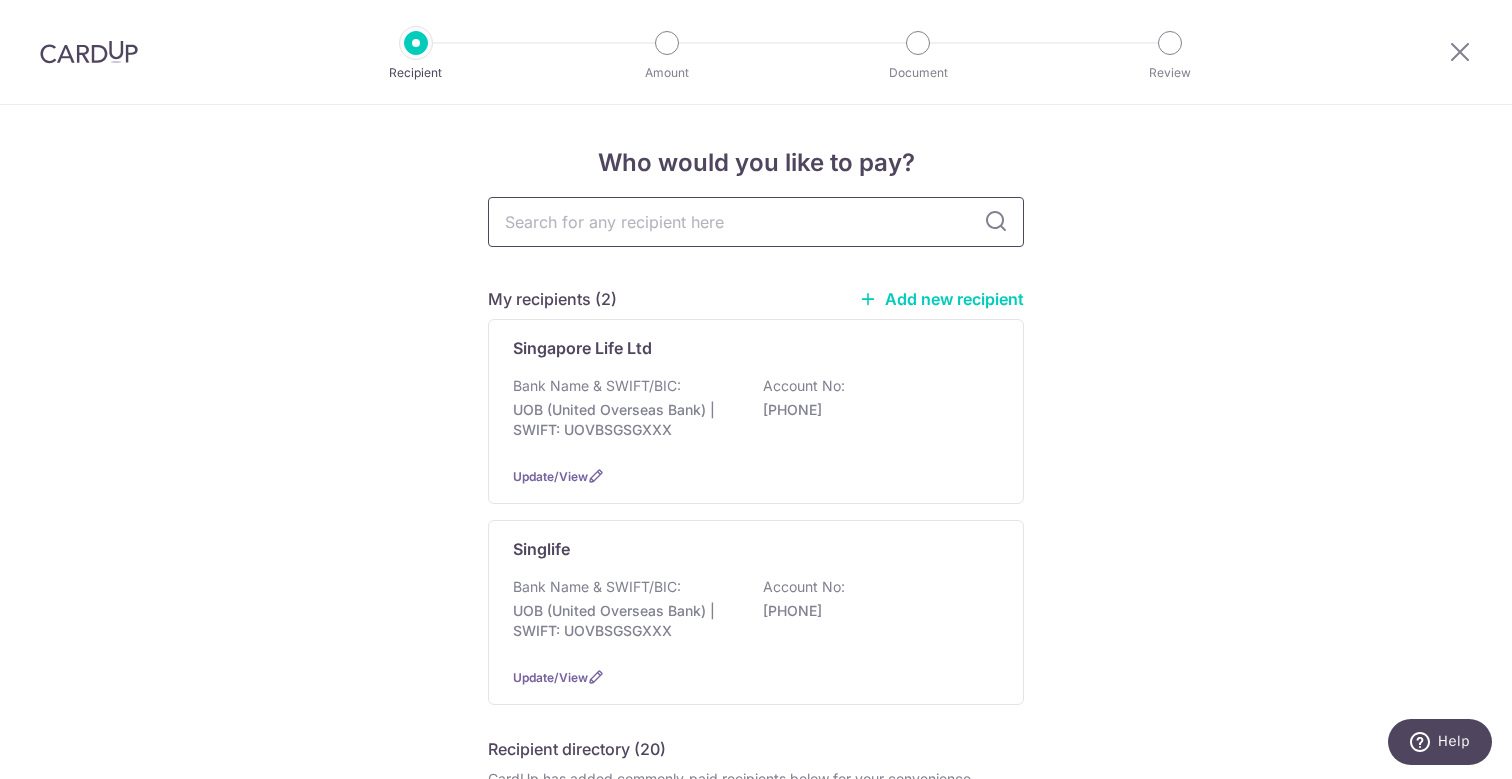 click at bounding box center (756, 222) 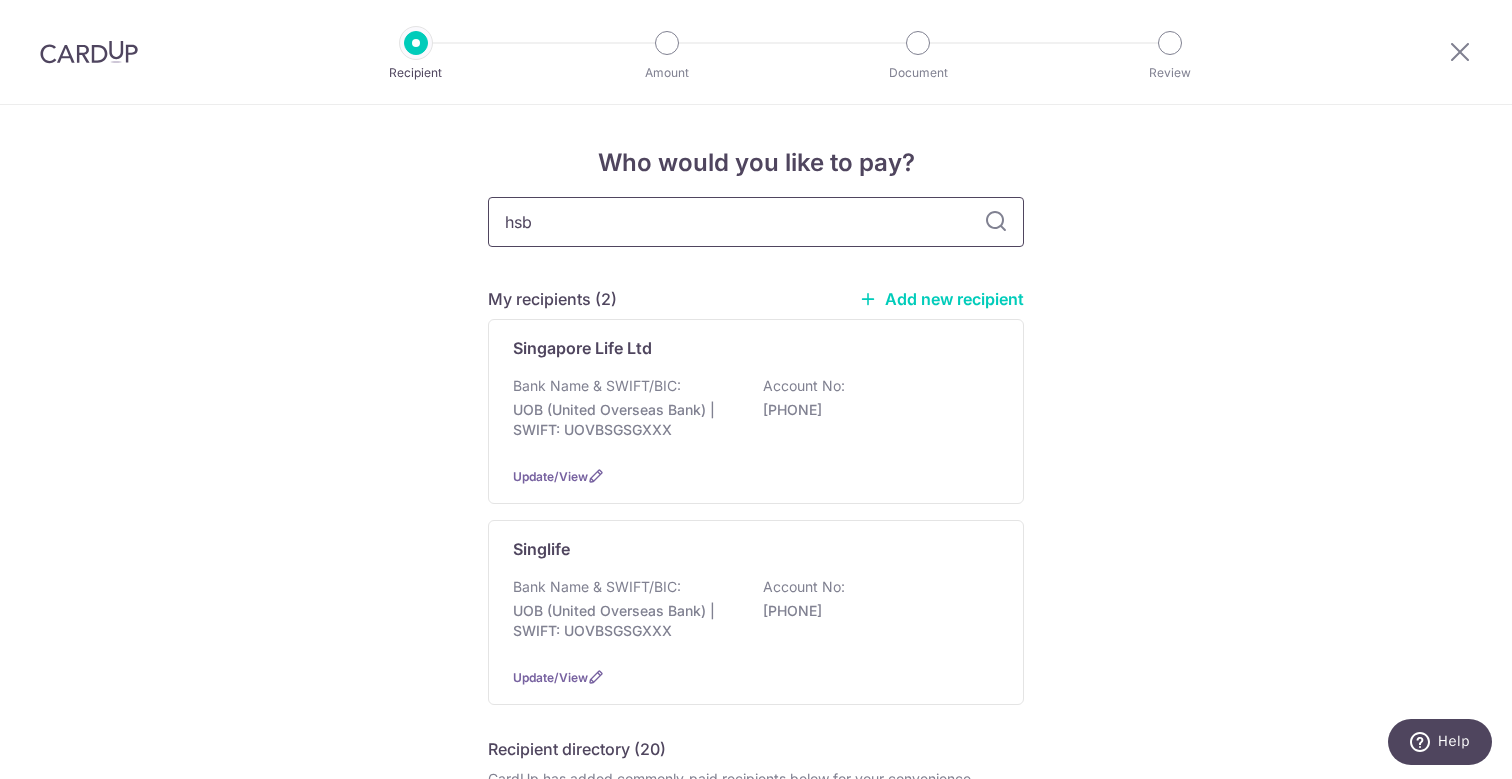 type on "hsbc" 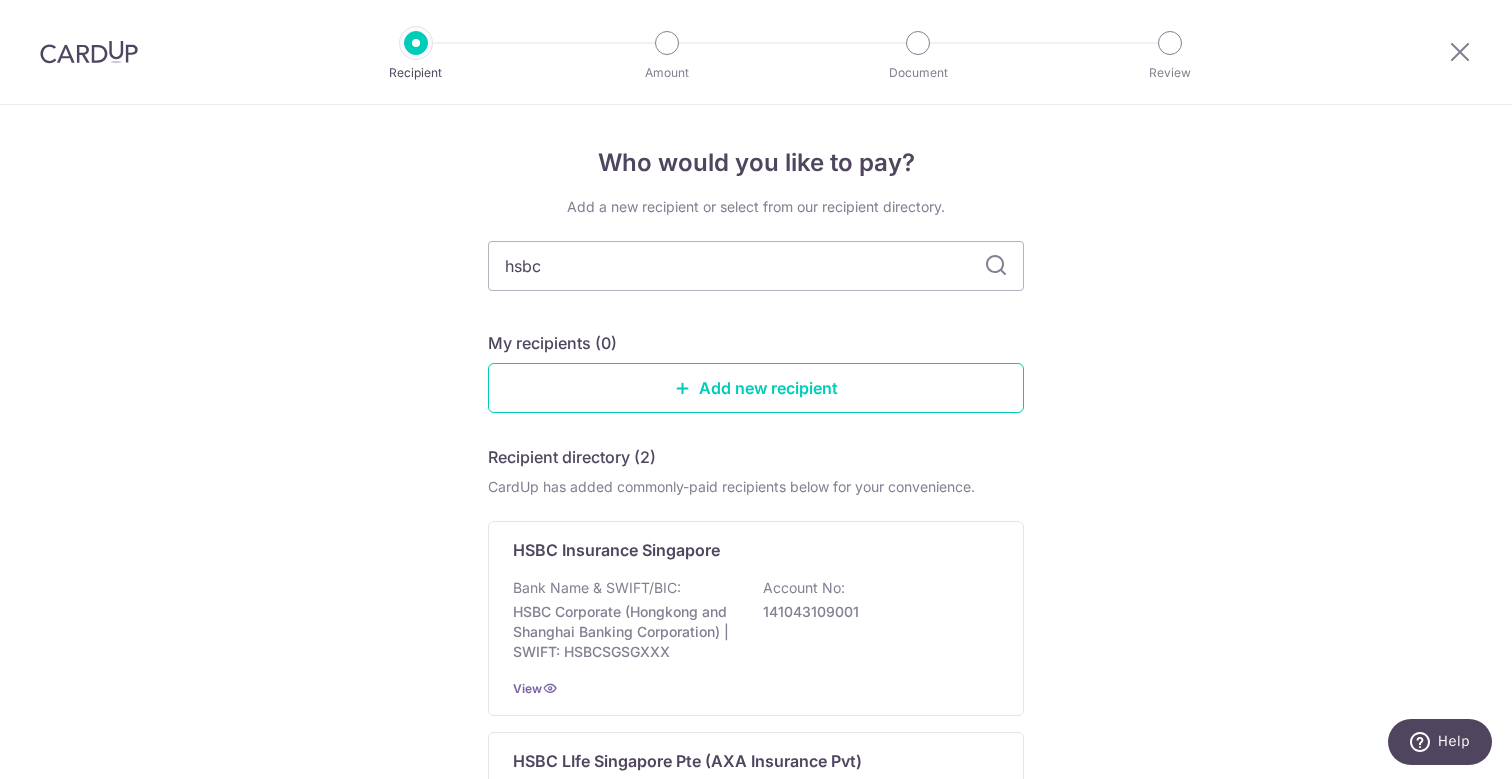 scroll, scrollTop: 312, scrollLeft: 0, axis: vertical 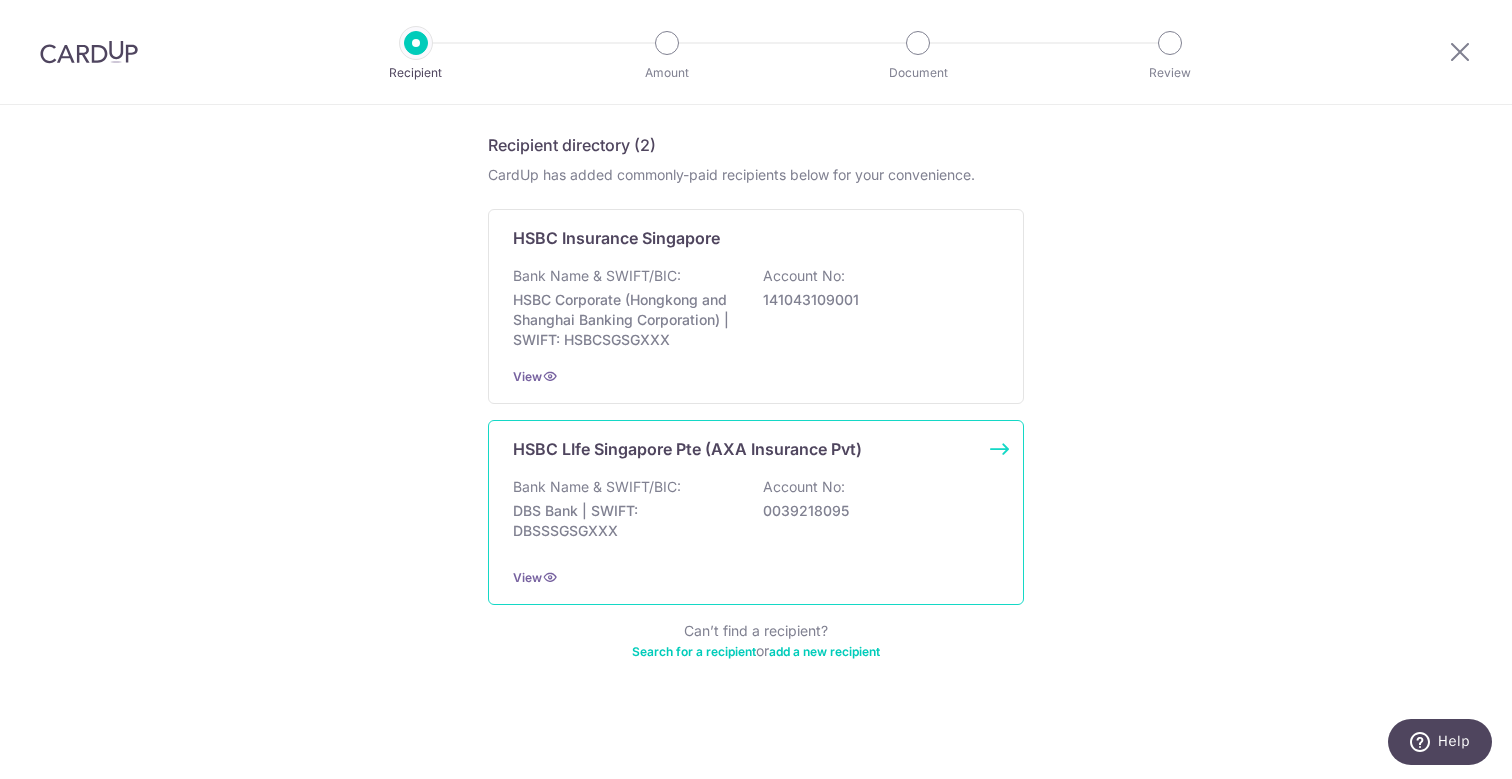 click on "HSBC LIfe Singapore Pte (AXA Insurance Pvt)
Bank Name & SWIFT/BIC:
DBS Bank | SWIFT: DBSSSGSGXXX
Account No:
0039218095
View" at bounding box center (756, 512) 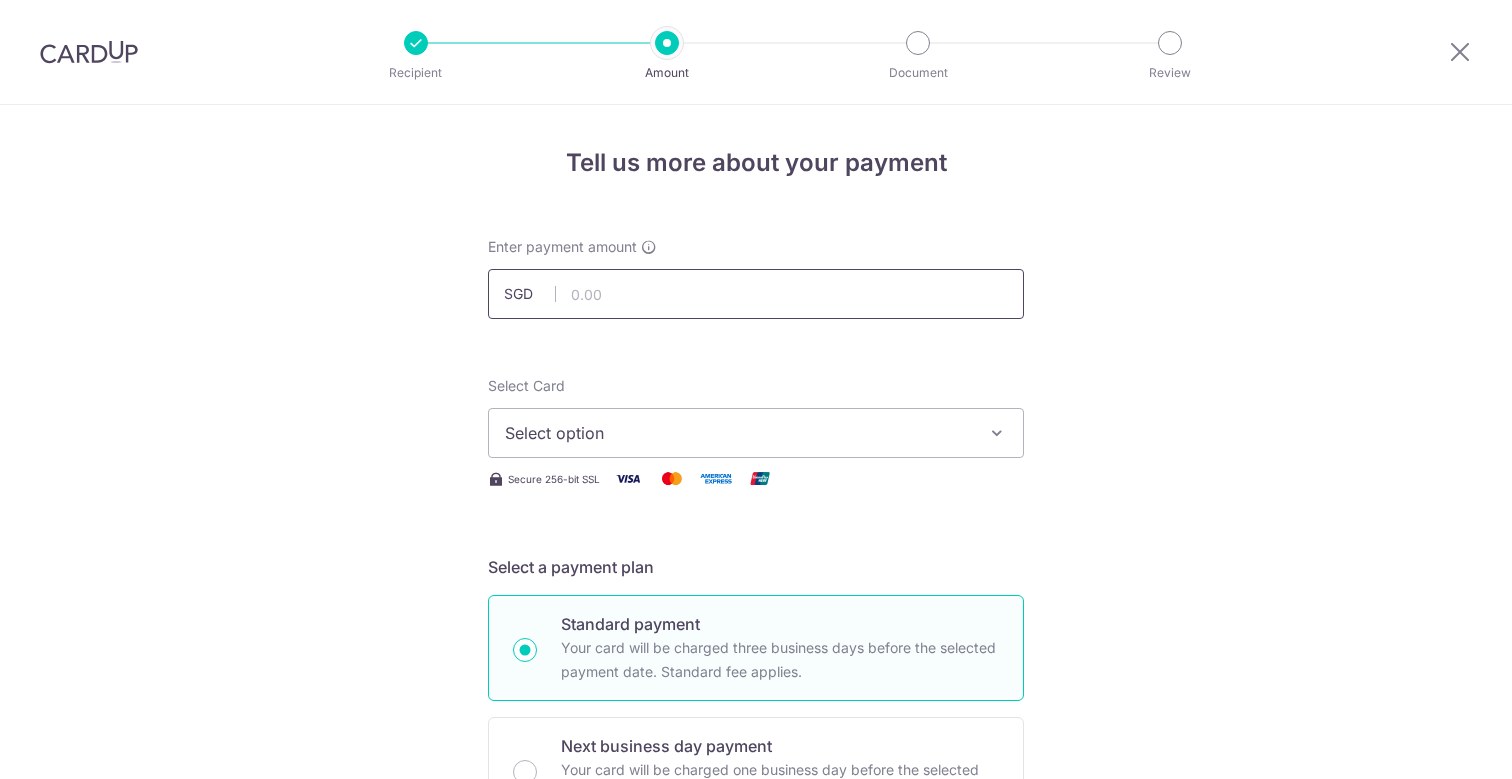 scroll, scrollTop: 0, scrollLeft: 0, axis: both 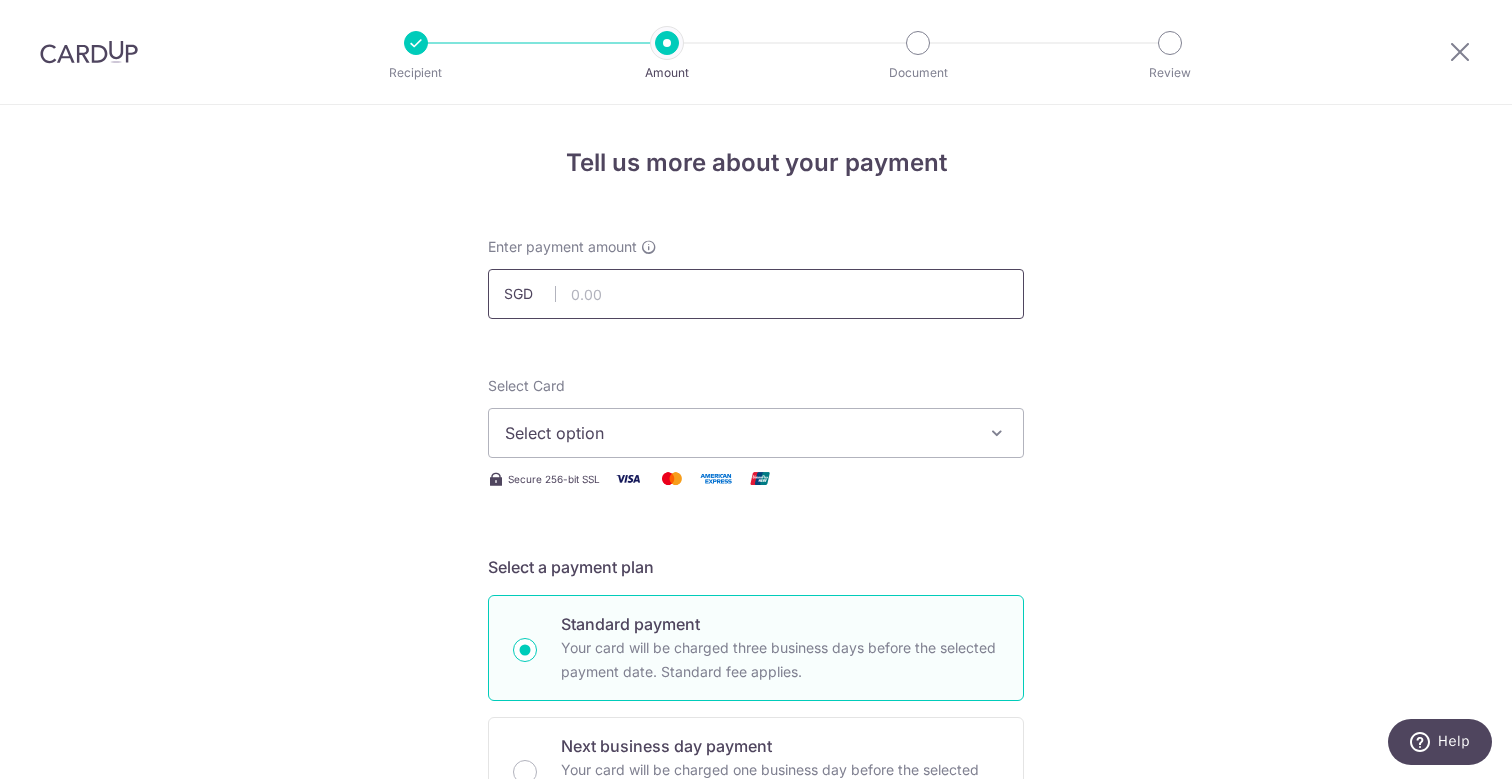 click at bounding box center [756, 294] 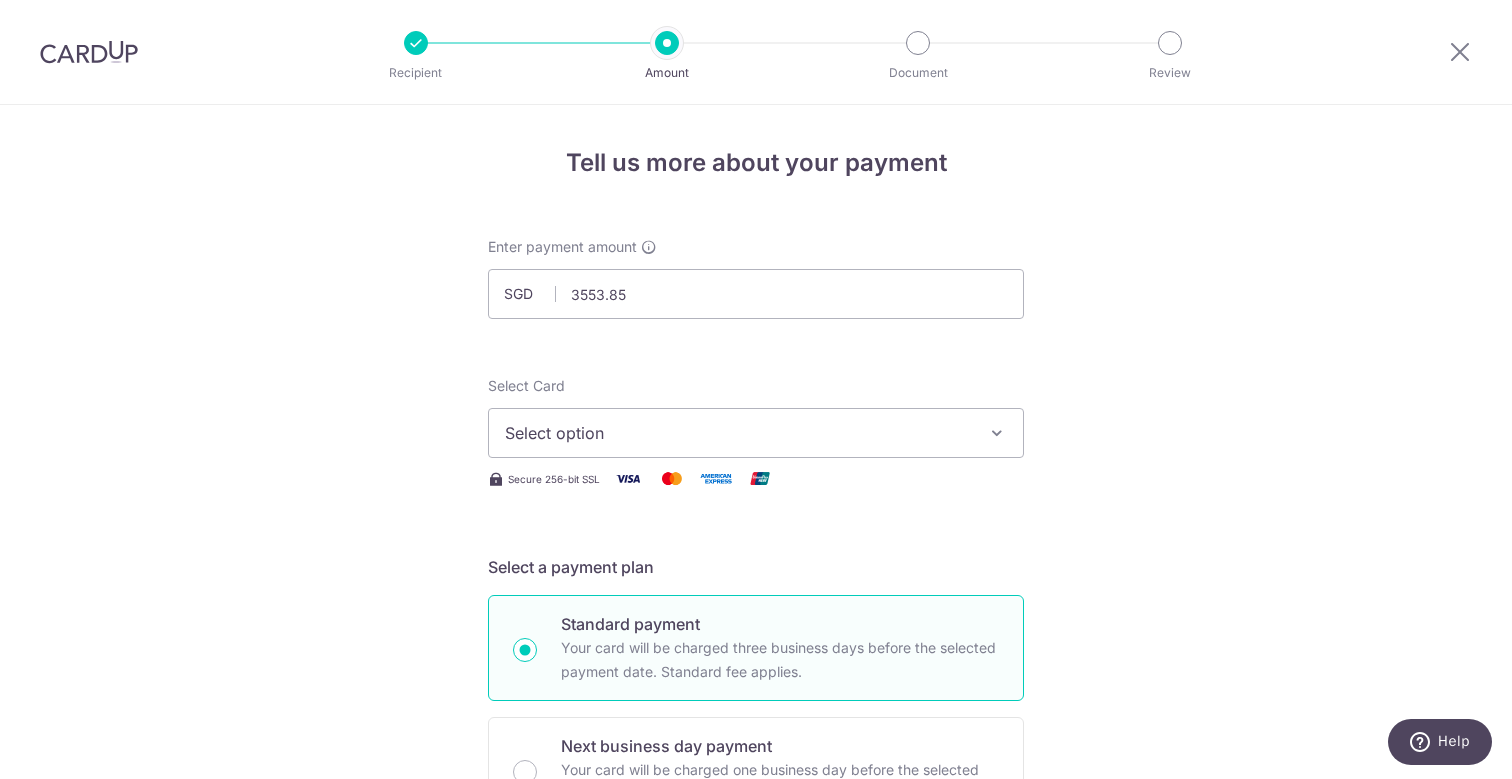 type on "3,553.85" 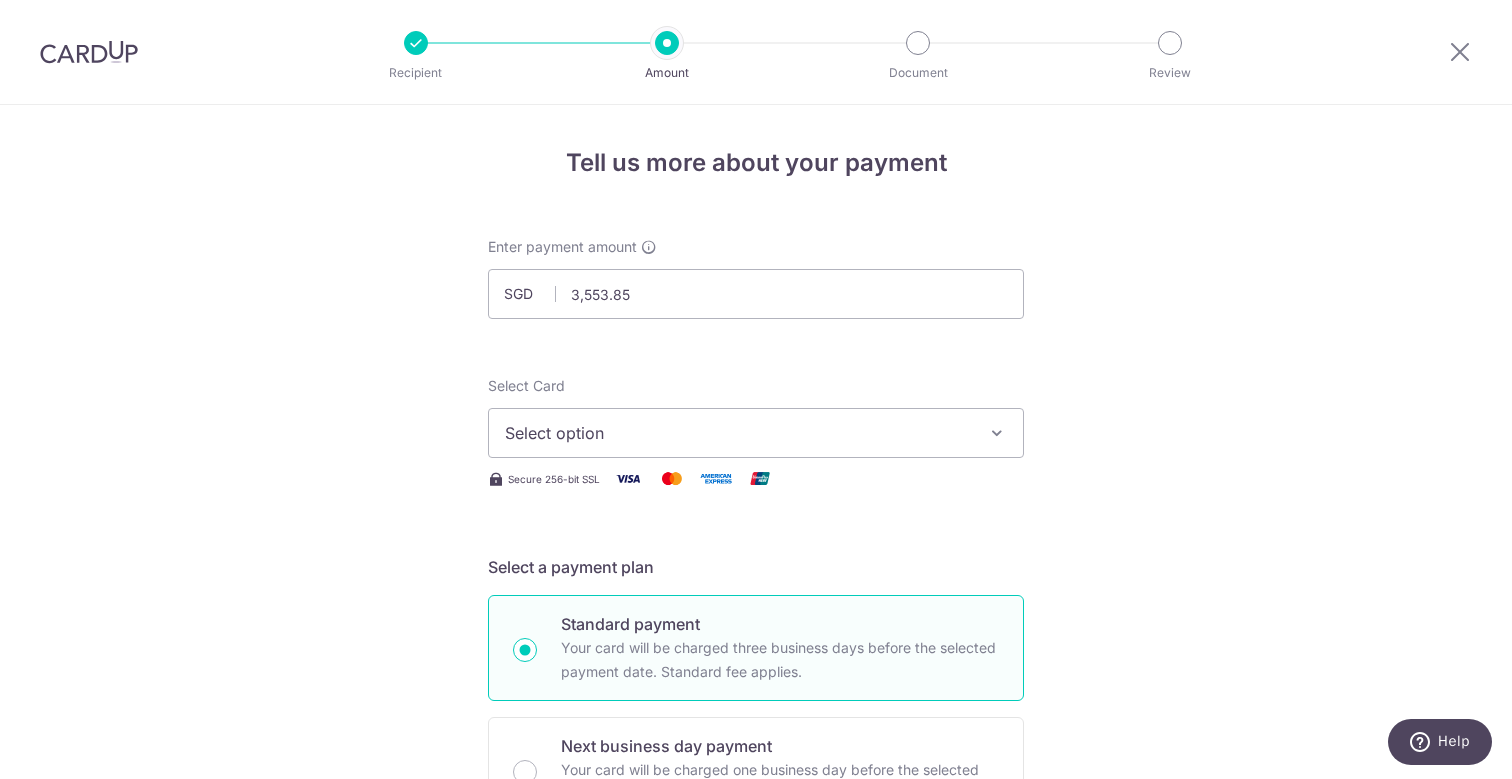 click on "Tell us more about your payment
Enter payment amount
SGD
3,553.85
3553.85
Select Card
Select option
Add credit card
Your Cards
**** 0004
Secure 256-bit SSL
Text
New card details
Card
Secure 256-bit SSL" at bounding box center [756, 1009] 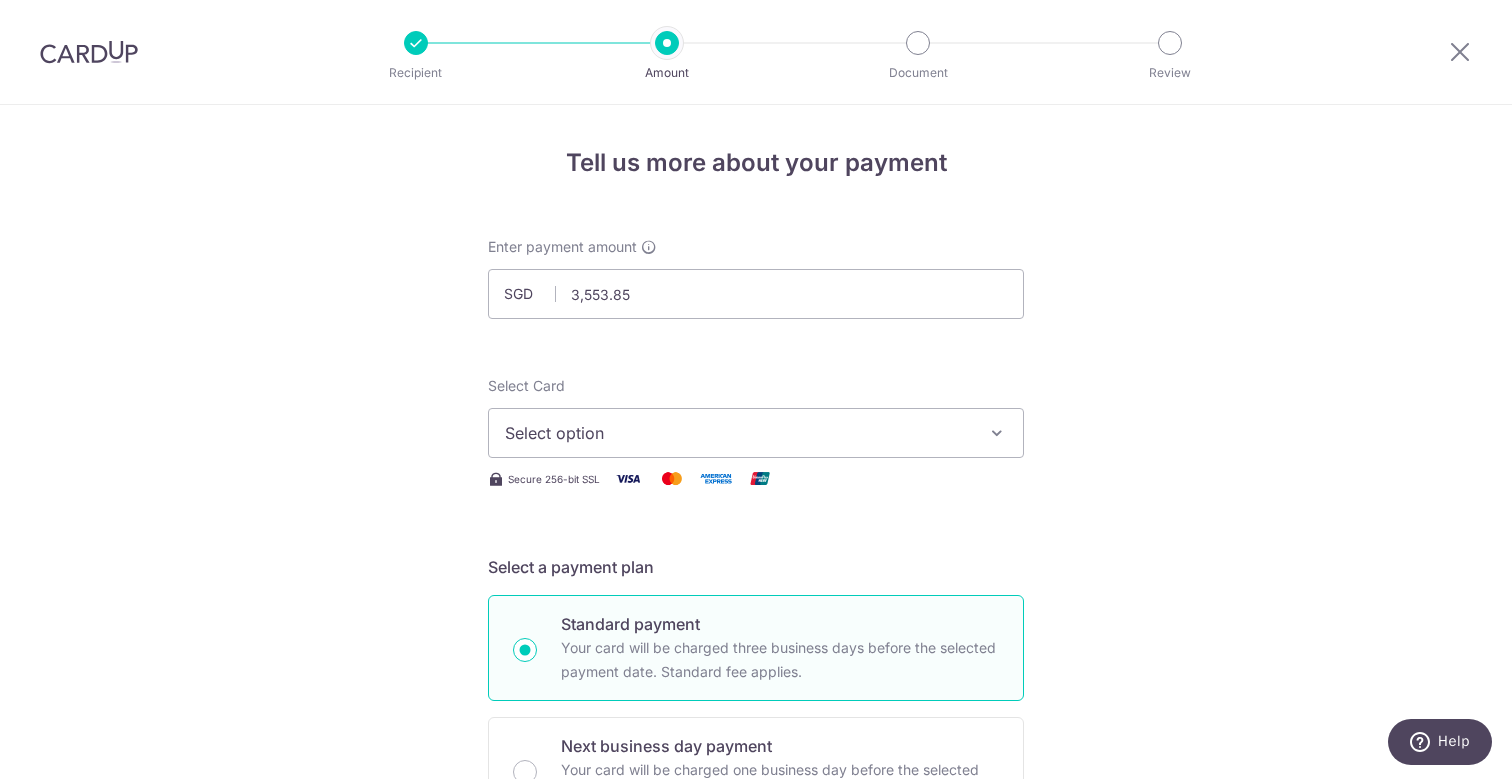 scroll, scrollTop: 49, scrollLeft: 0, axis: vertical 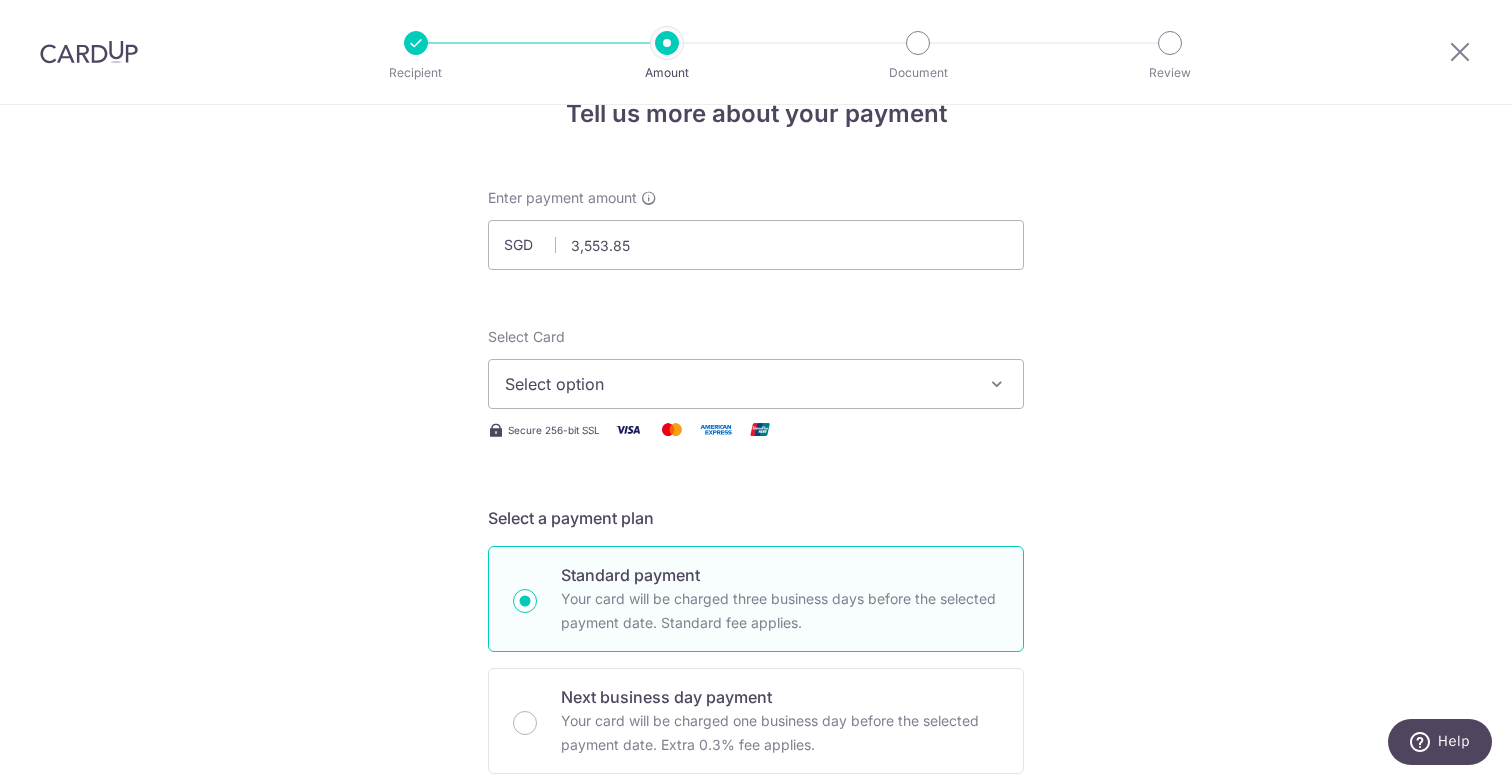 click on "Select option" at bounding box center (756, 384) 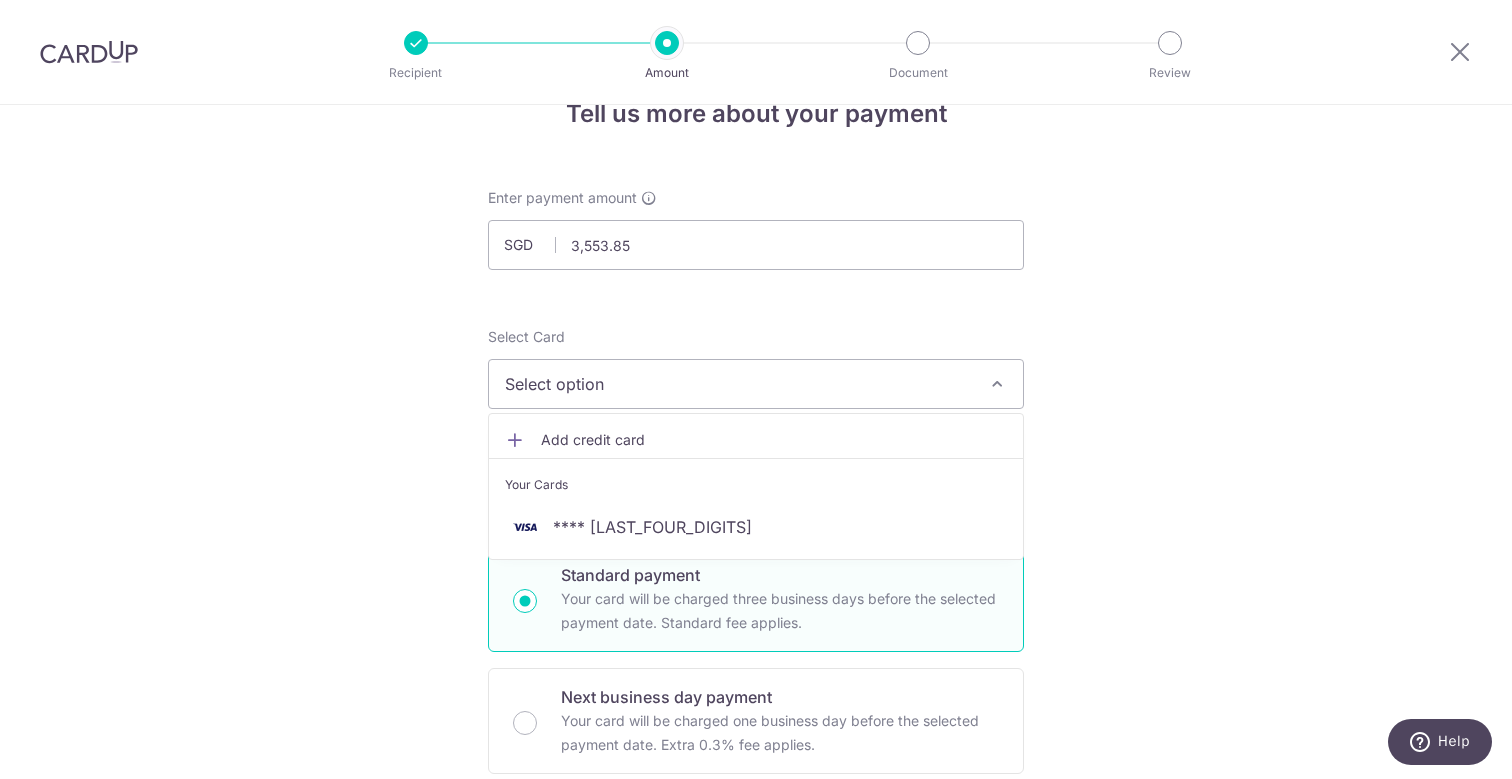 click on "Select option" at bounding box center (738, 384) 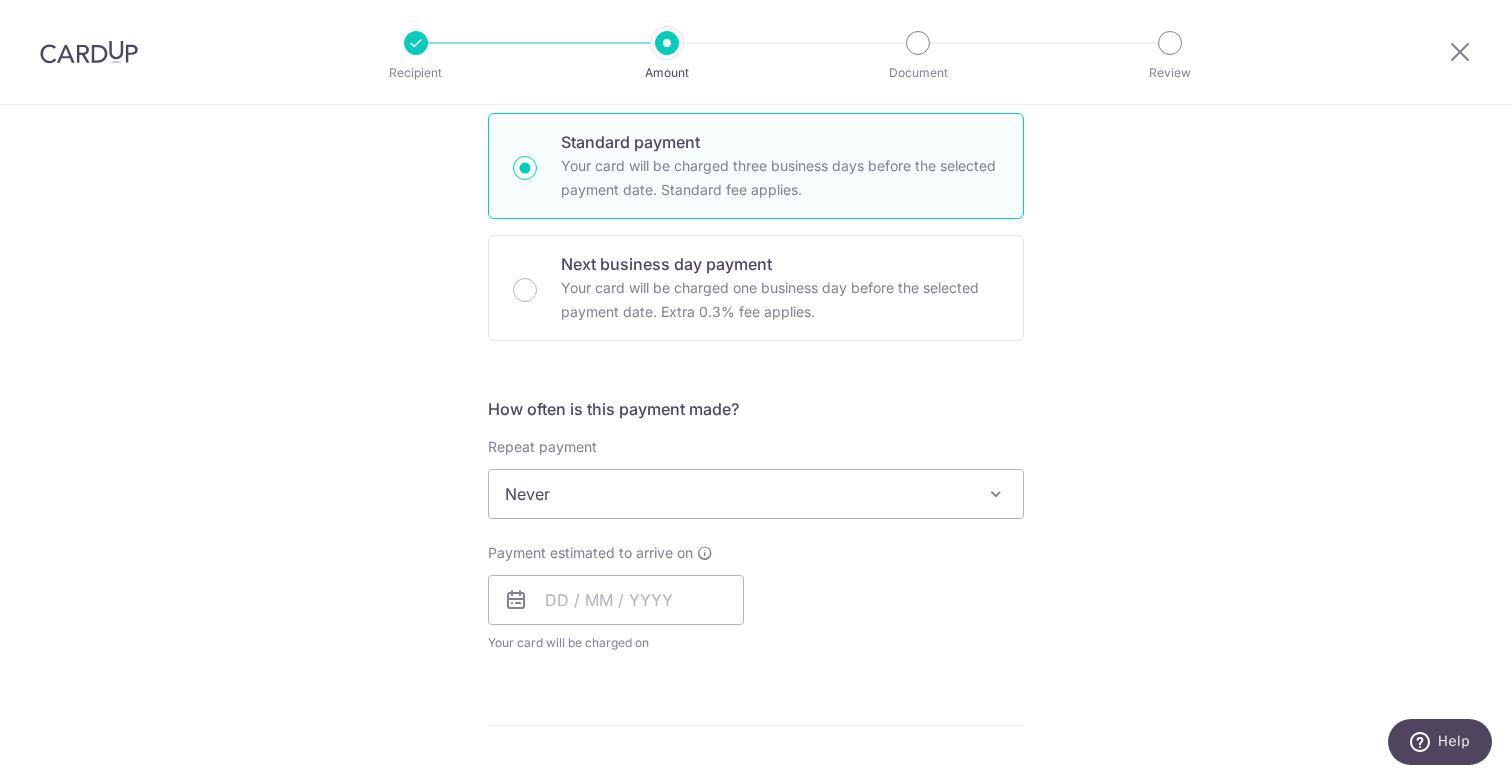 scroll, scrollTop: 483, scrollLeft: 0, axis: vertical 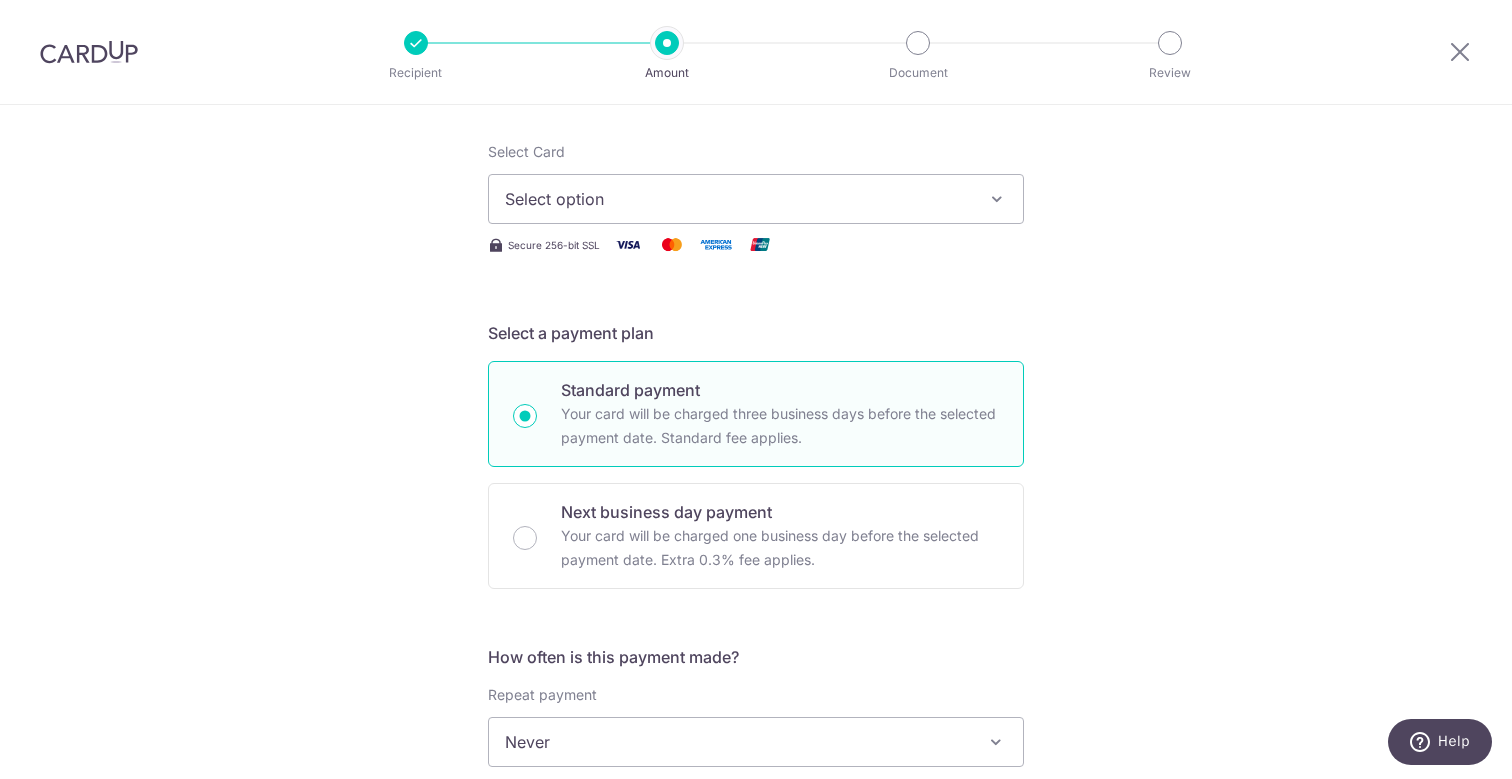 click on "Select option" at bounding box center [738, 199] 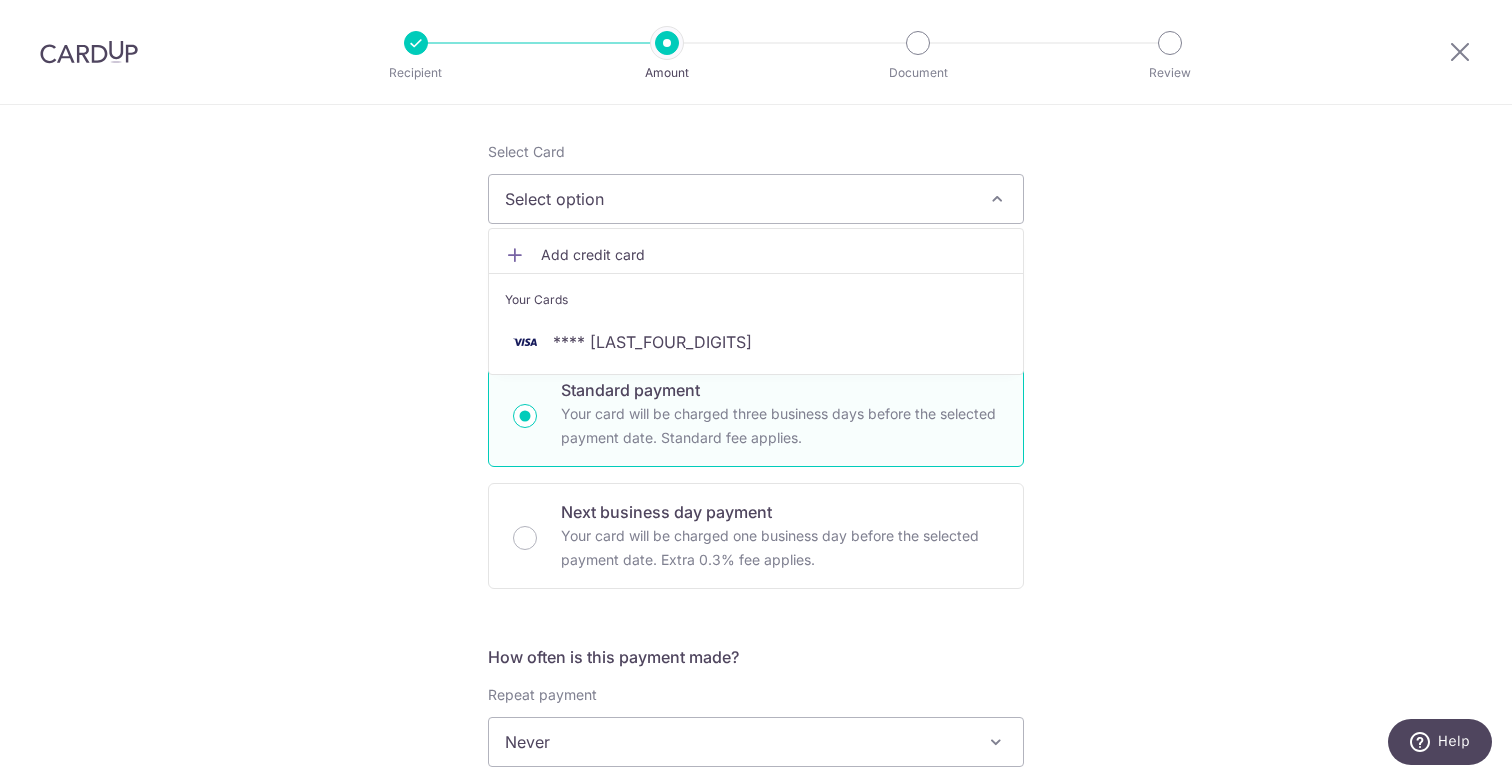 click on "Add credit card" at bounding box center [774, 255] 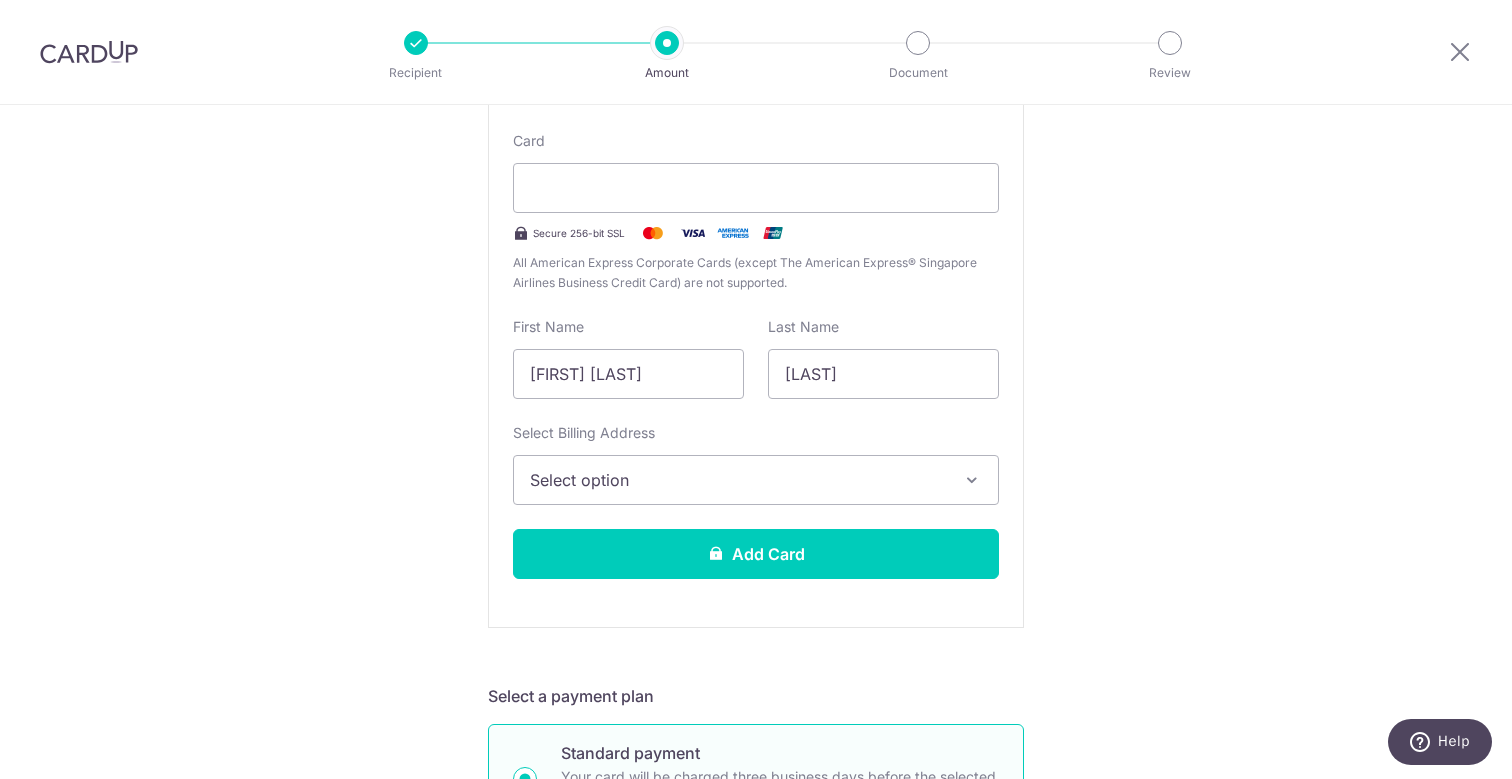 scroll, scrollTop: 448, scrollLeft: 0, axis: vertical 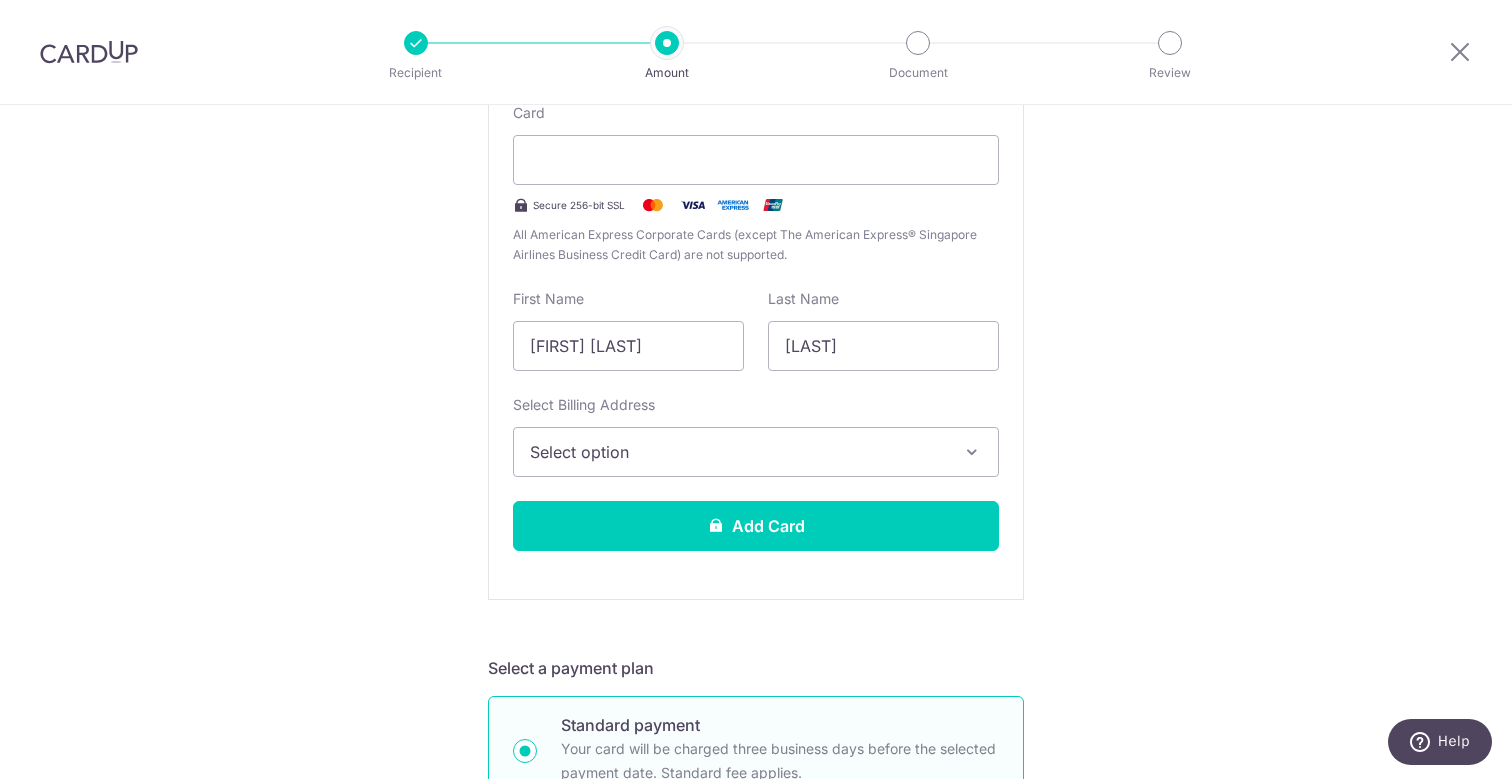 click on "Select option" at bounding box center [738, 452] 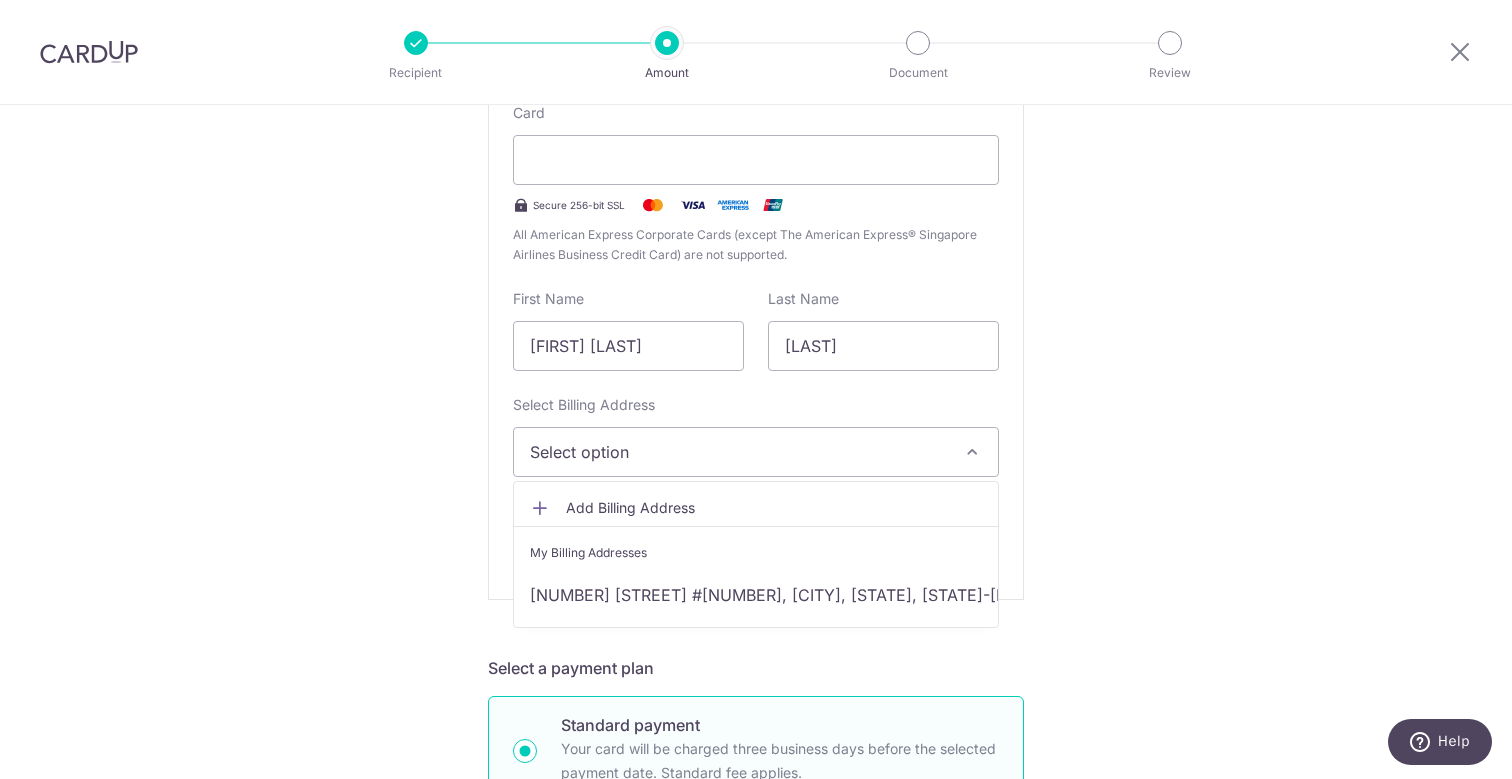 click on "Add Billing Address" at bounding box center [774, 508] 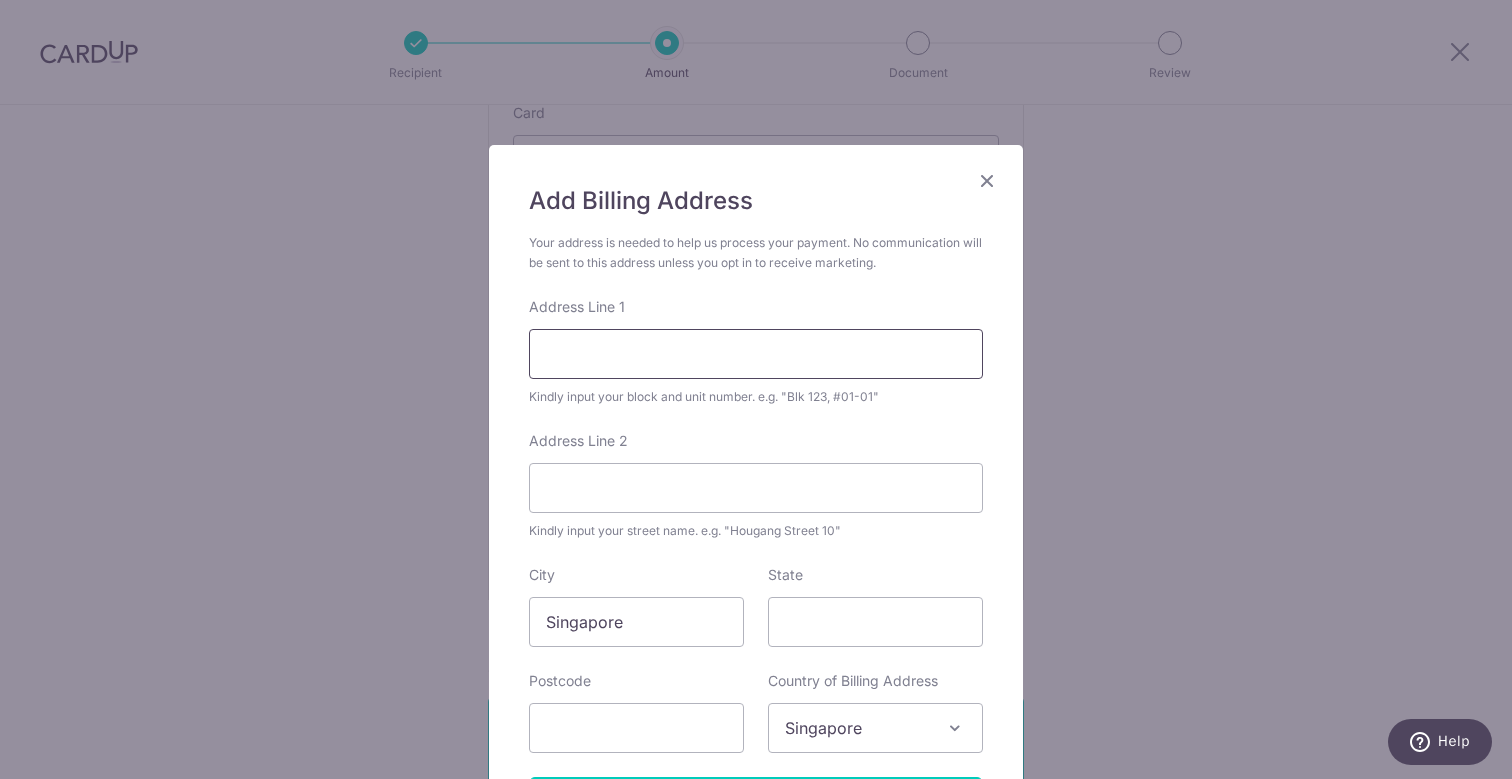 click on "Address Line 1" at bounding box center [756, 354] 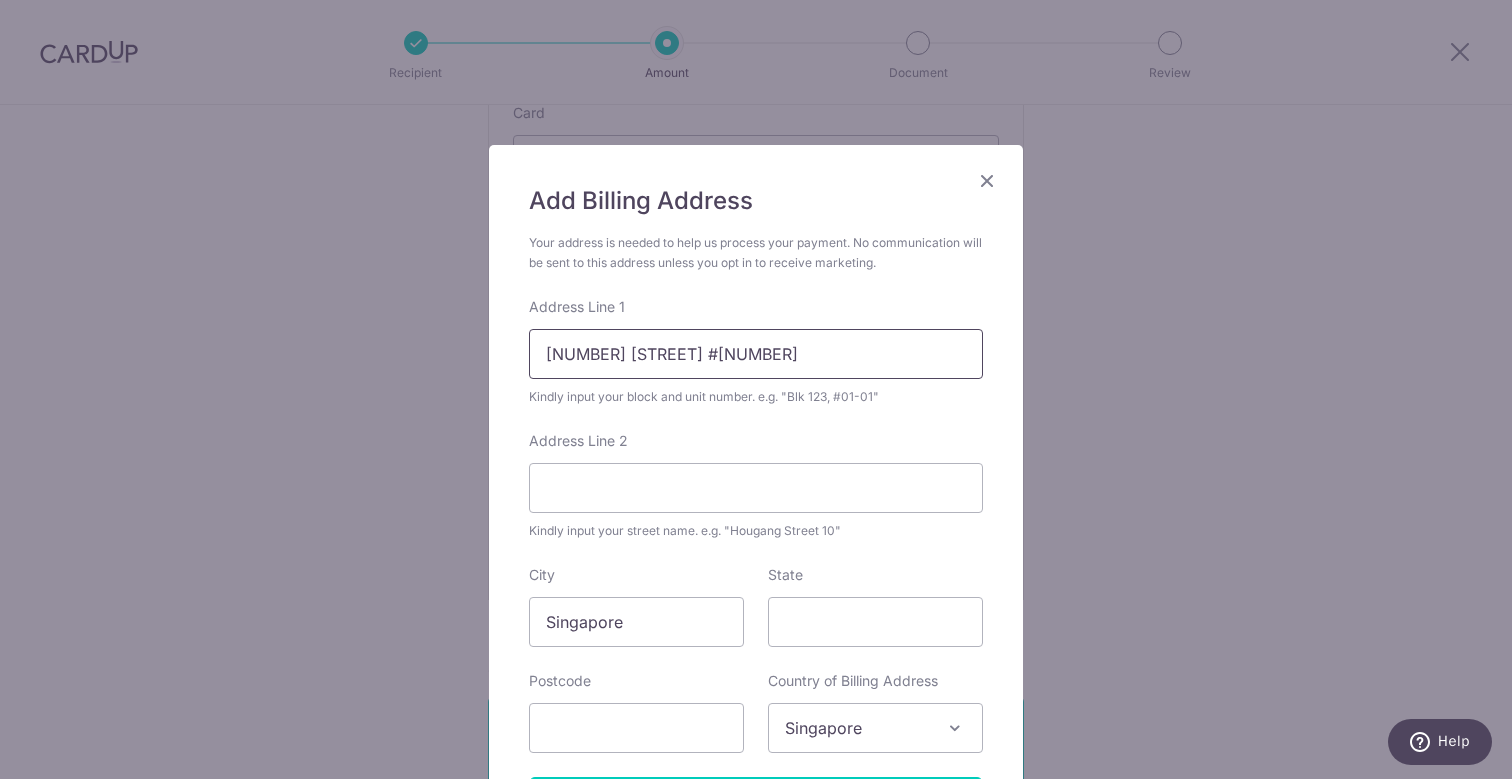 type on "One-North Eden" 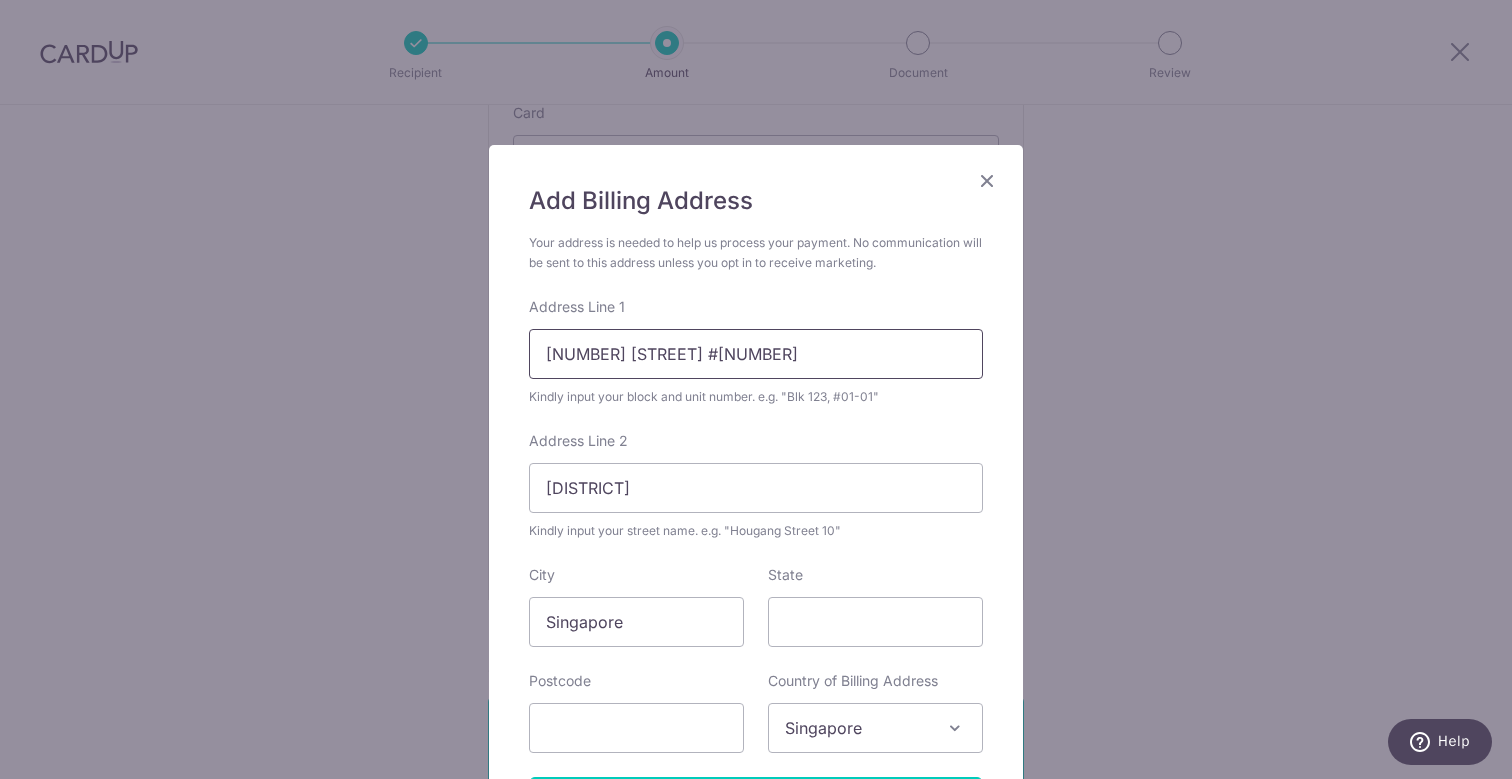 type on "138492" 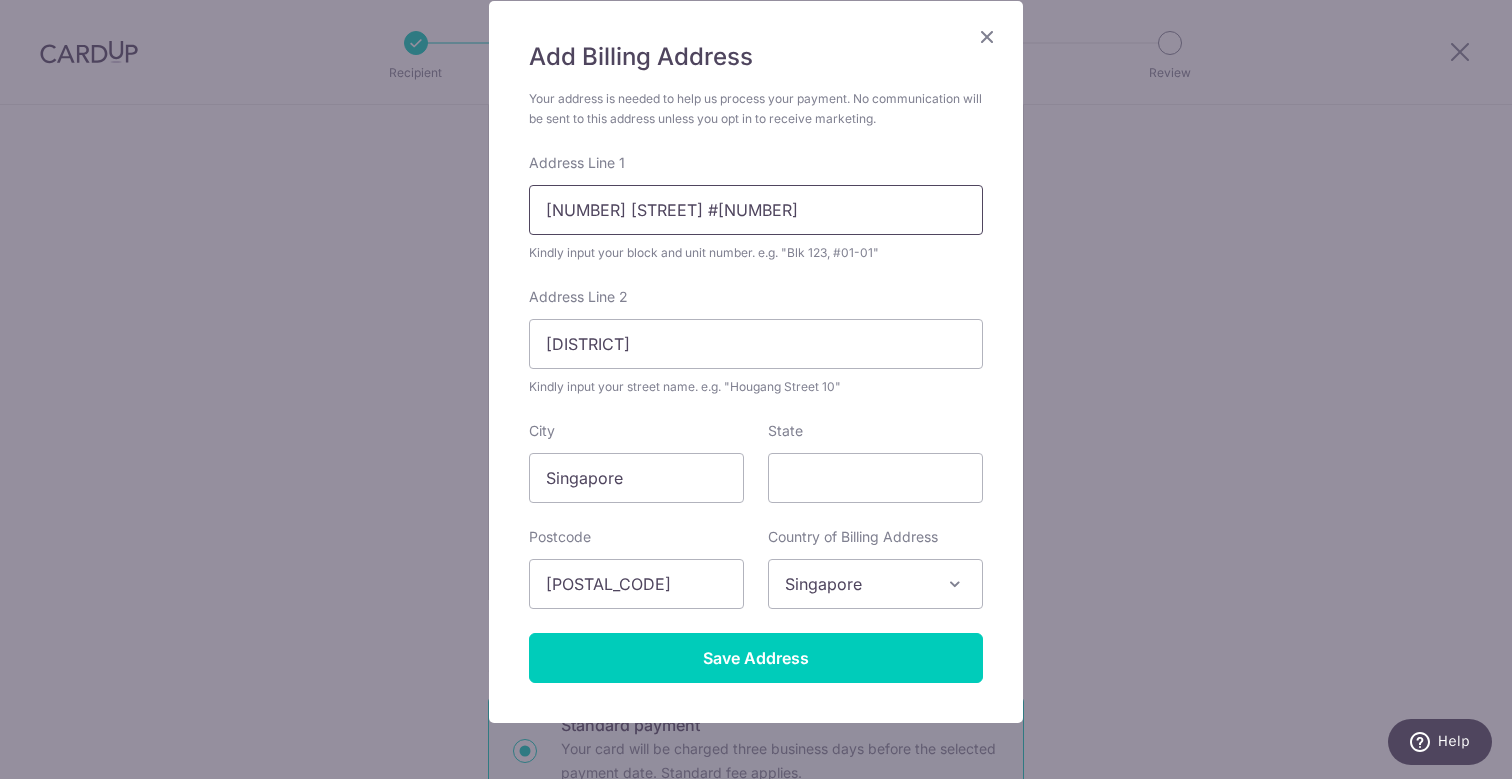 scroll, scrollTop: 179, scrollLeft: 0, axis: vertical 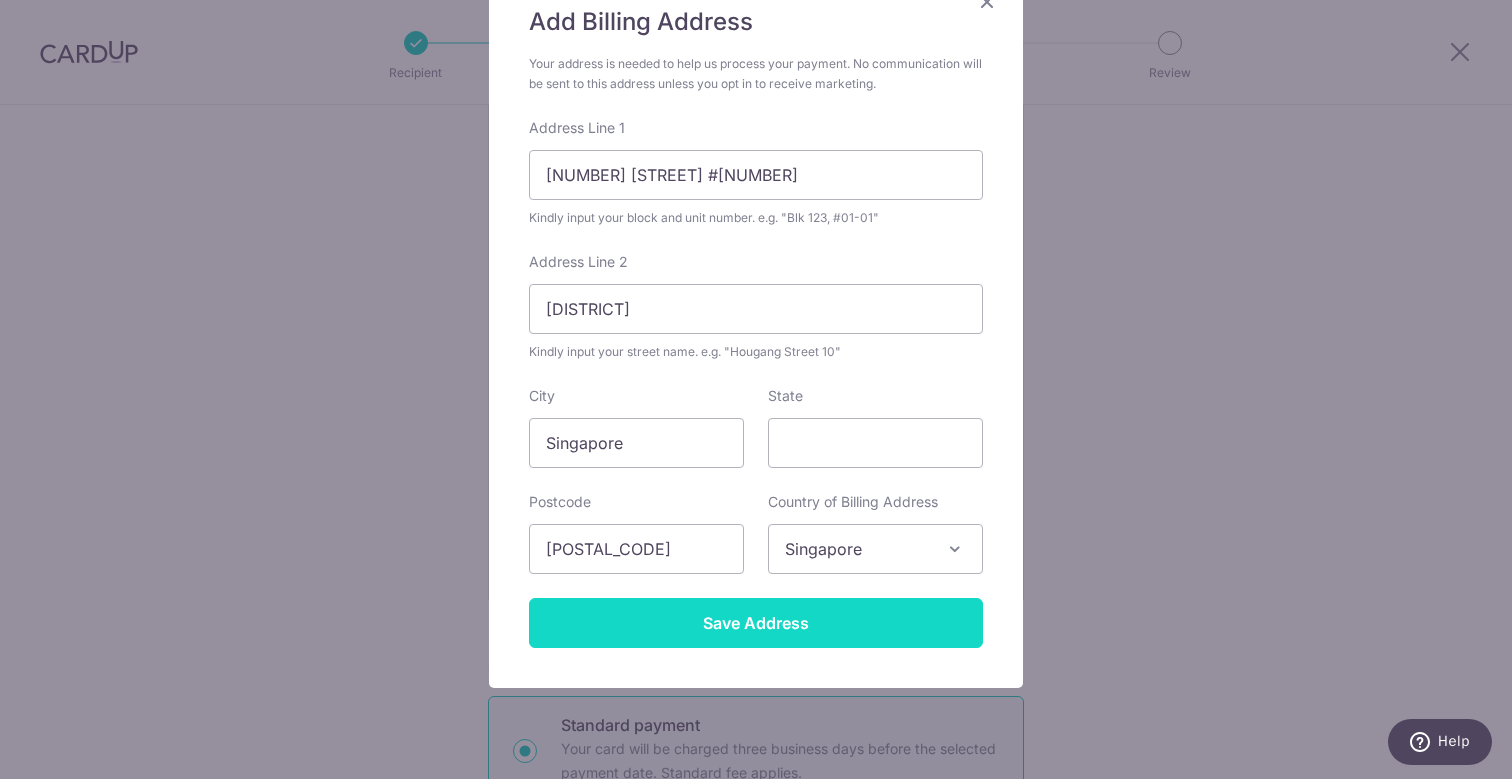 click on "Save Address" at bounding box center (756, 623) 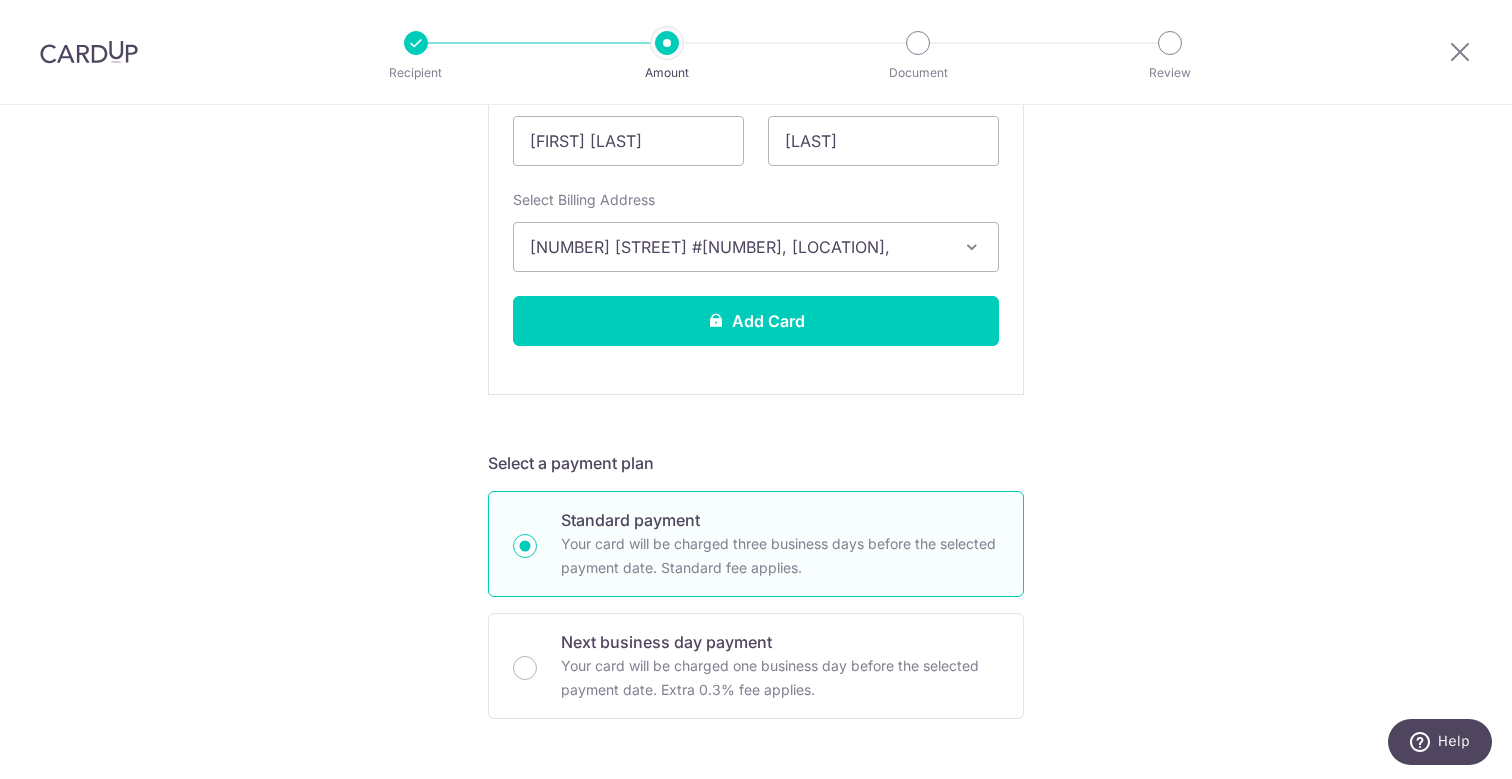 scroll, scrollTop: 661, scrollLeft: 0, axis: vertical 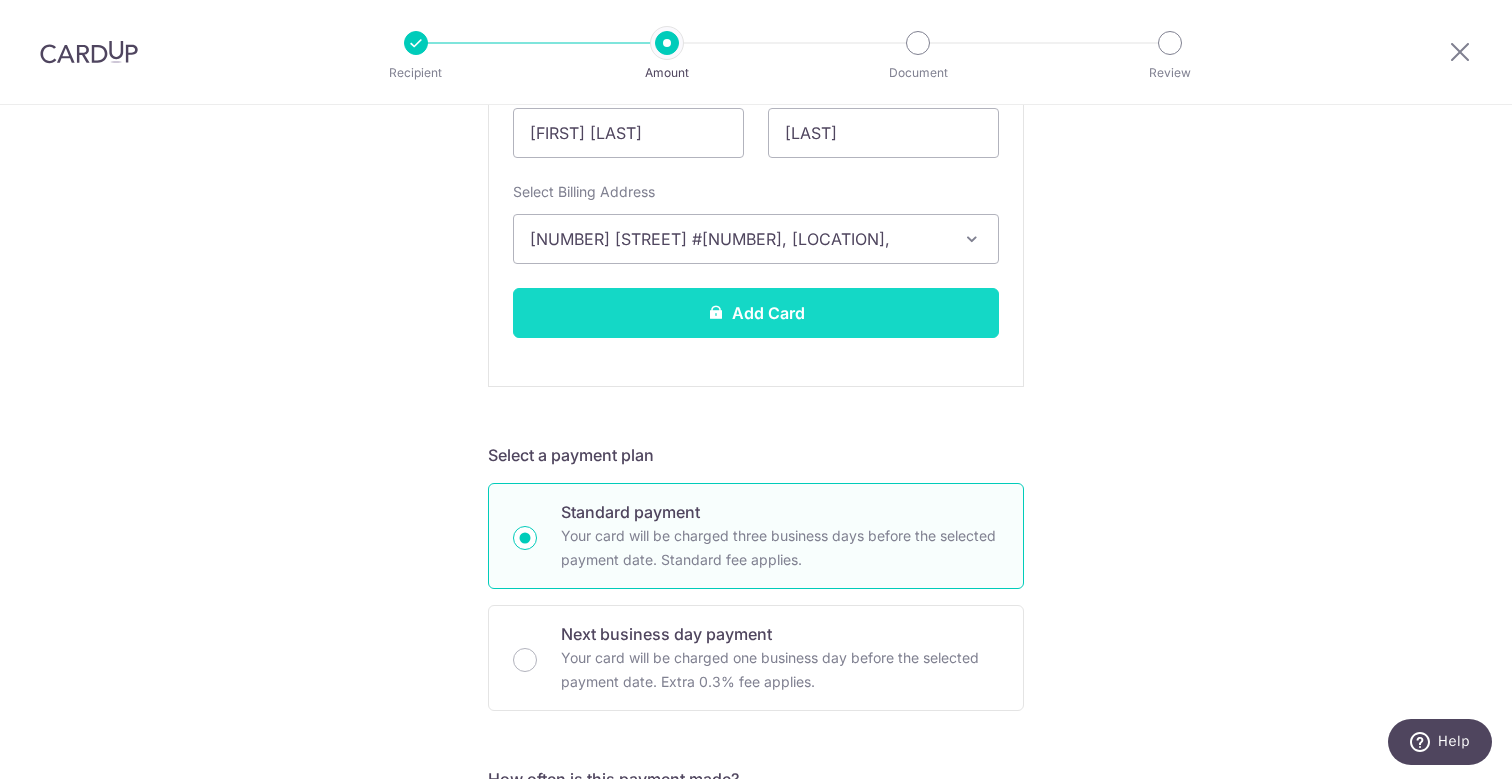 click on "Add Card" at bounding box center [756, 313] 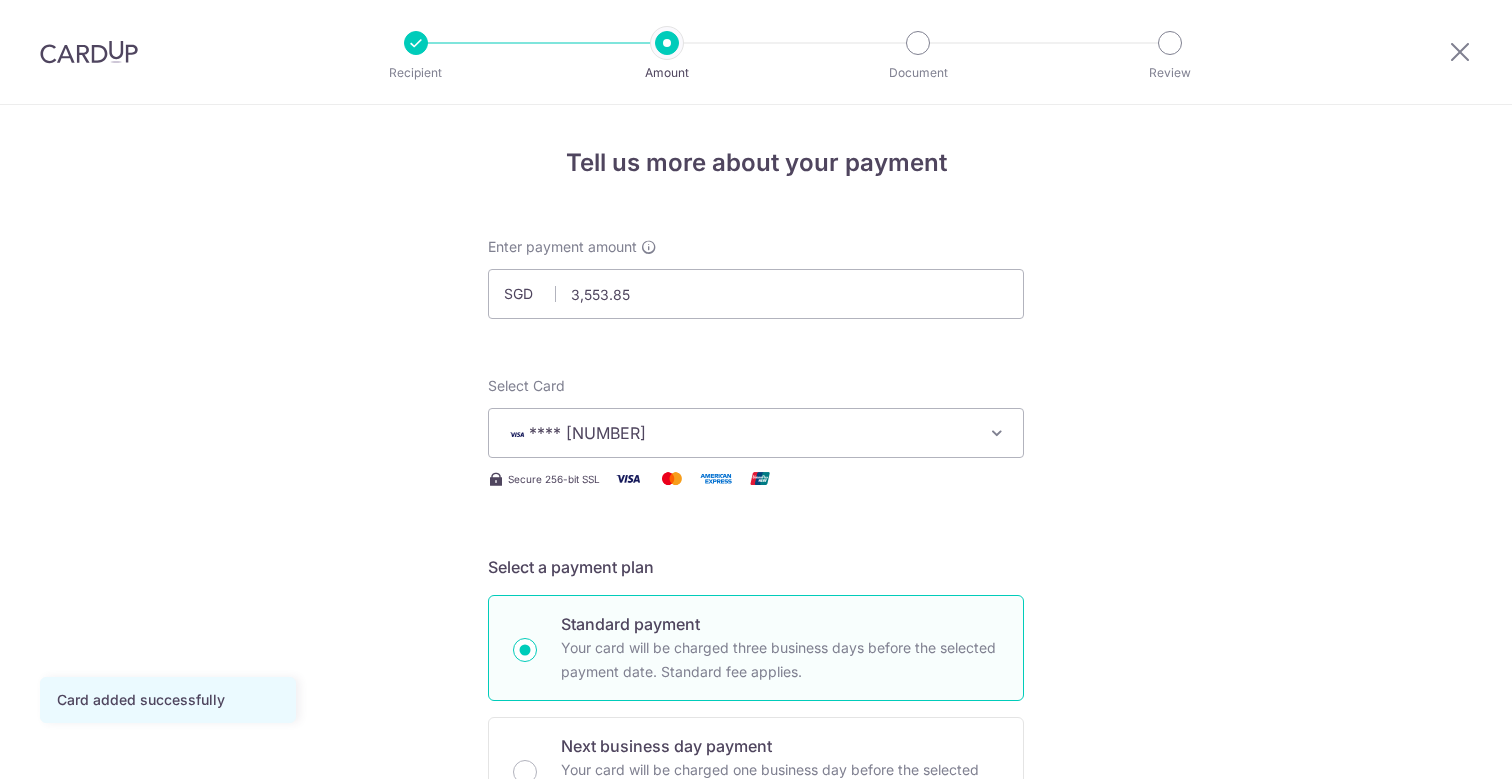 scroll, scrollTop: 0, scrollLeft: 0, axis: both 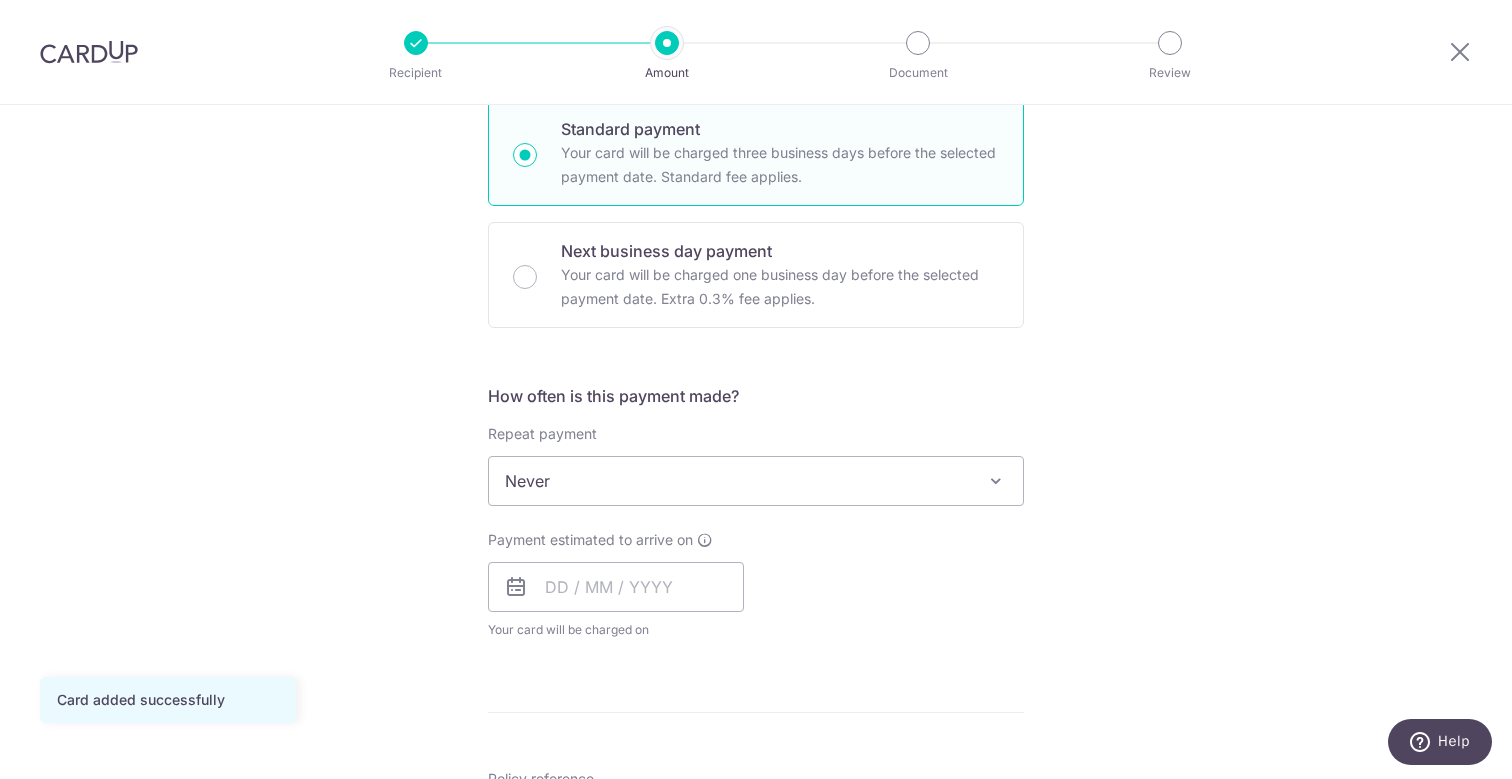 click on "Never" at bounding box center [756, 481] 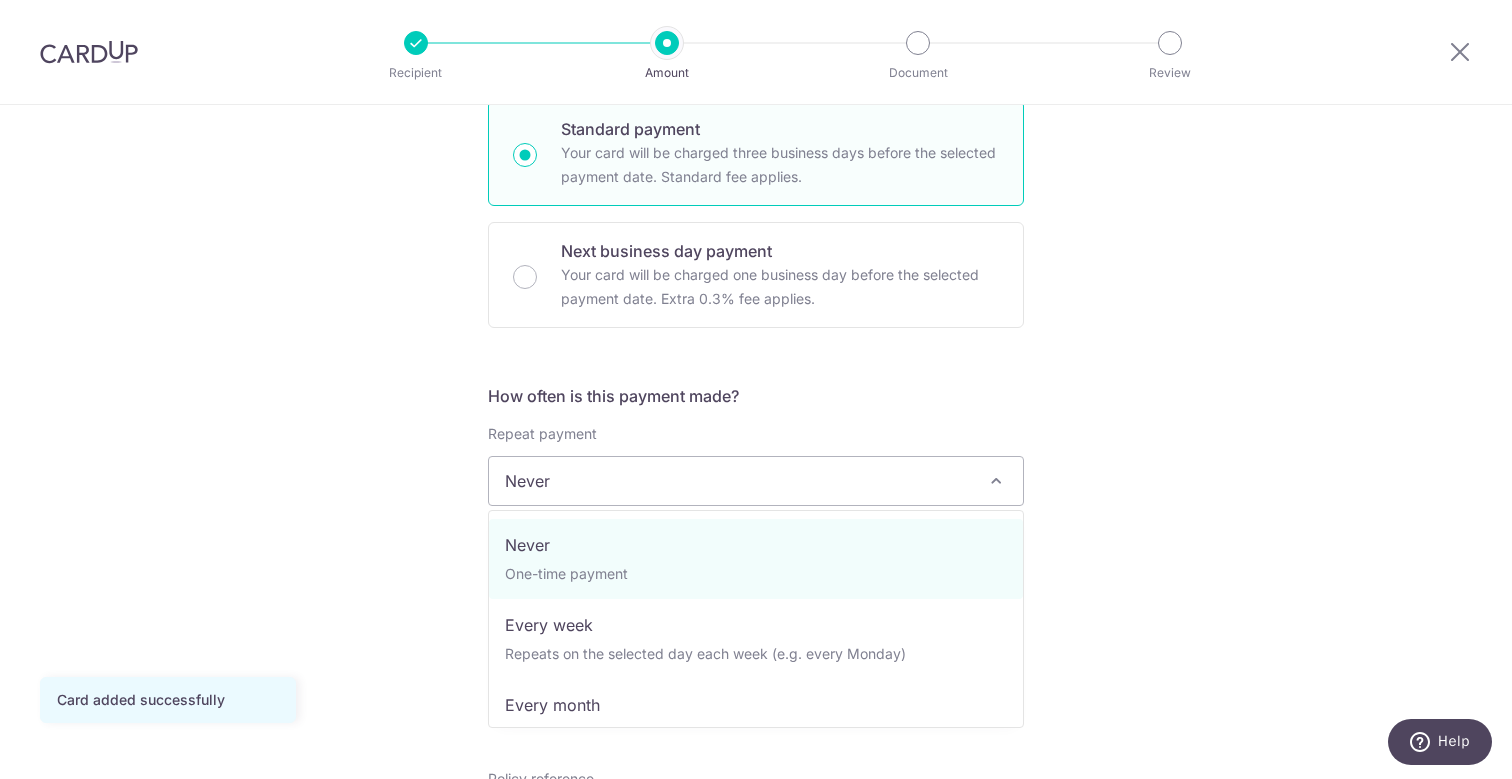 click on "Never" at bounding box center (756, 481) 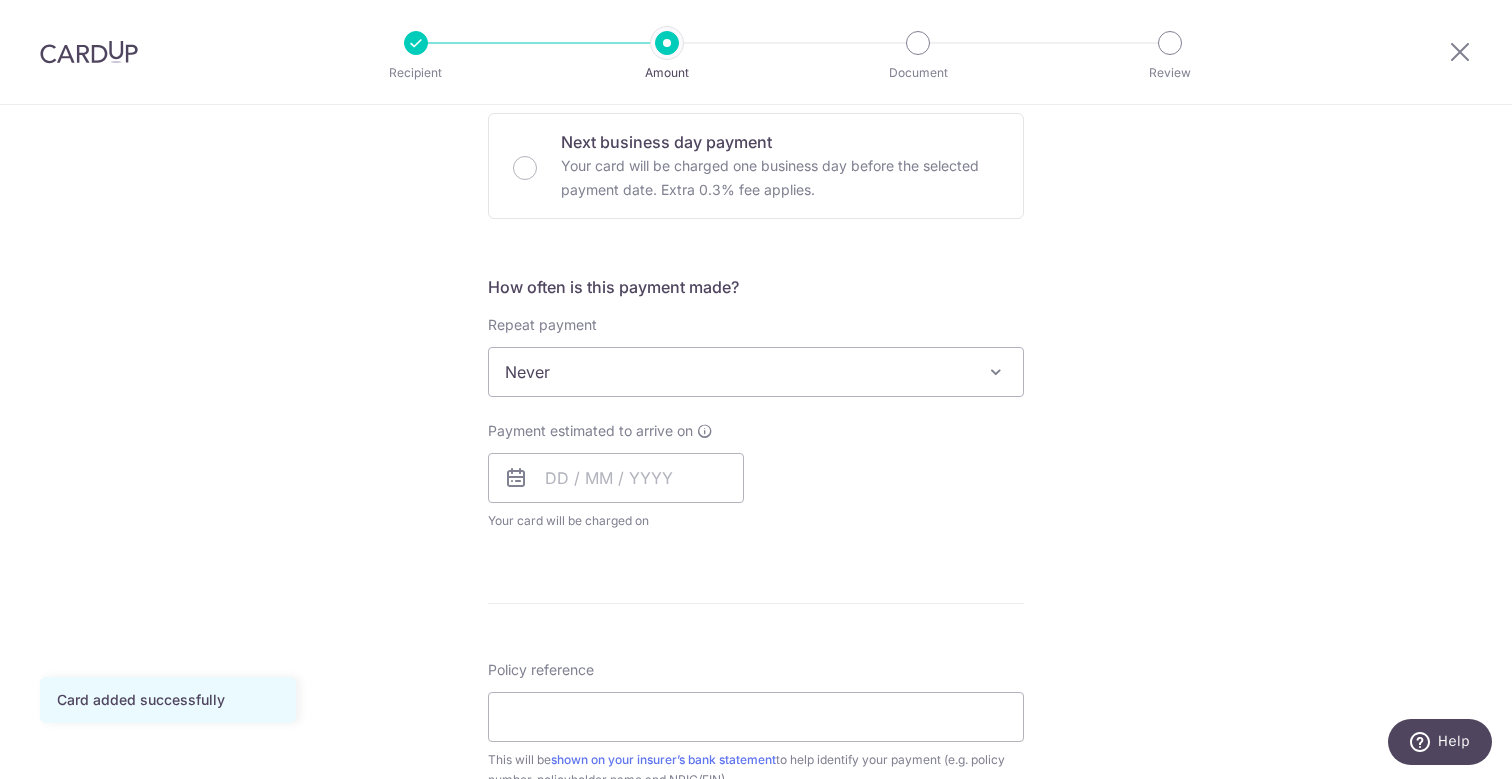 scroll, scrollTop: 630, scrollLeft: 0, axis: vertical 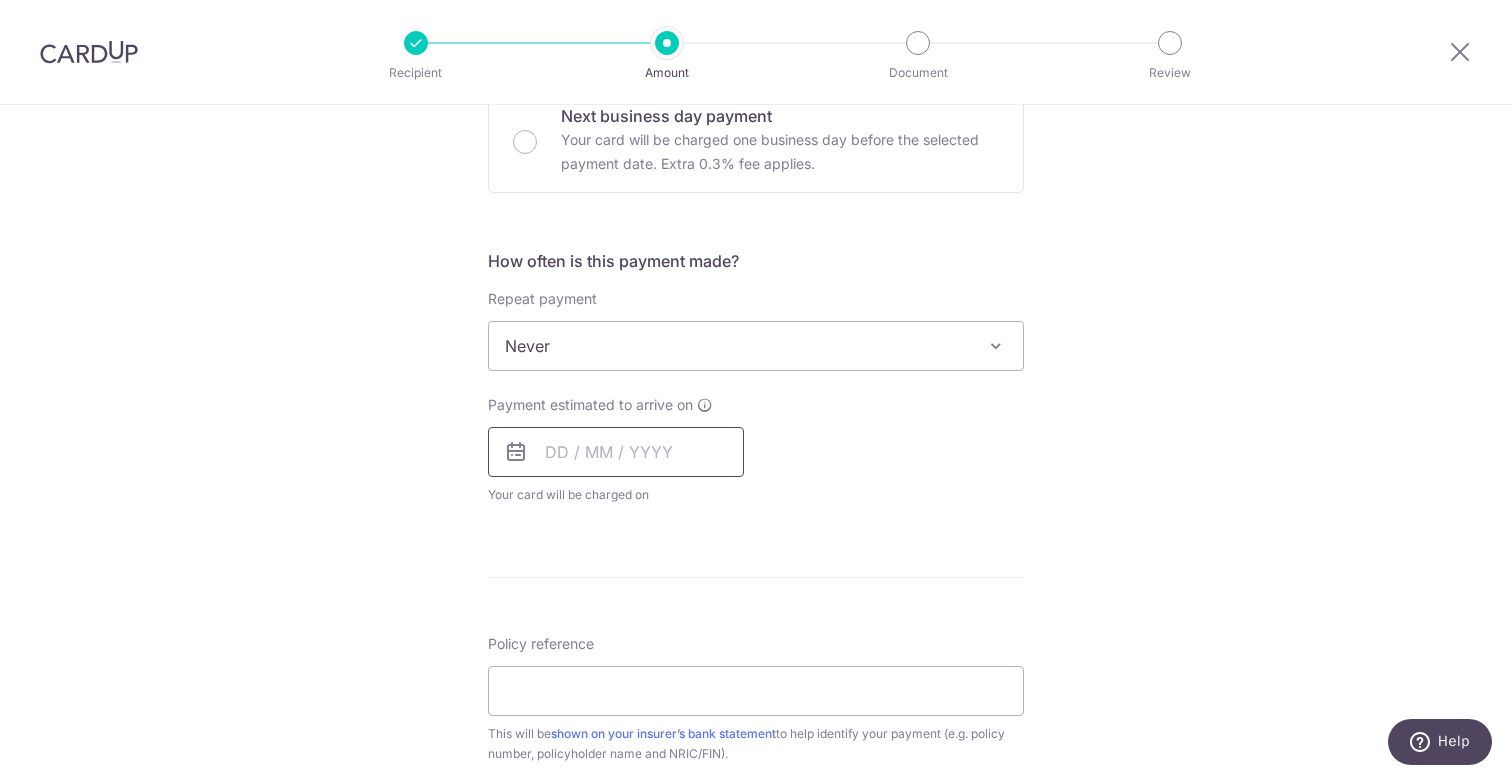 click at bounding box center [616, 452] 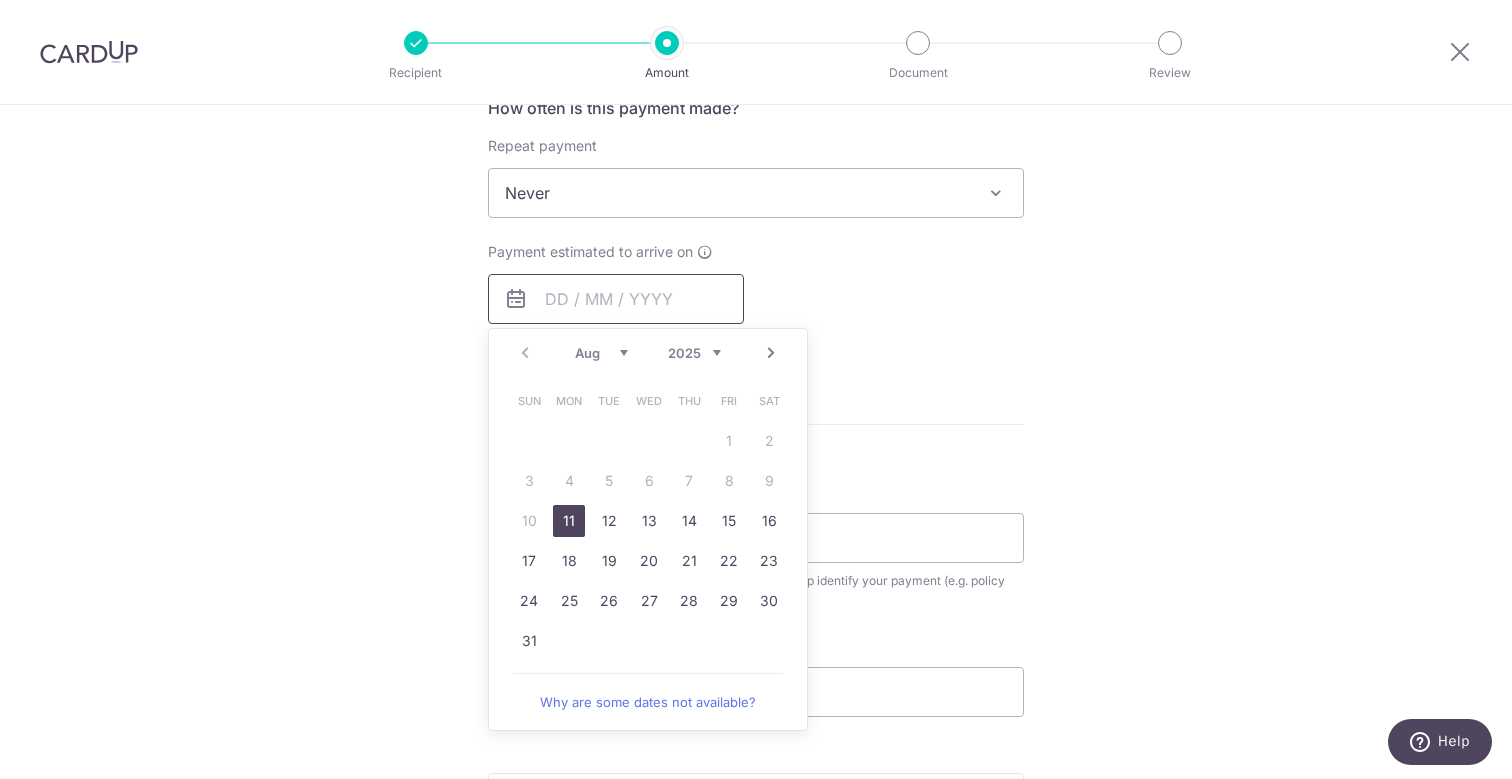 scroll, scrollTop: 801, scrollLeft: 0, axis: vertical 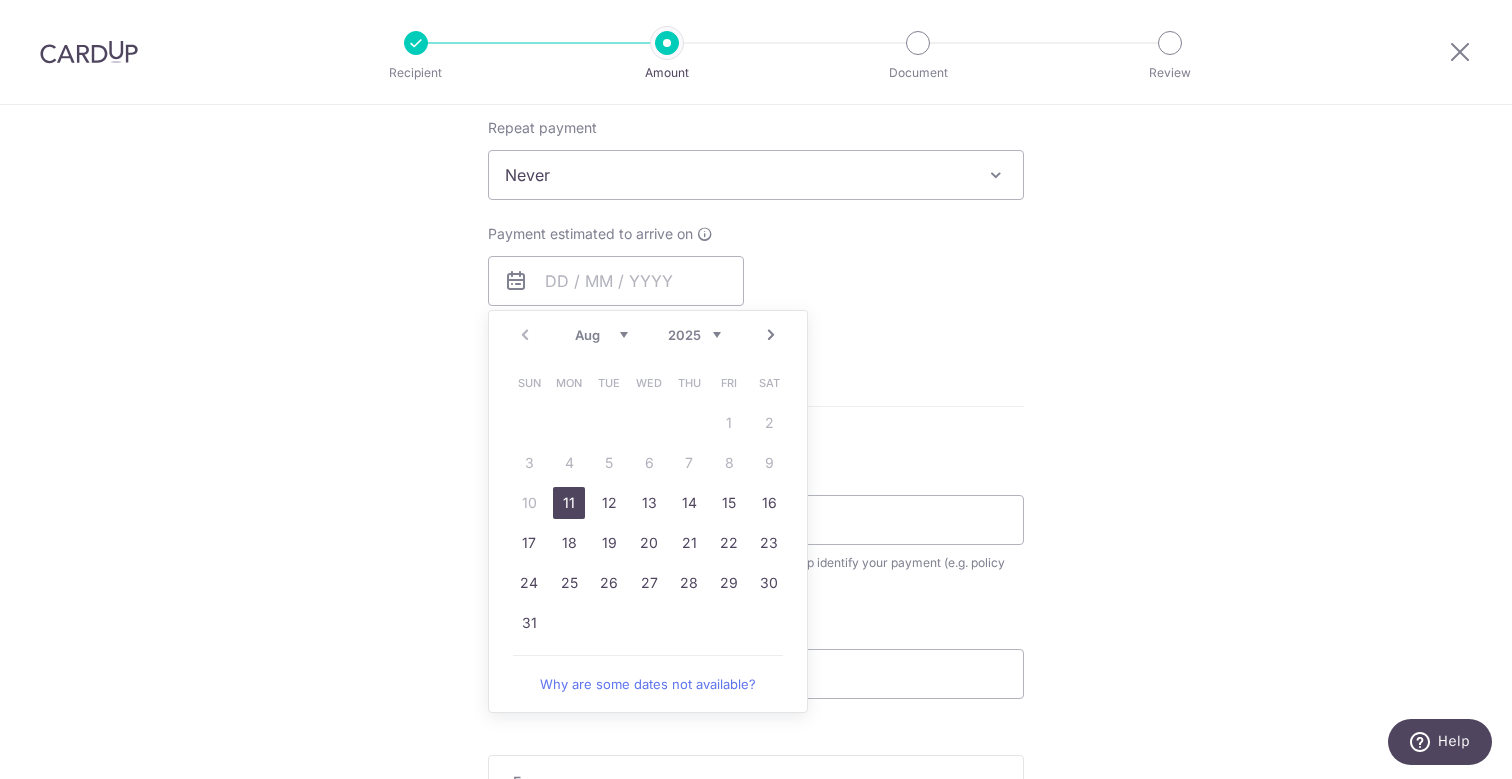 click on "11" at bounding box center (569, 503) 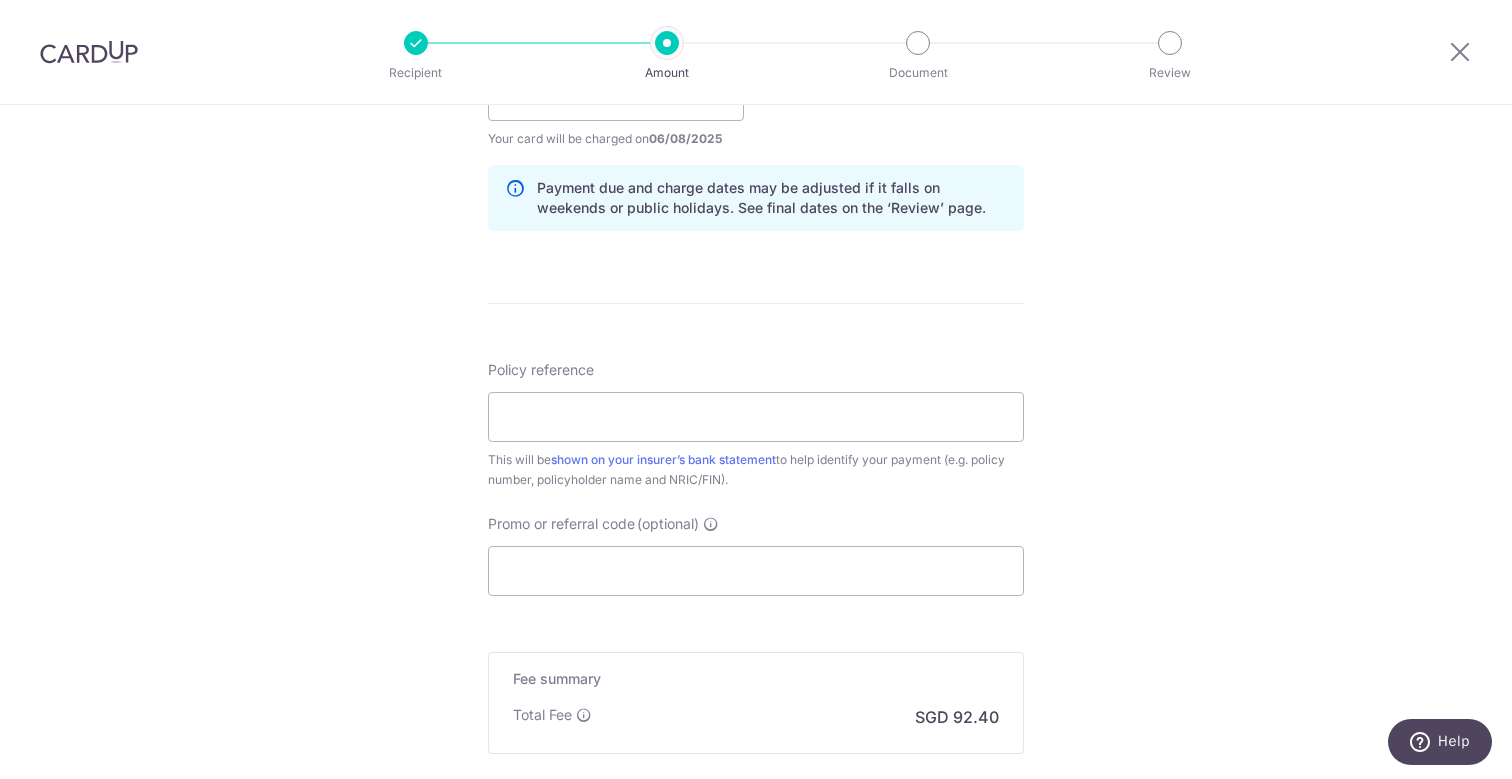 scroll, scrollTop: 999, scrollLeft: 0, axis: vertical 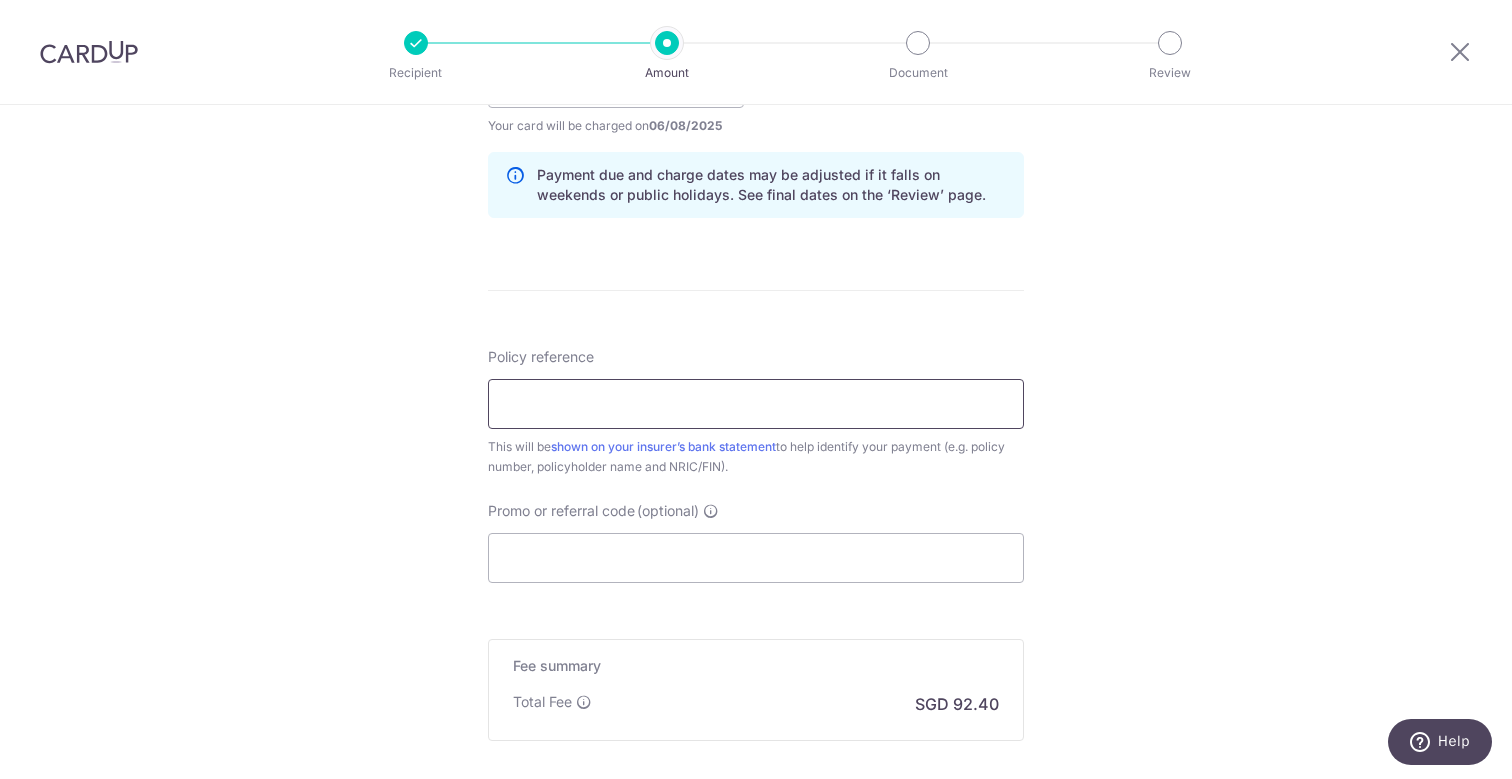 click on "Policy reference" at bounding box center [756, 404] 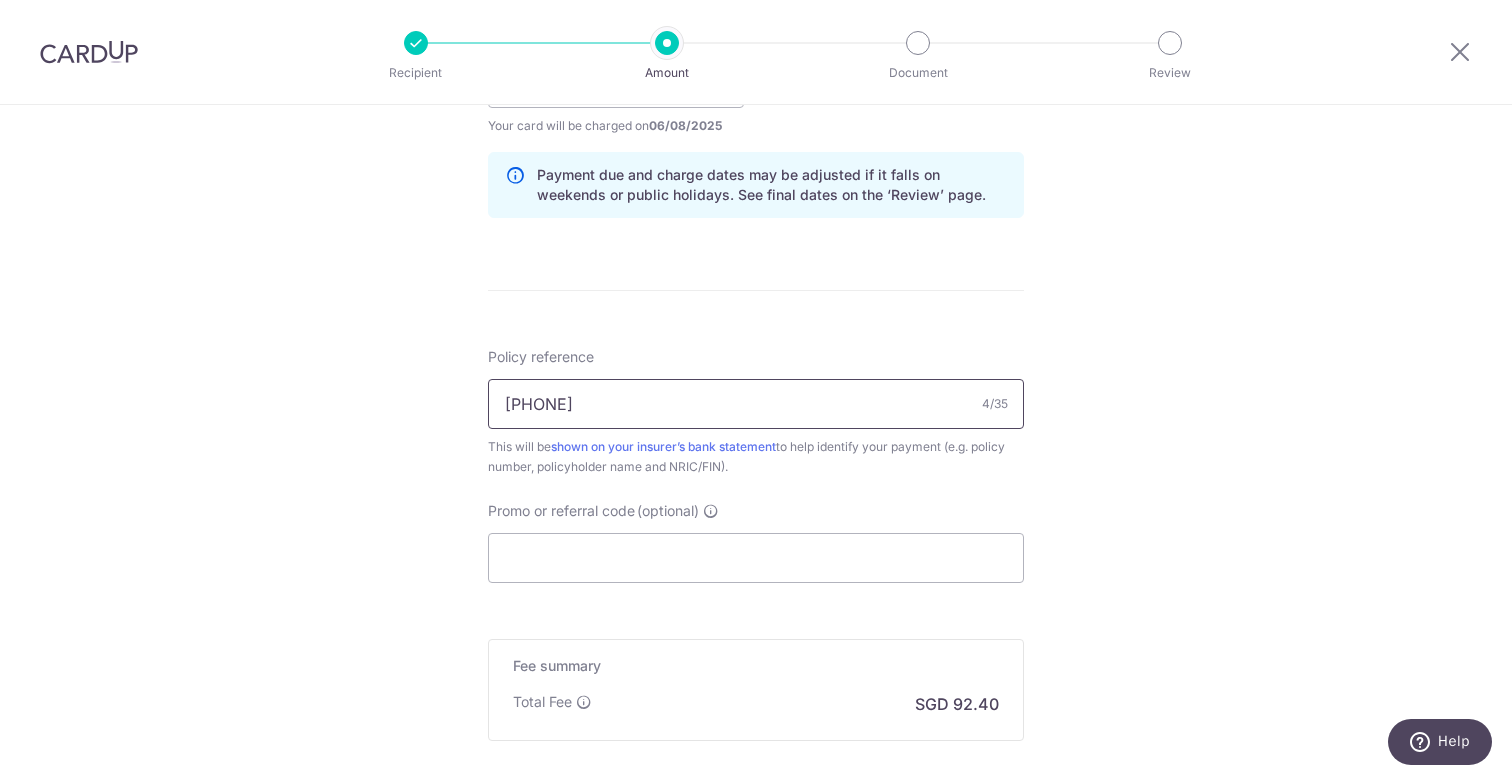 click on "501-" at bounding box center (756, 404) 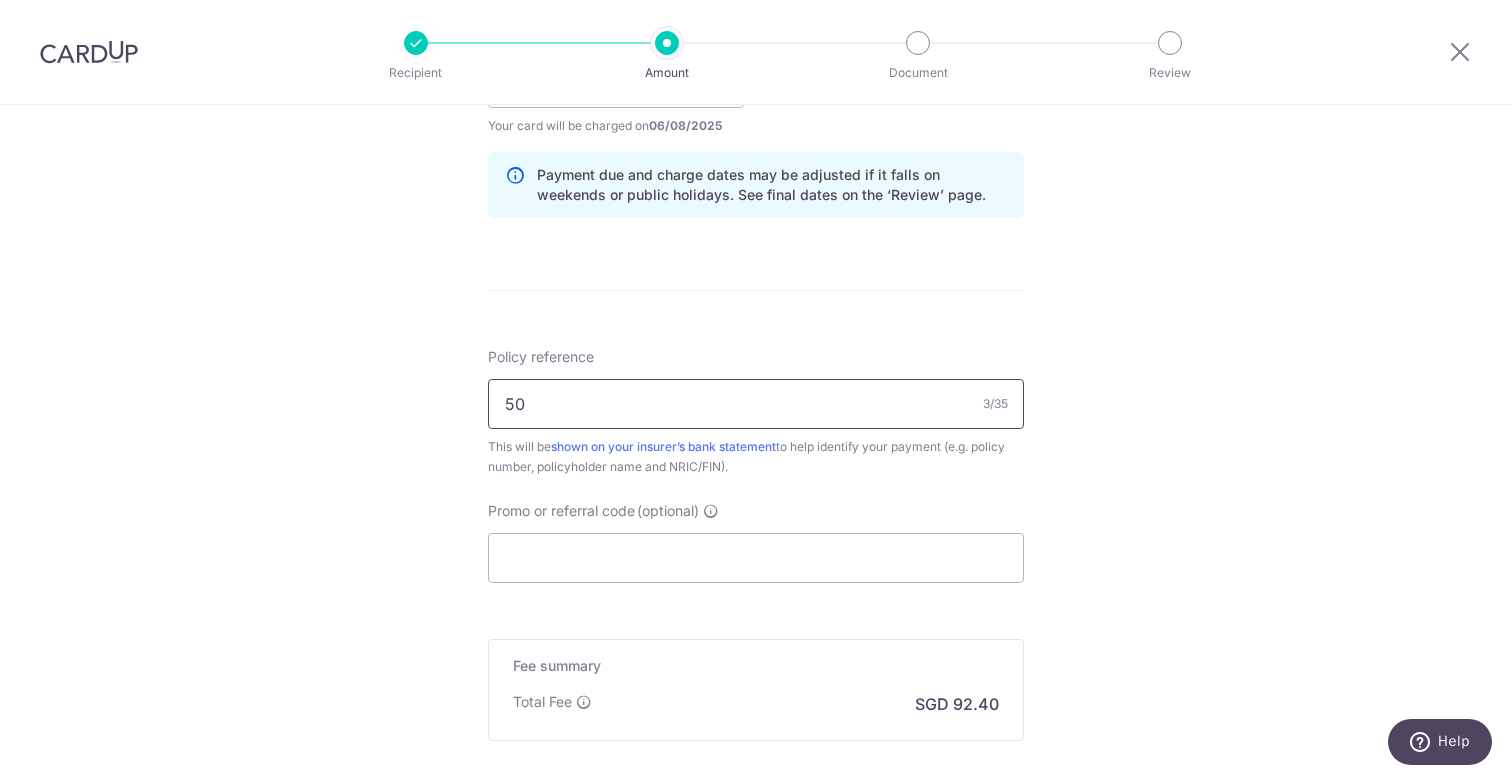 type on "5" 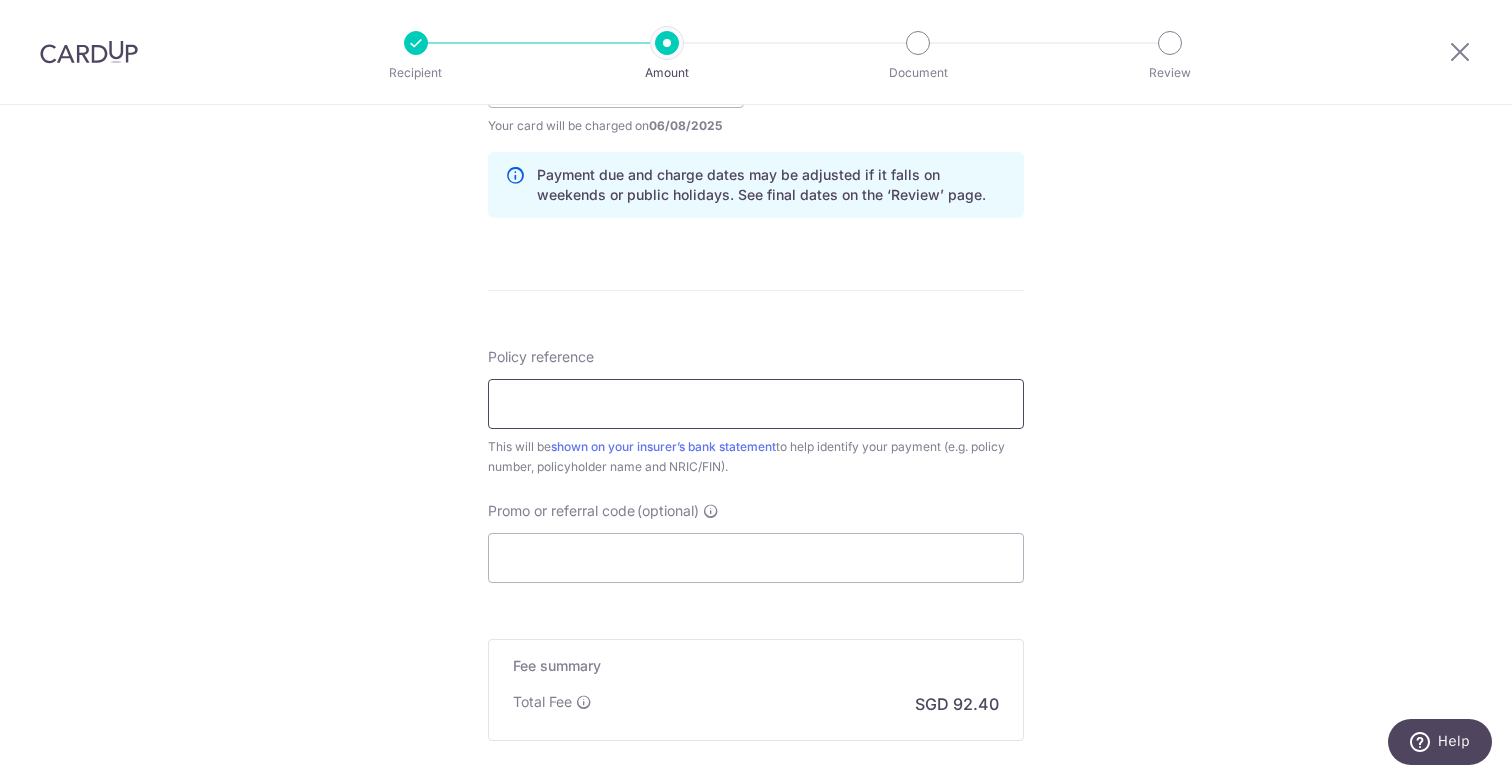 type on "5" 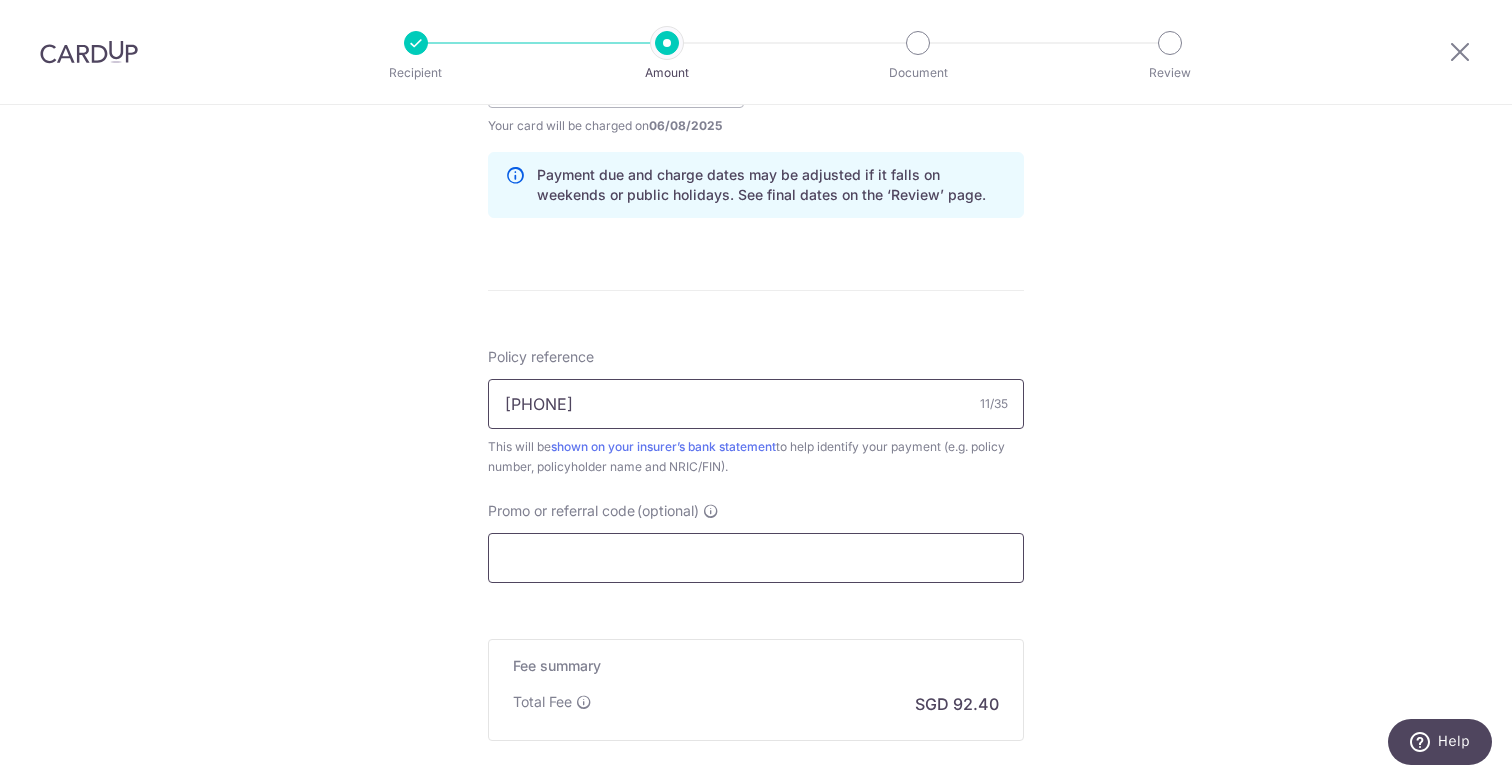 type on "[PHONE]" 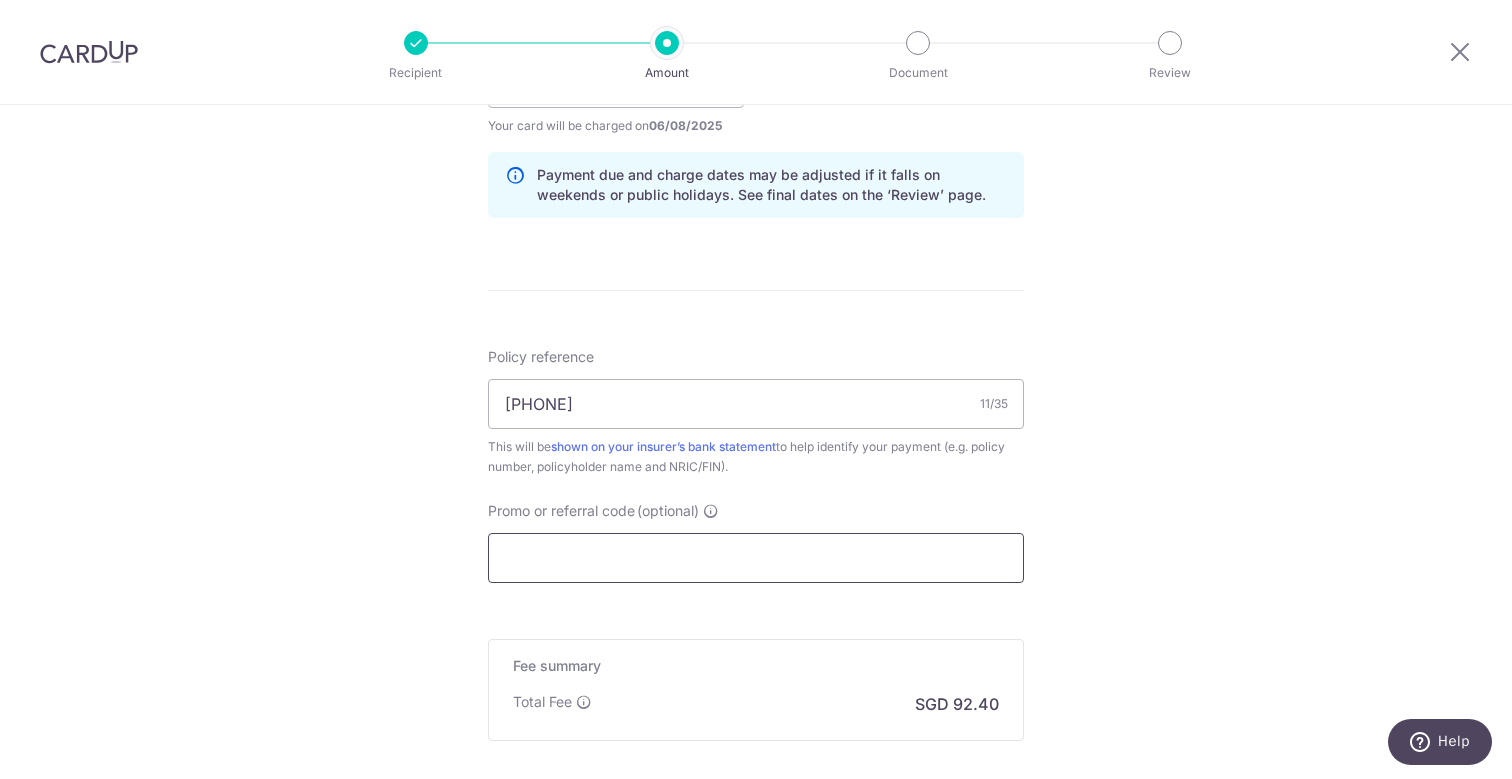 click on "Promo or referral code
(optional)" at bounding box center (756, 558) 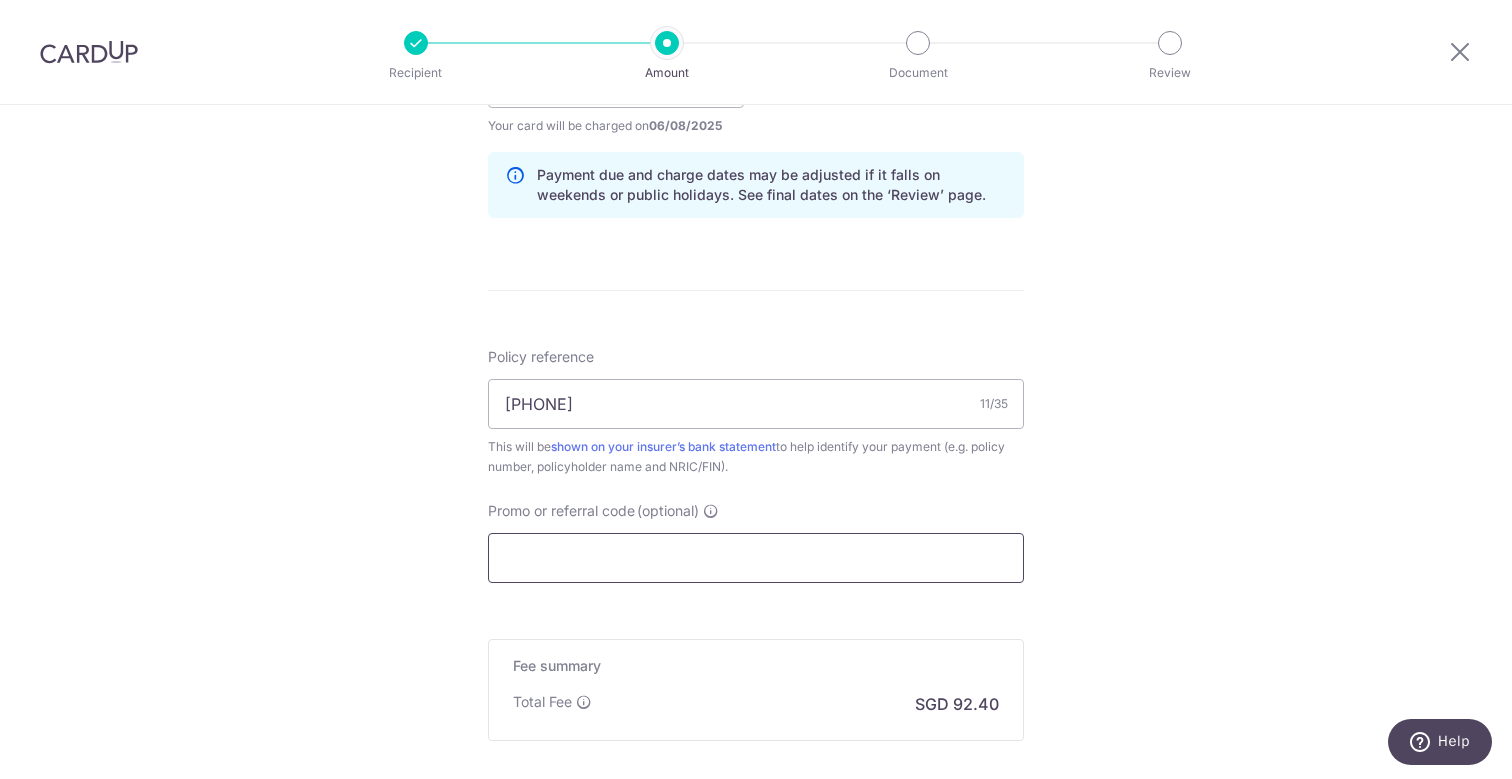 paste on "MCTAX25N" 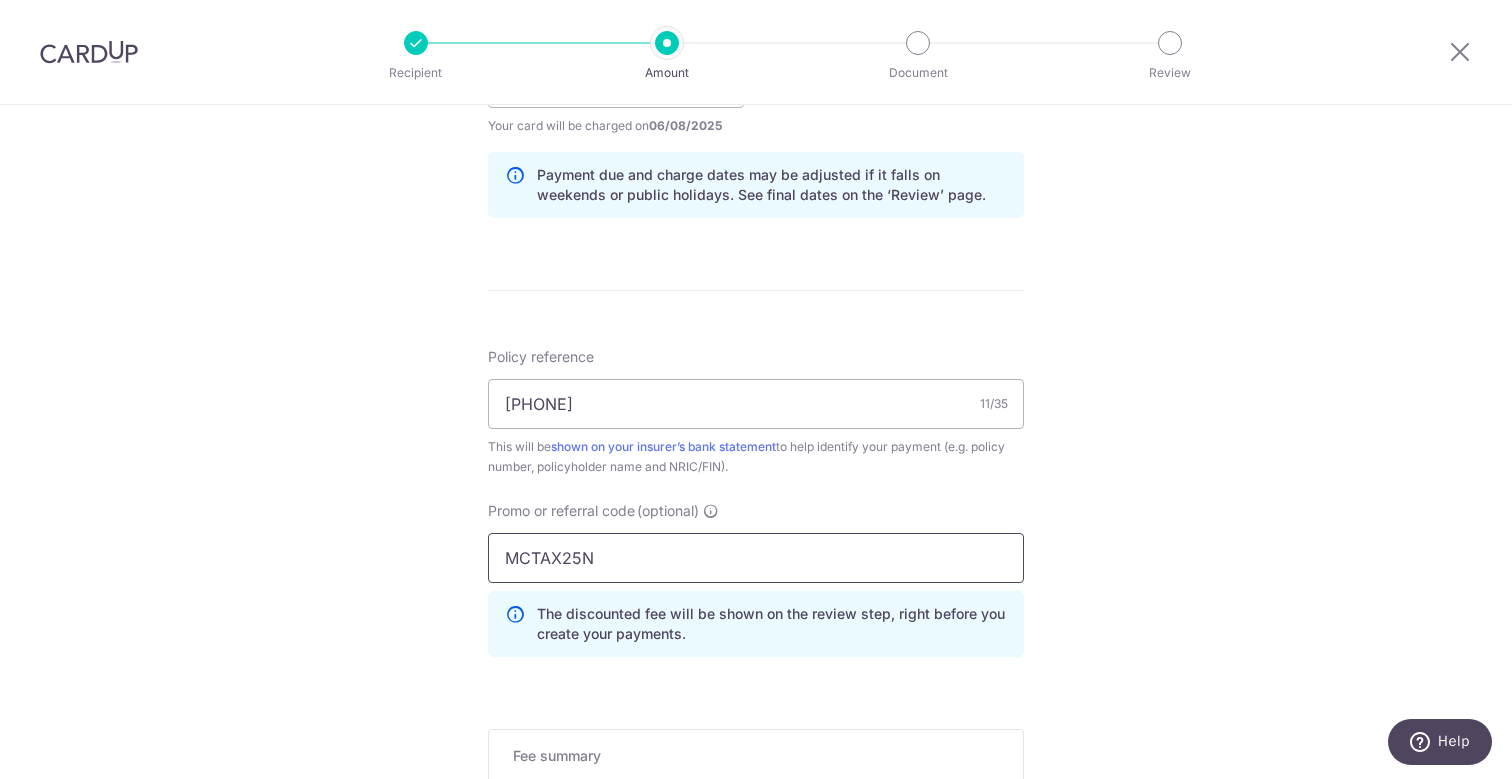 type on "MCTAX25N" 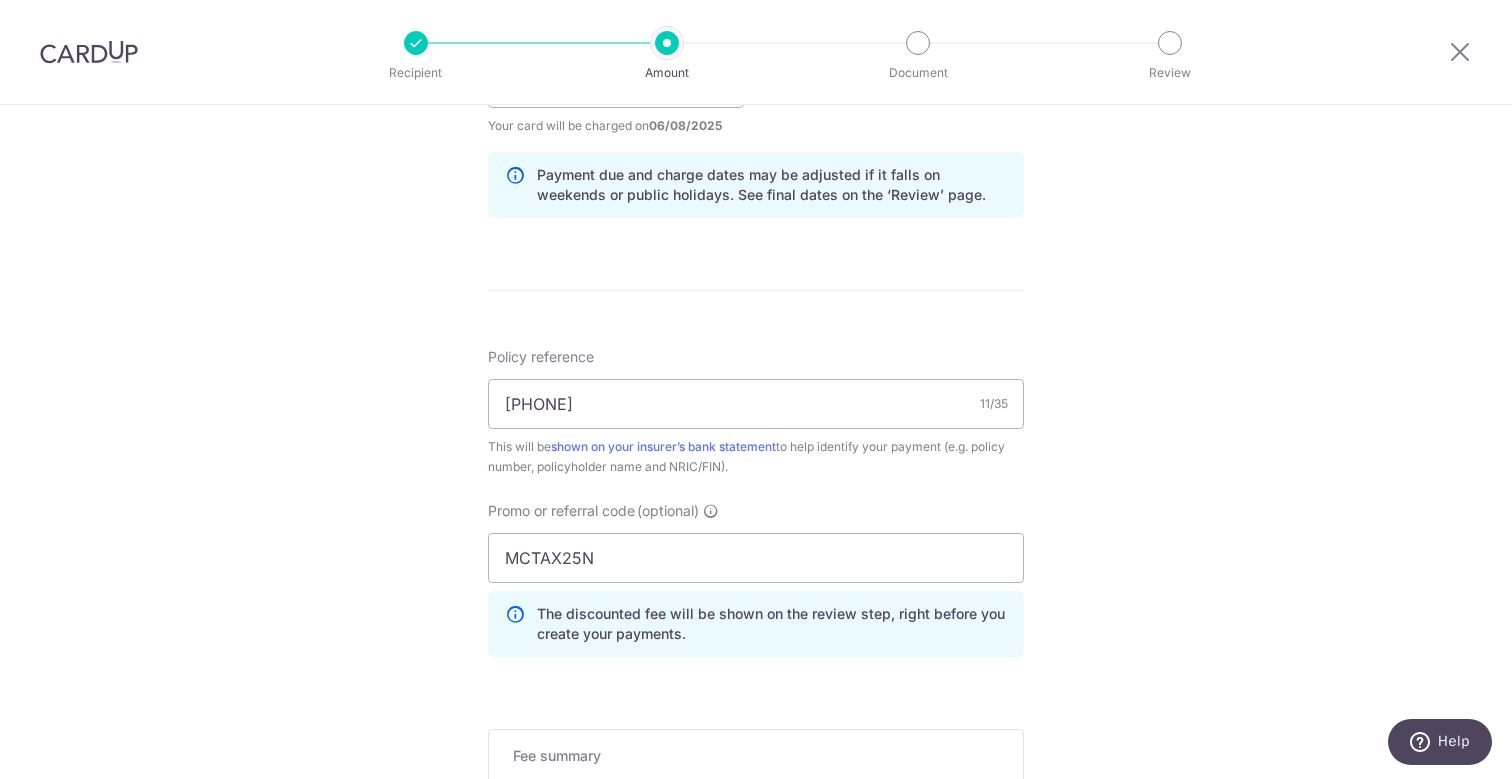 click on "Enter payment amount
SGD
3,553.85
3553.85
Card added successfully
Select Card
**** 7268
Add credit card
Your Cards
**** 0004
**** 7268
Secure 256-bit SSL
Text
New card details
Card
Secure 256-bit SSL" at bounding box center [756, 115] 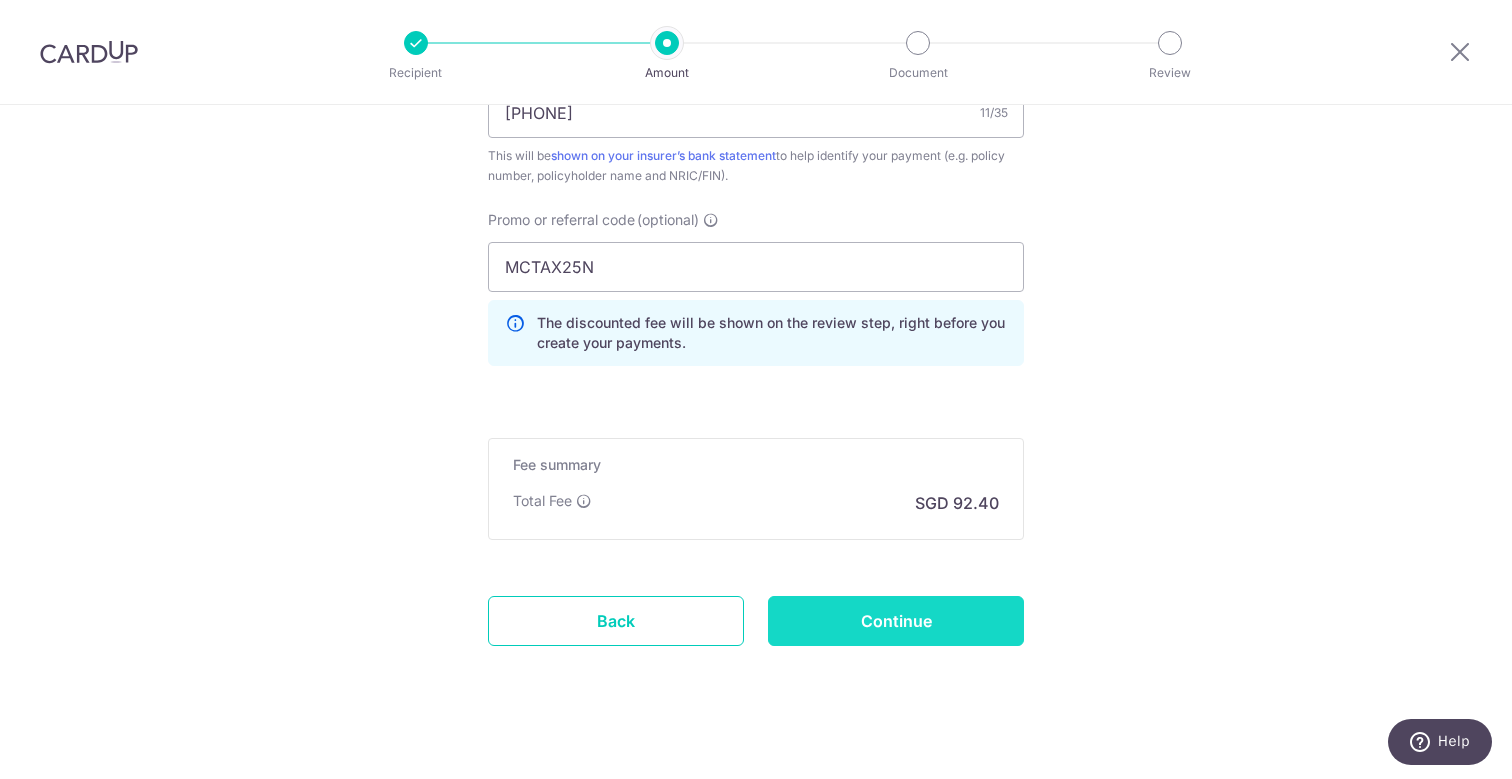 scroll, scrollTop: 1295, scrollLeft: 0, axis: vertical 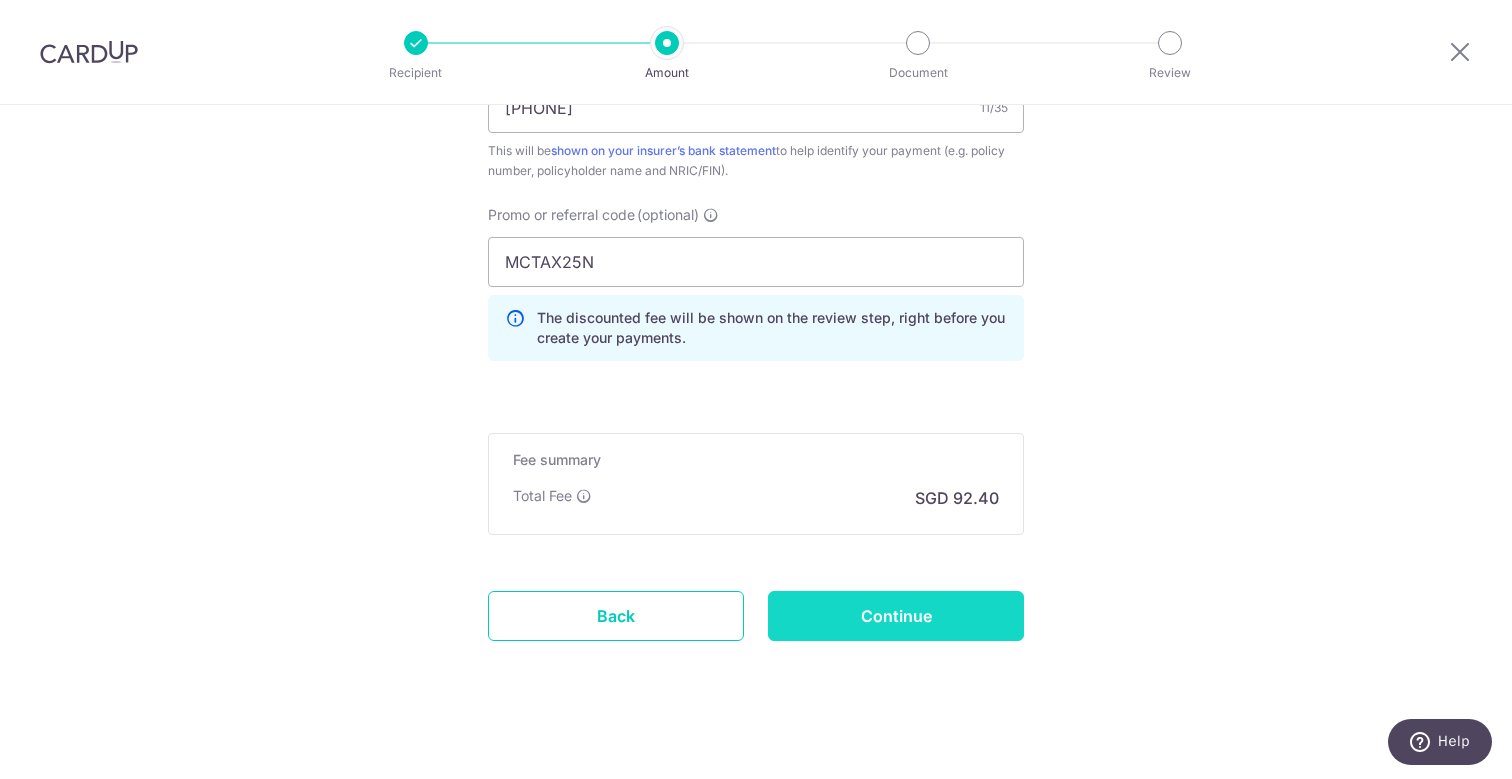click on "Continue" at bounding box center [896, 616] 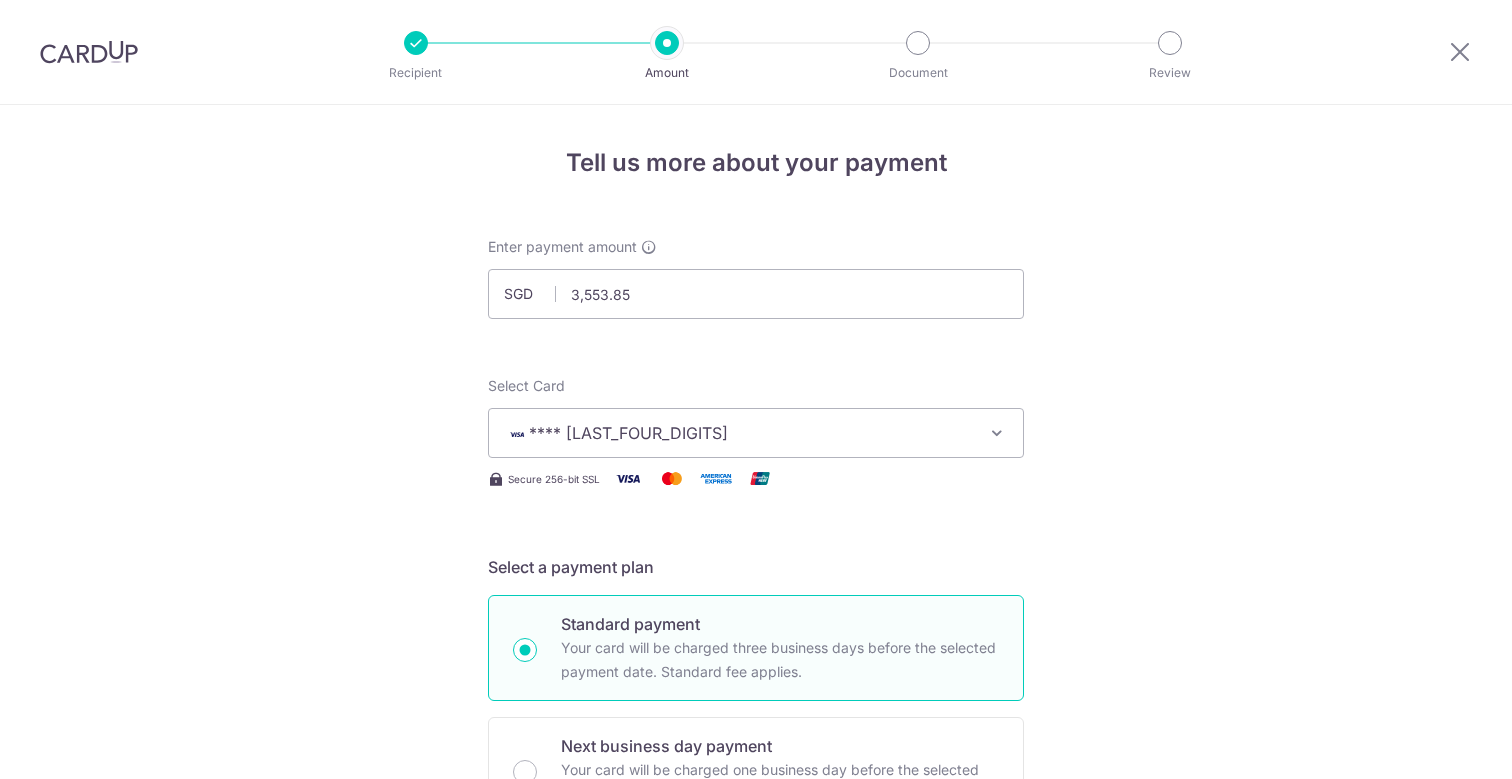 scroll, scrollTop: 0, scrollLeft: 0, axis: both 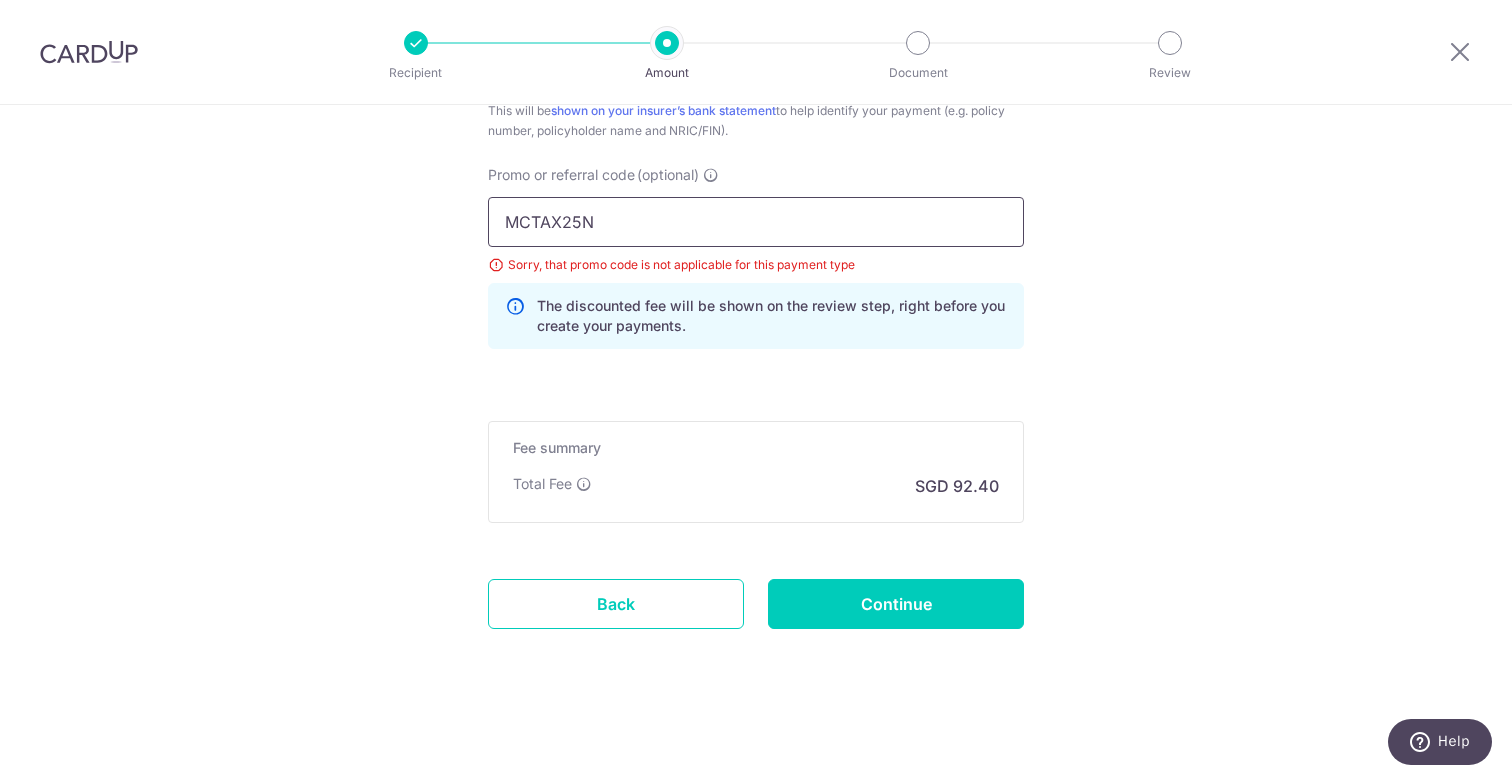 click on "MCTAX25N" at bounding box center [756, 222] 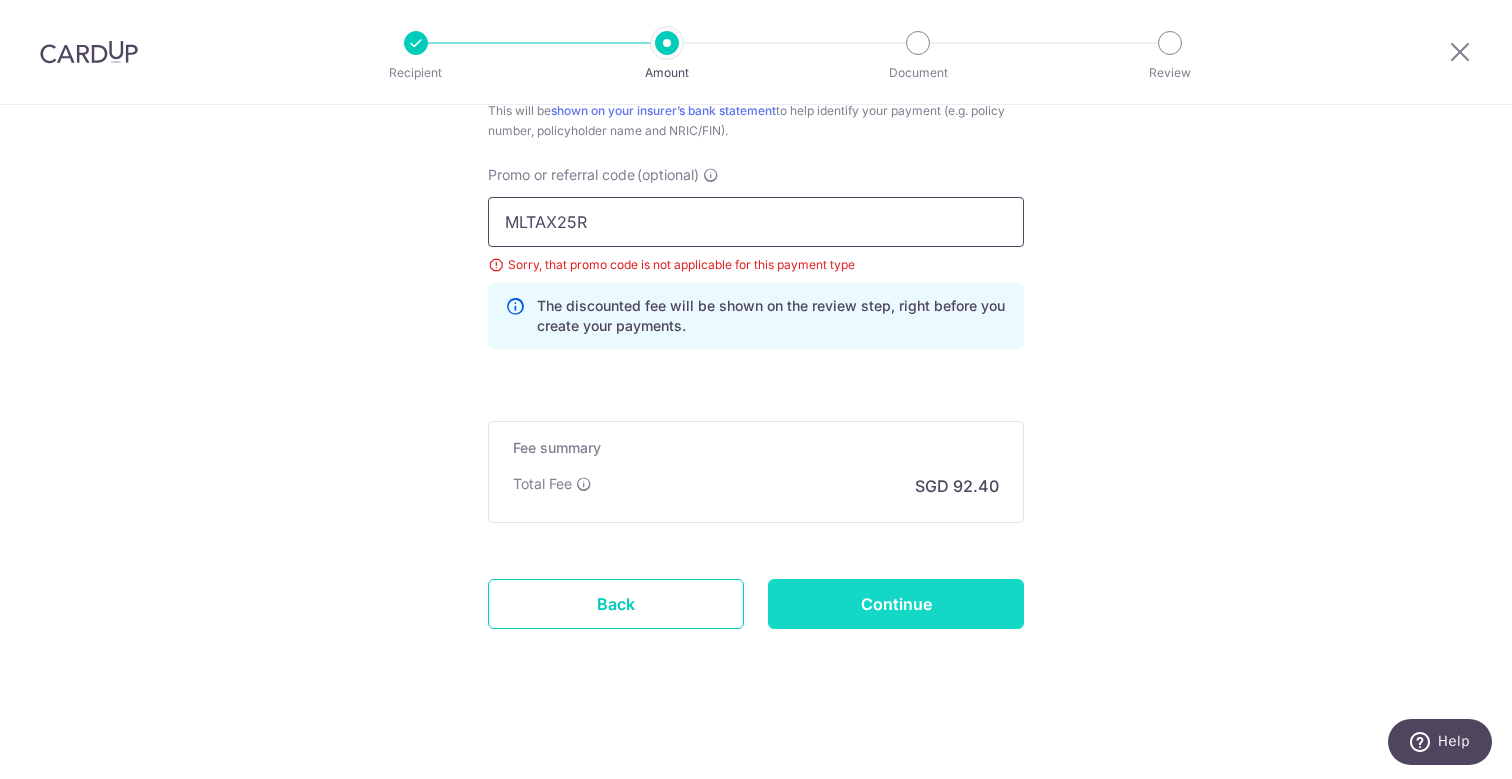 type on "MLTAX25R" 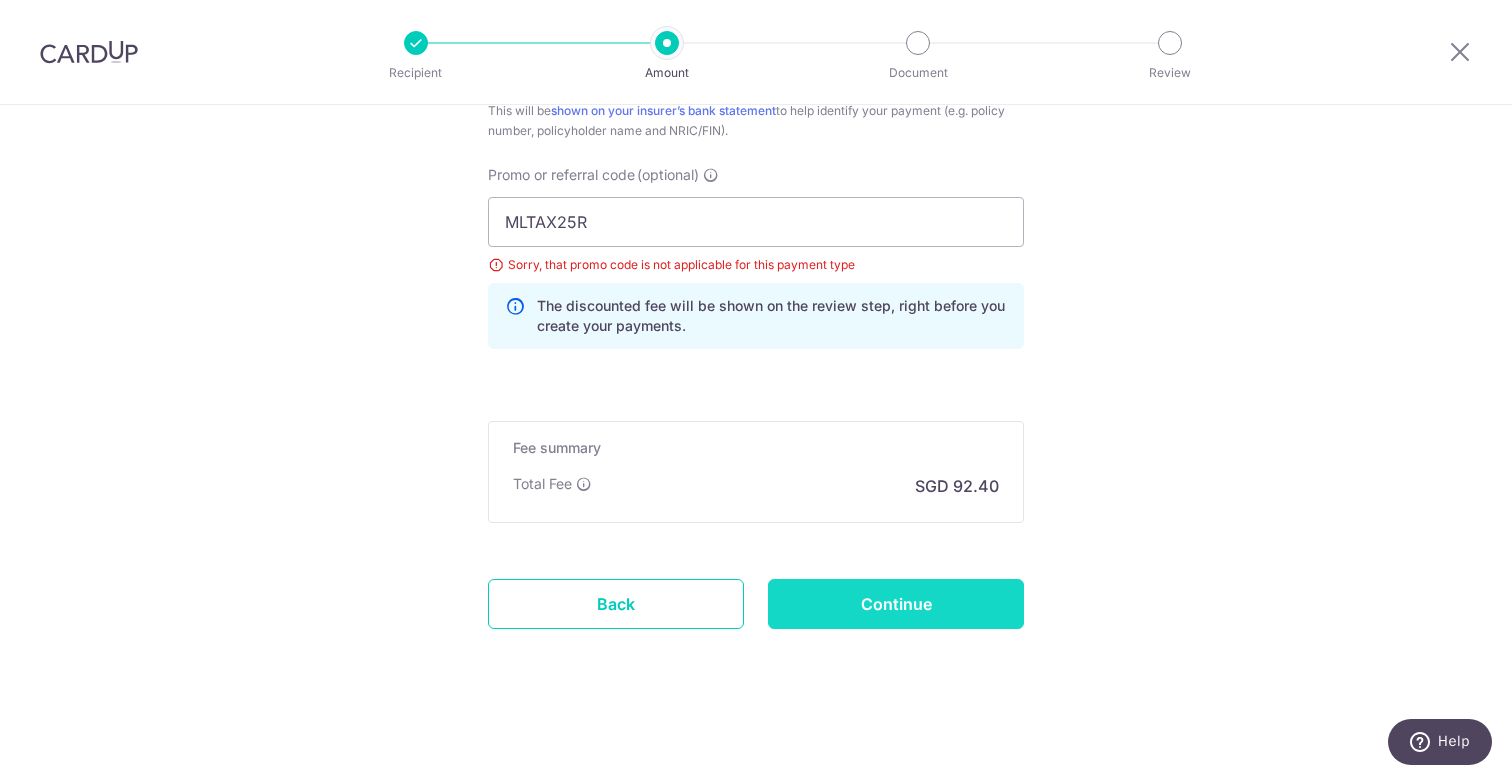 click on "Continue" at bounding box center [896, 604] 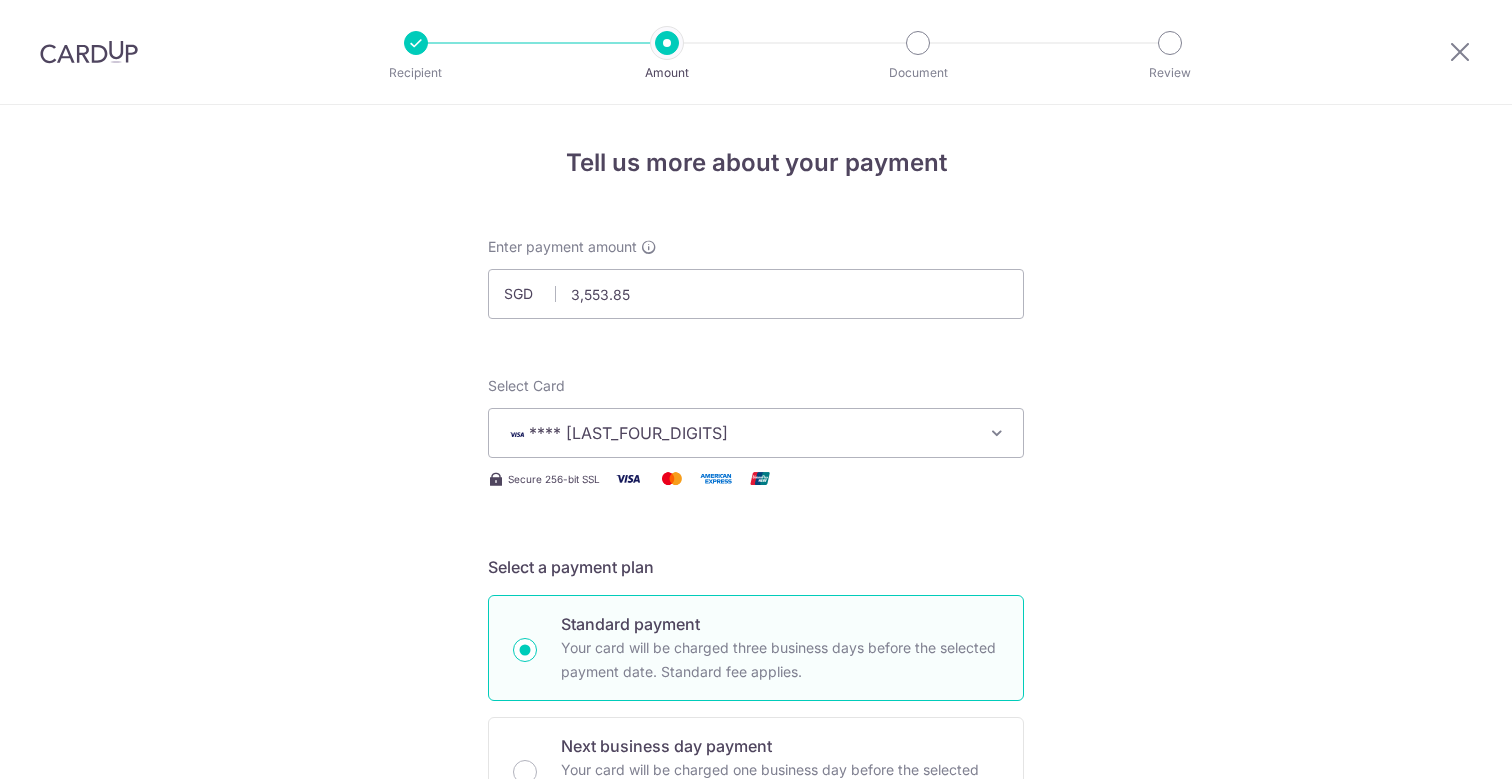 scroll, scrollTop: 0, scrollLeft: 0, axis: both 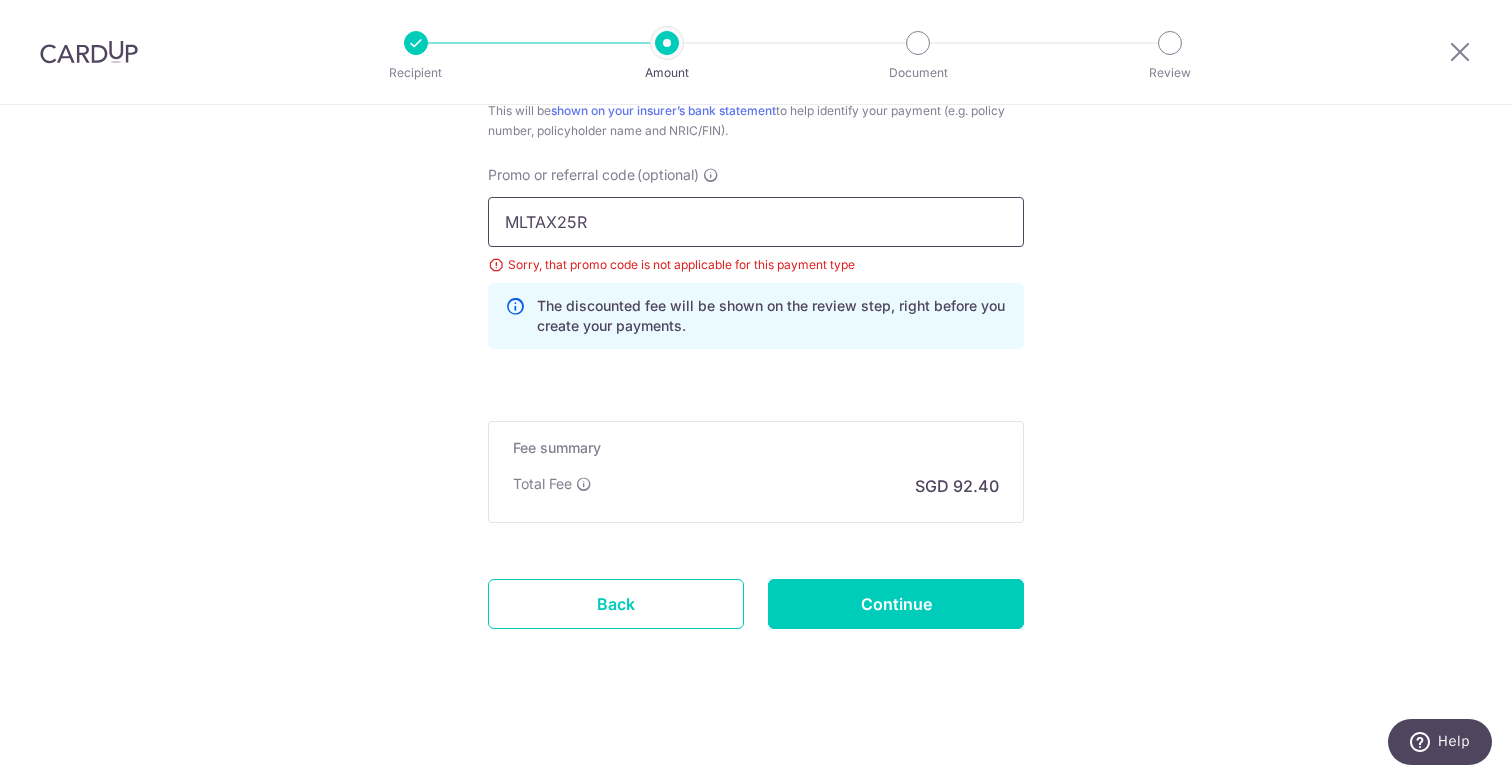 click on "MLTAX25R" at bounding box center [756, 222] 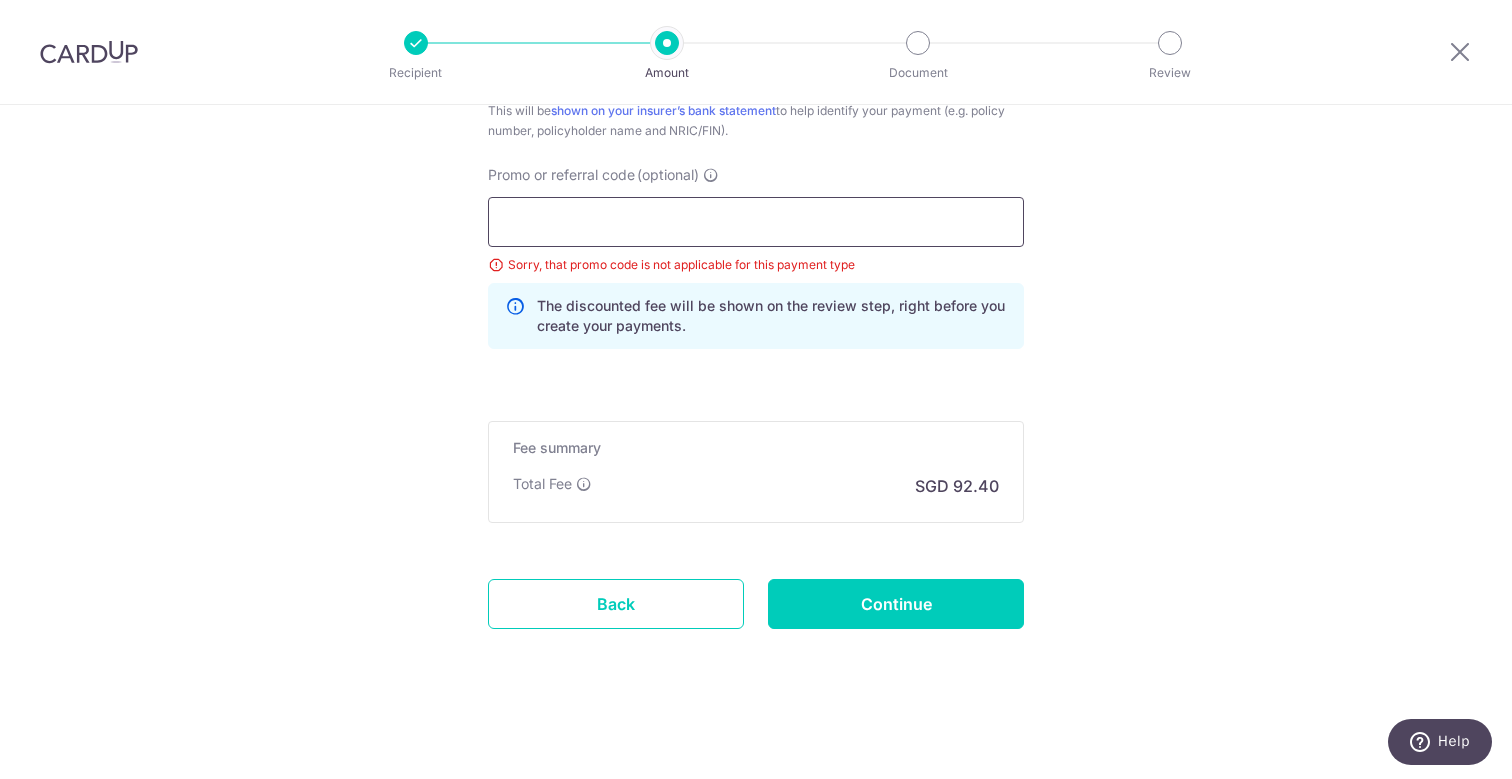 scroll, scrollTop: 1245, scrollLeft: 0, axis: vertical 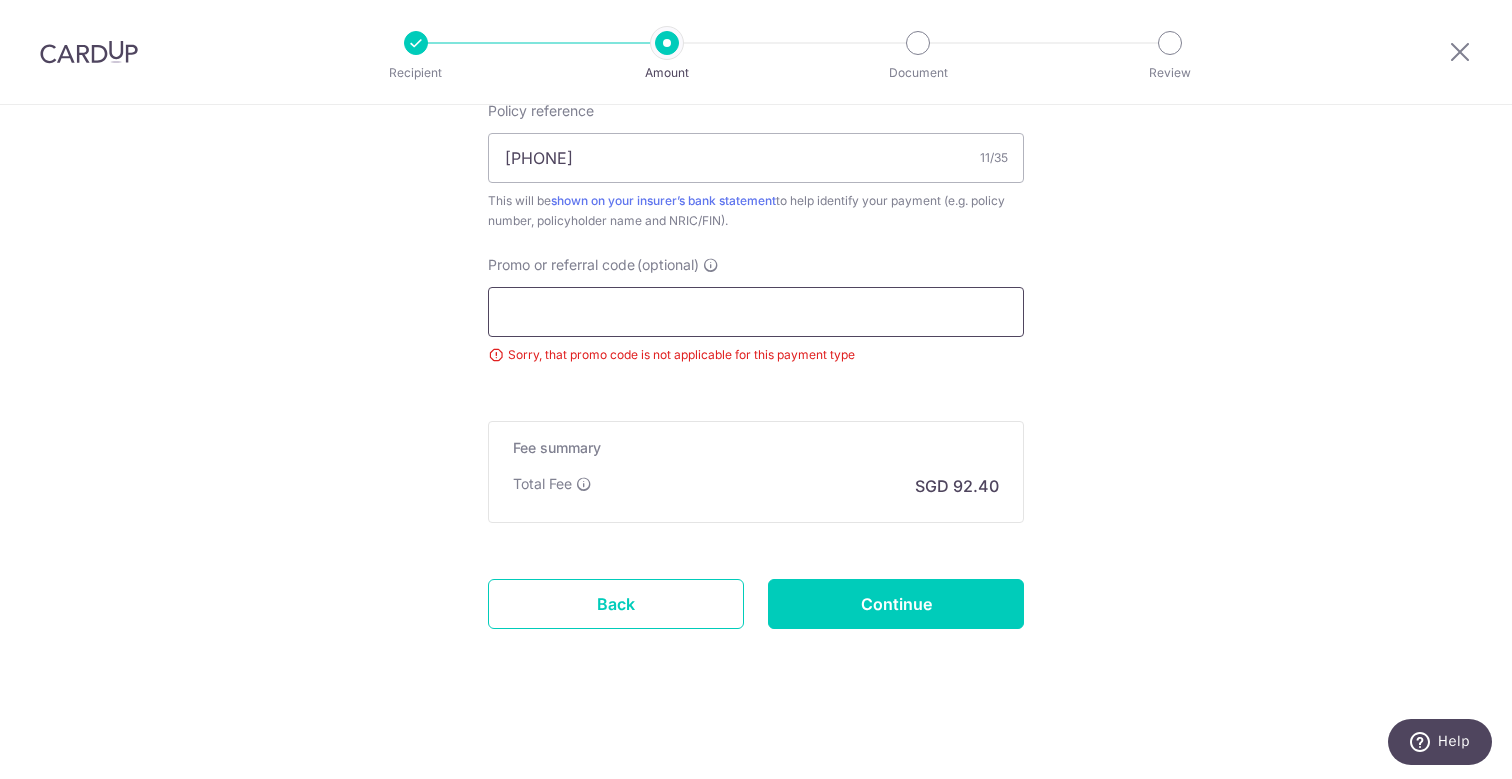 paste on "MLTAX25R" 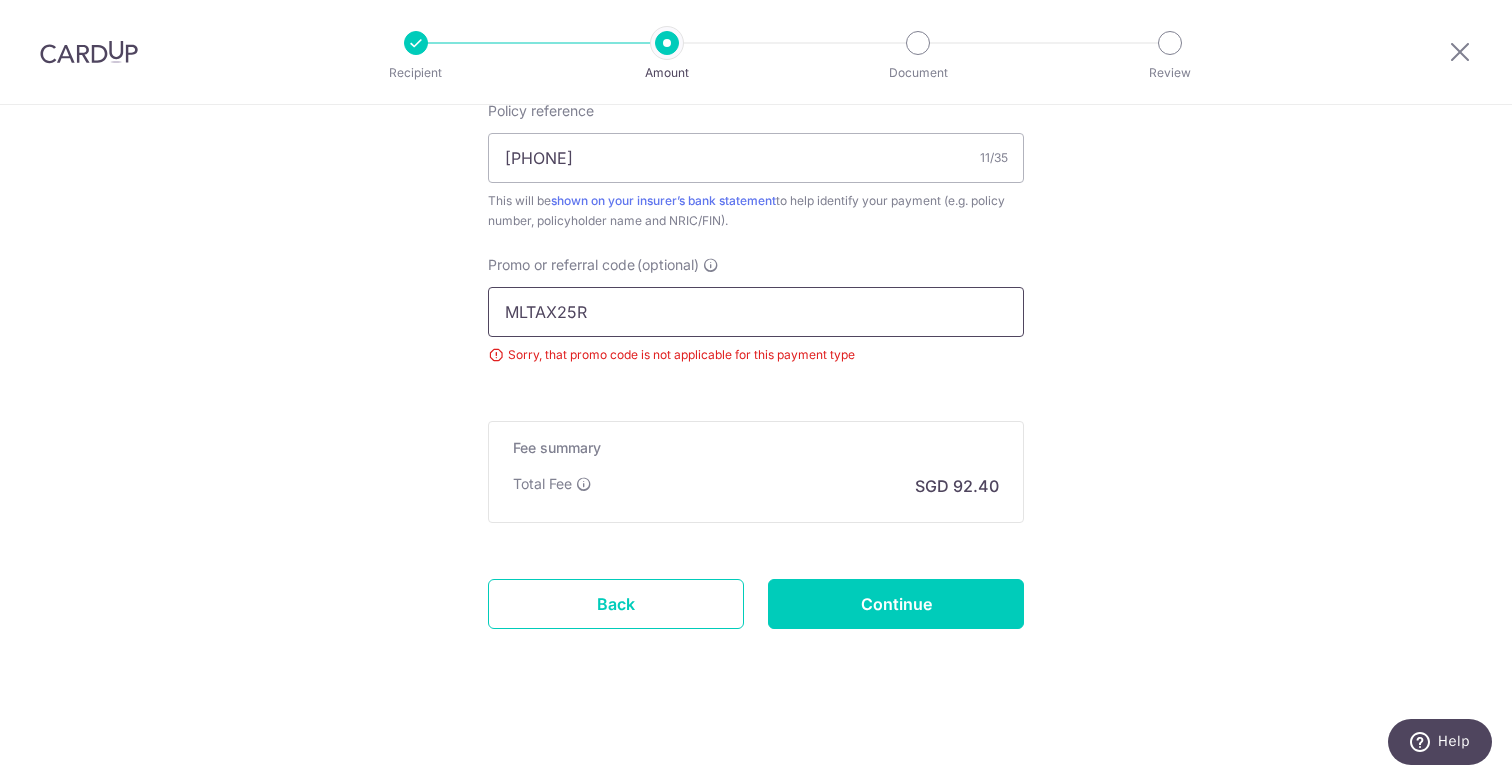 scroll, scrollTop: 1335, scrollLeft: 0, axis: vertical 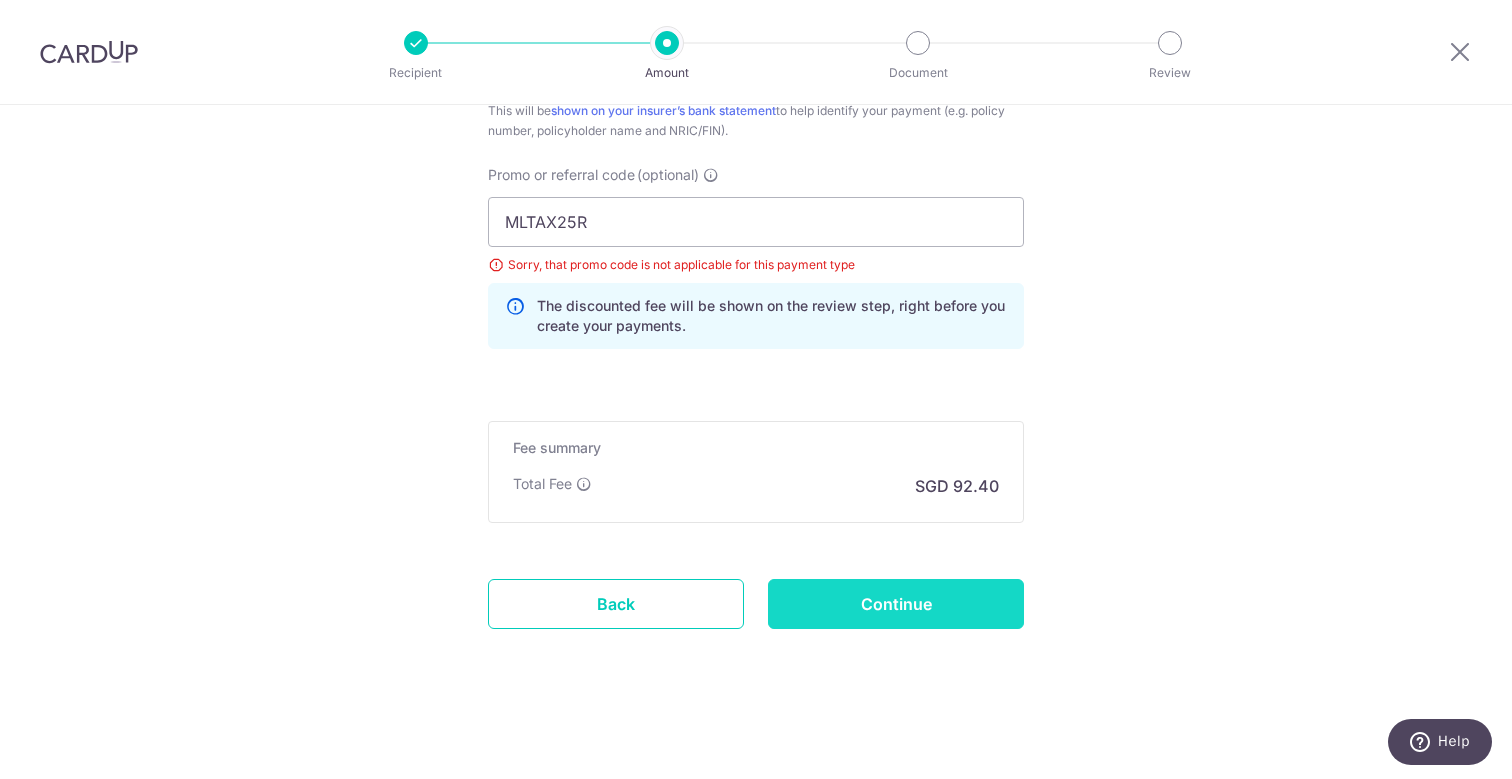click on "Continue" at bounding box center [896, 604] 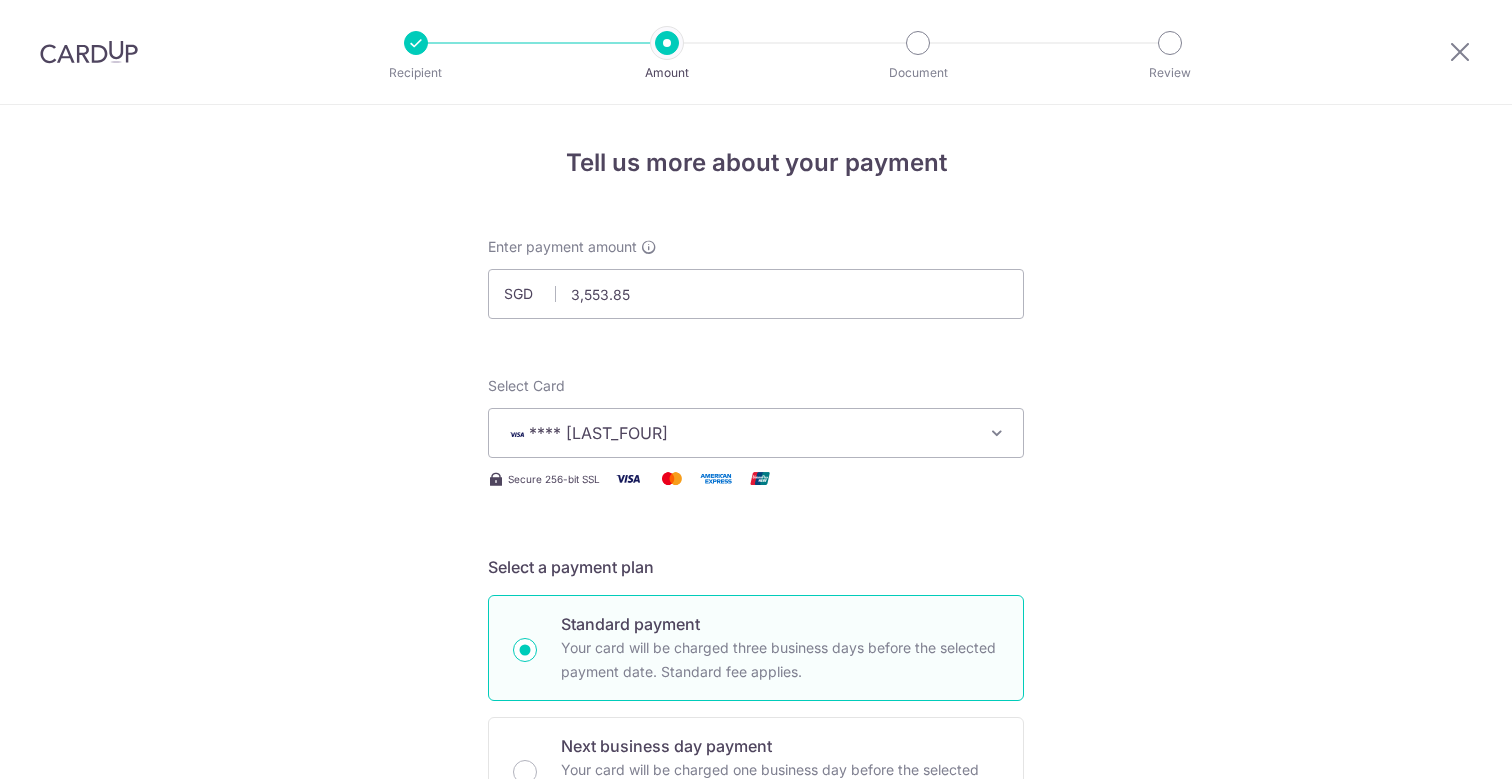 scroll, scrollTop: 0, scrollLeft: 0, axis: both 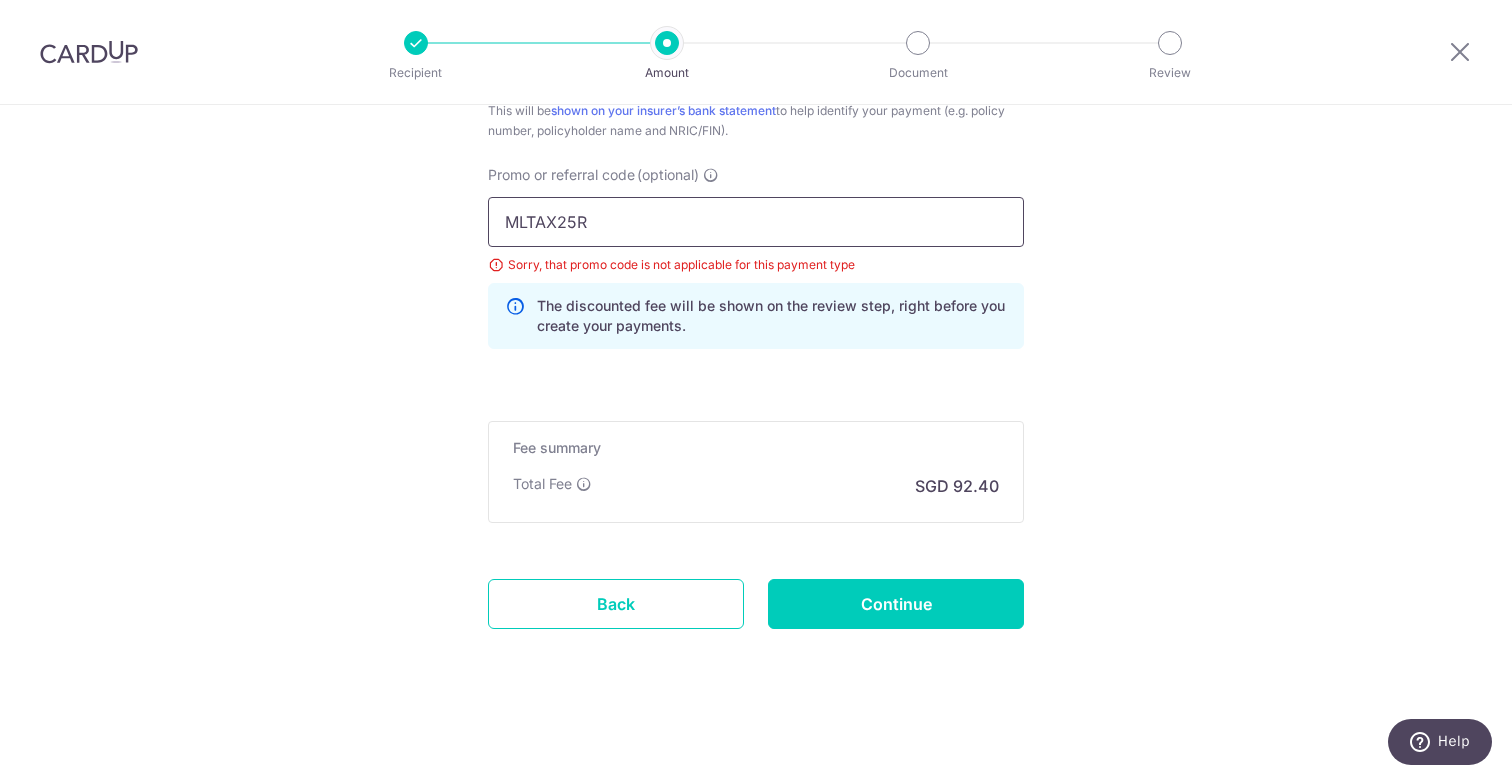 click on "MLTAX25R" at bounding box center (756, 222) 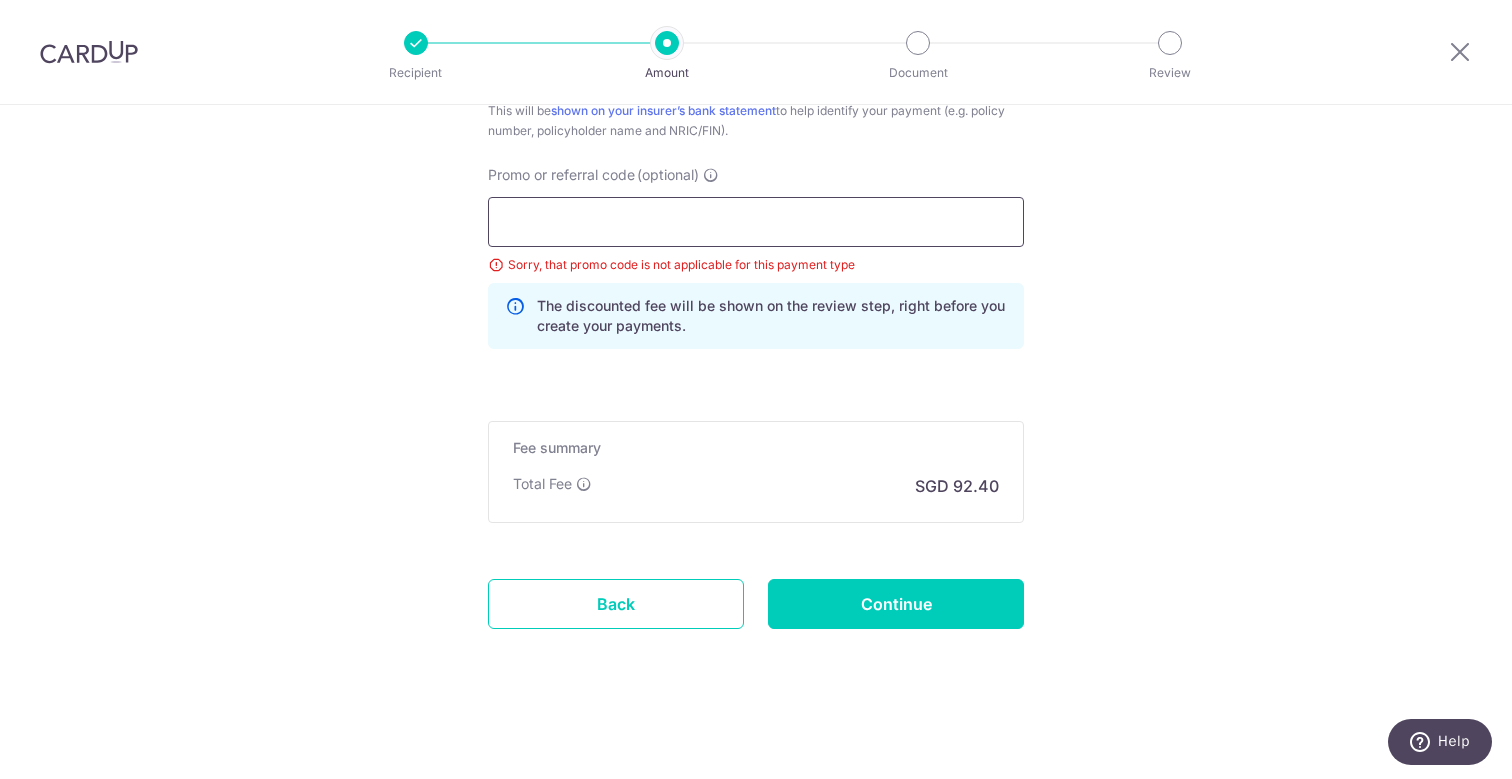 scroll, scrollTop: 1245, scrollLeft: 0, axis: vertical 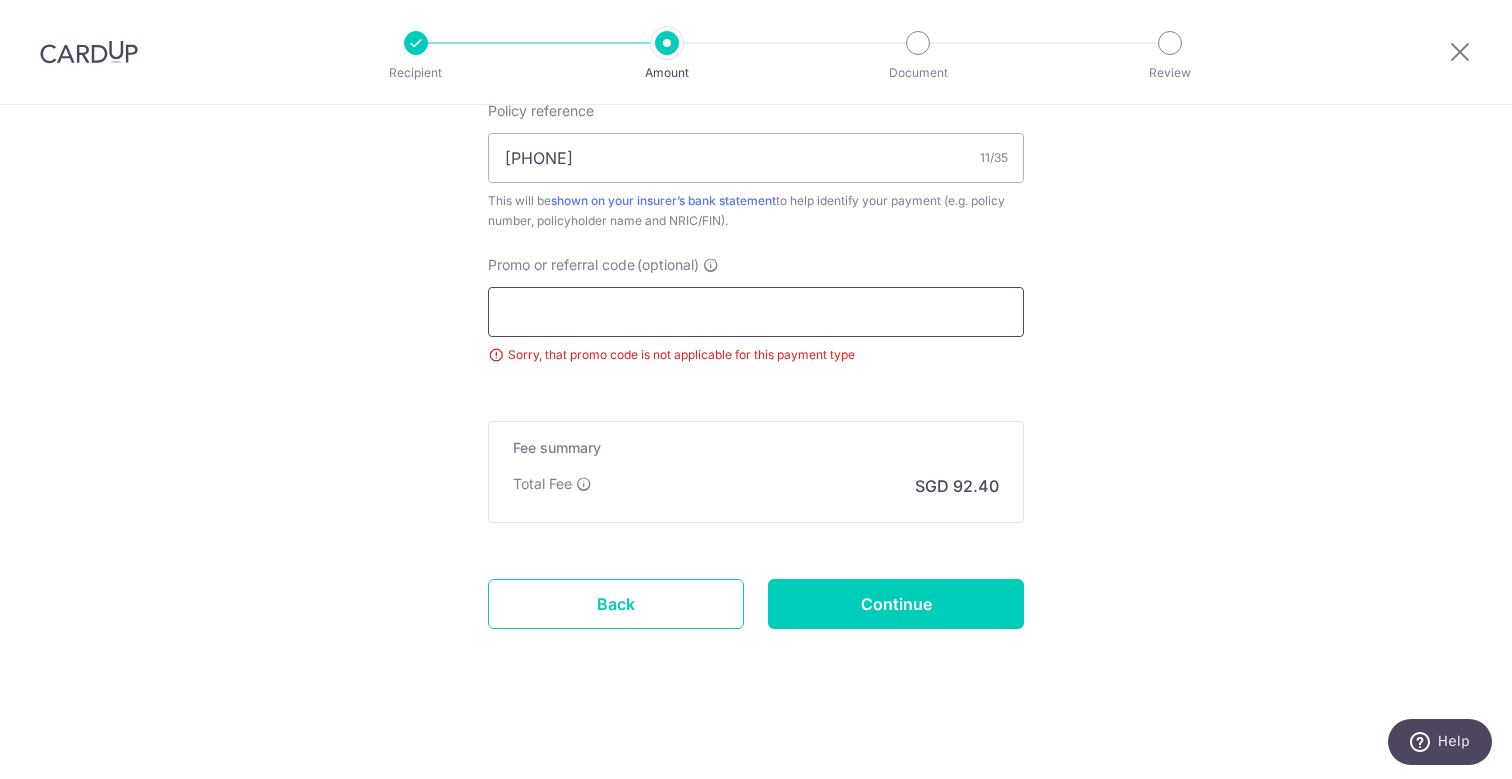 paste on "MILELION" 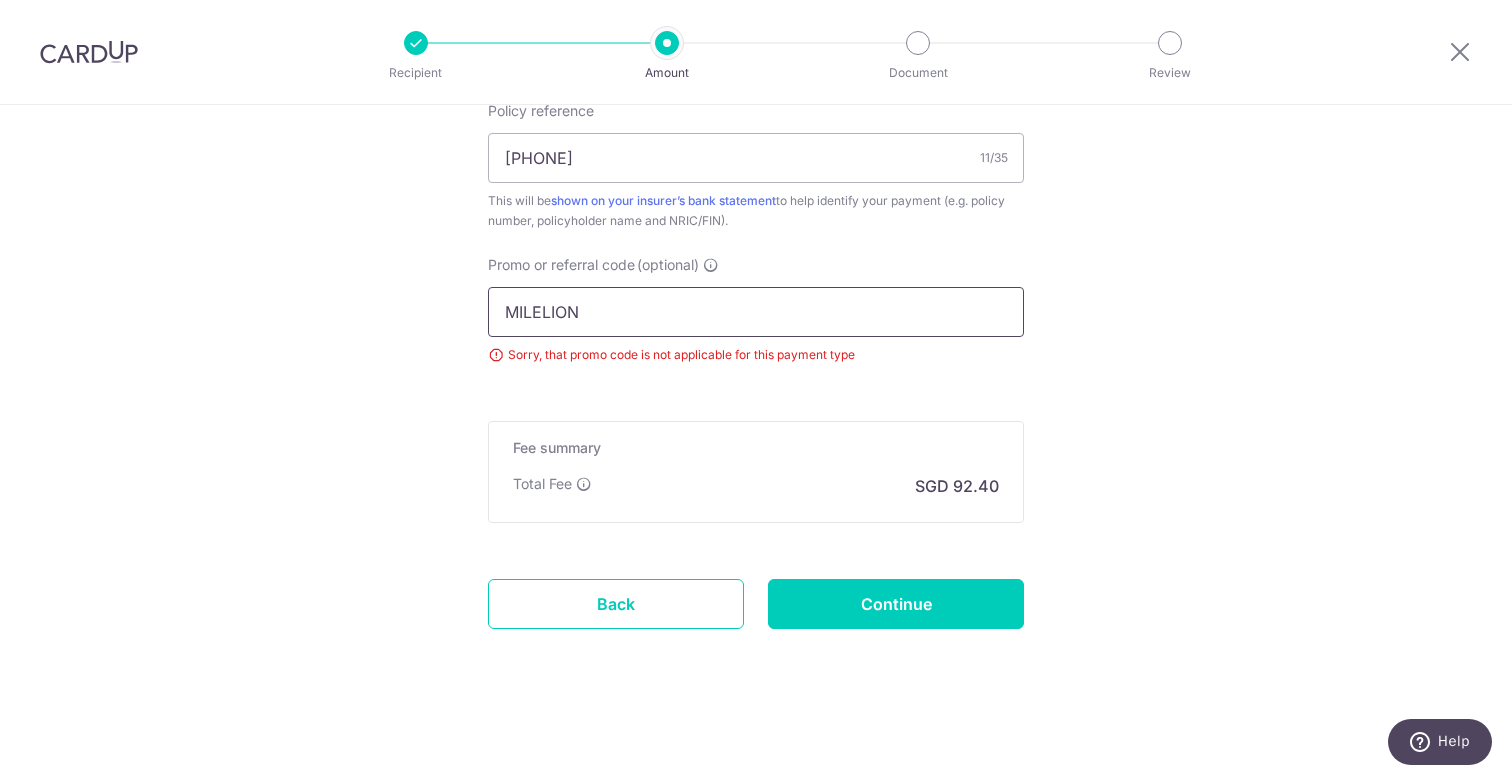 scroll, scrollTop: 1335, scrollLeft: 0, axis: vertical 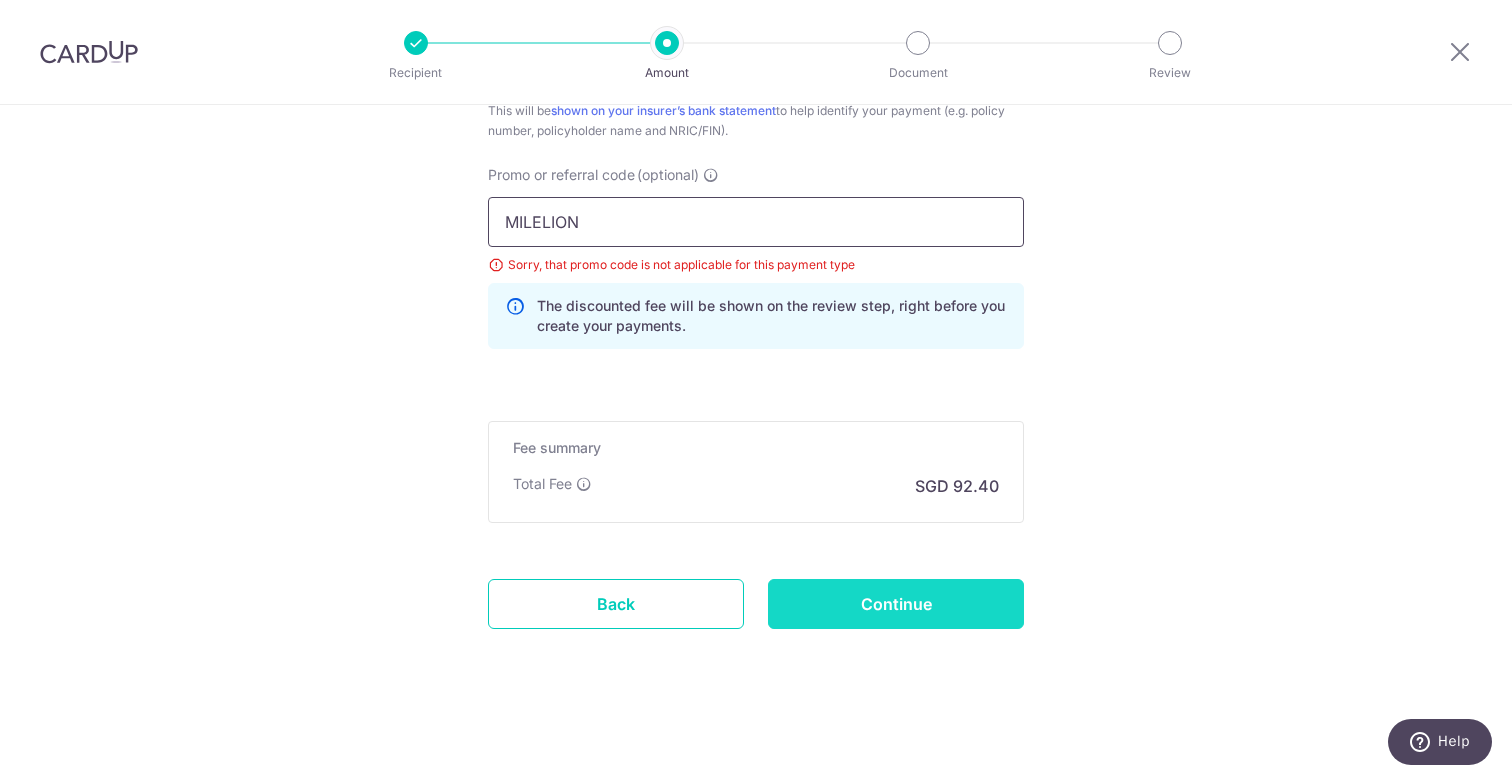 type on "MILELION" 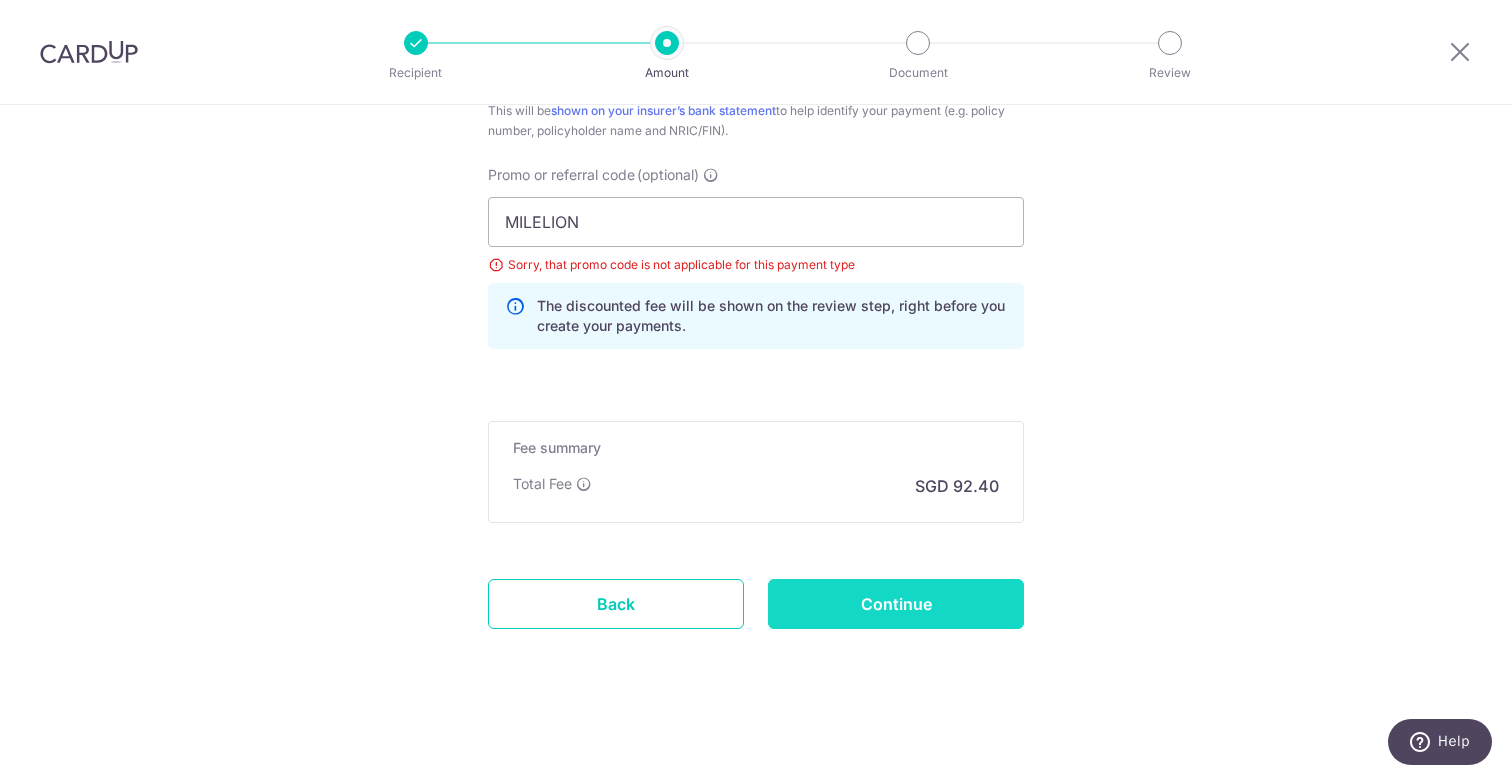 click on "Continue" at bounding box center [896, 604] 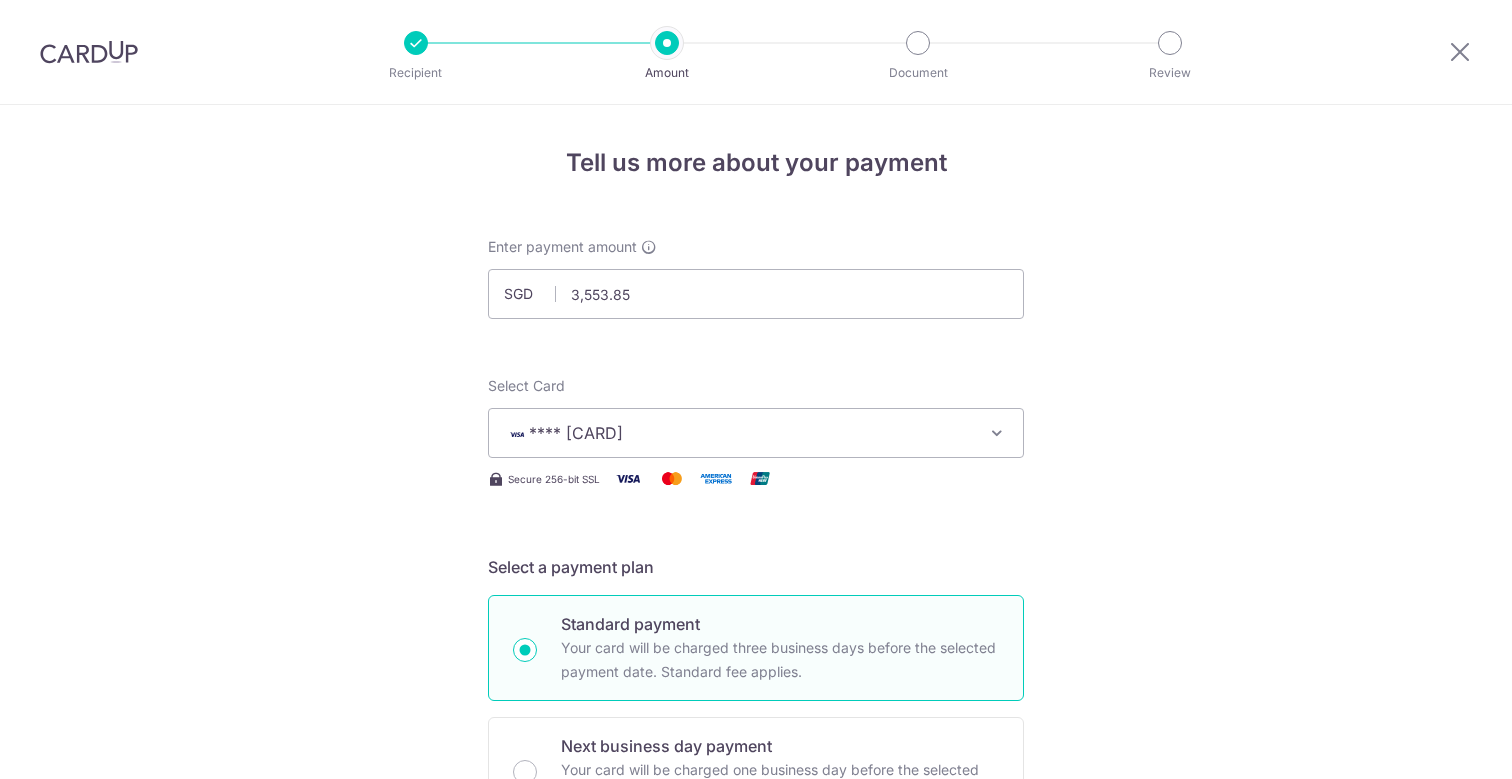 scroll, scrollTop: 0, scrollLeft: 0, axis: both 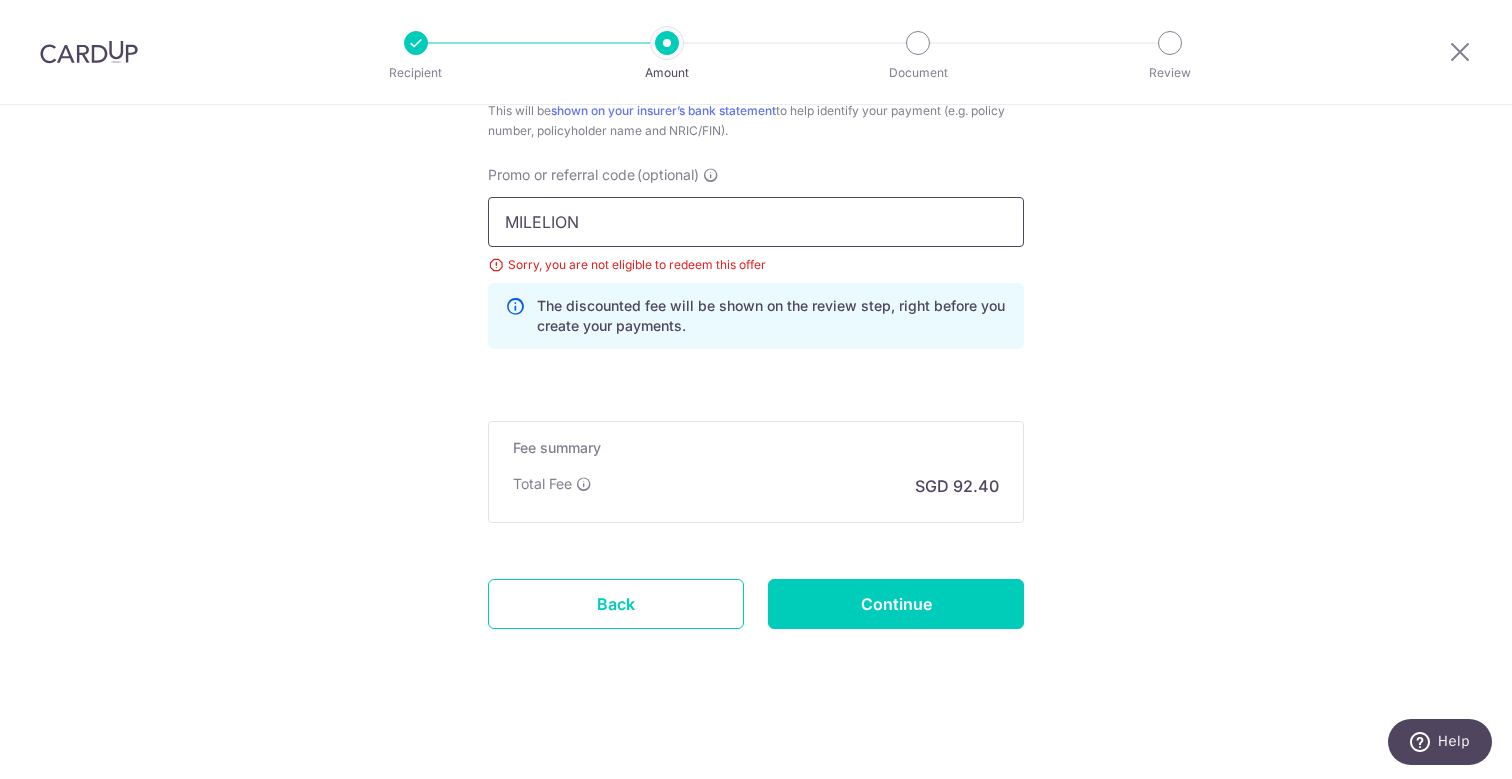 click on "MILELION" at bounding box center [756, 222] 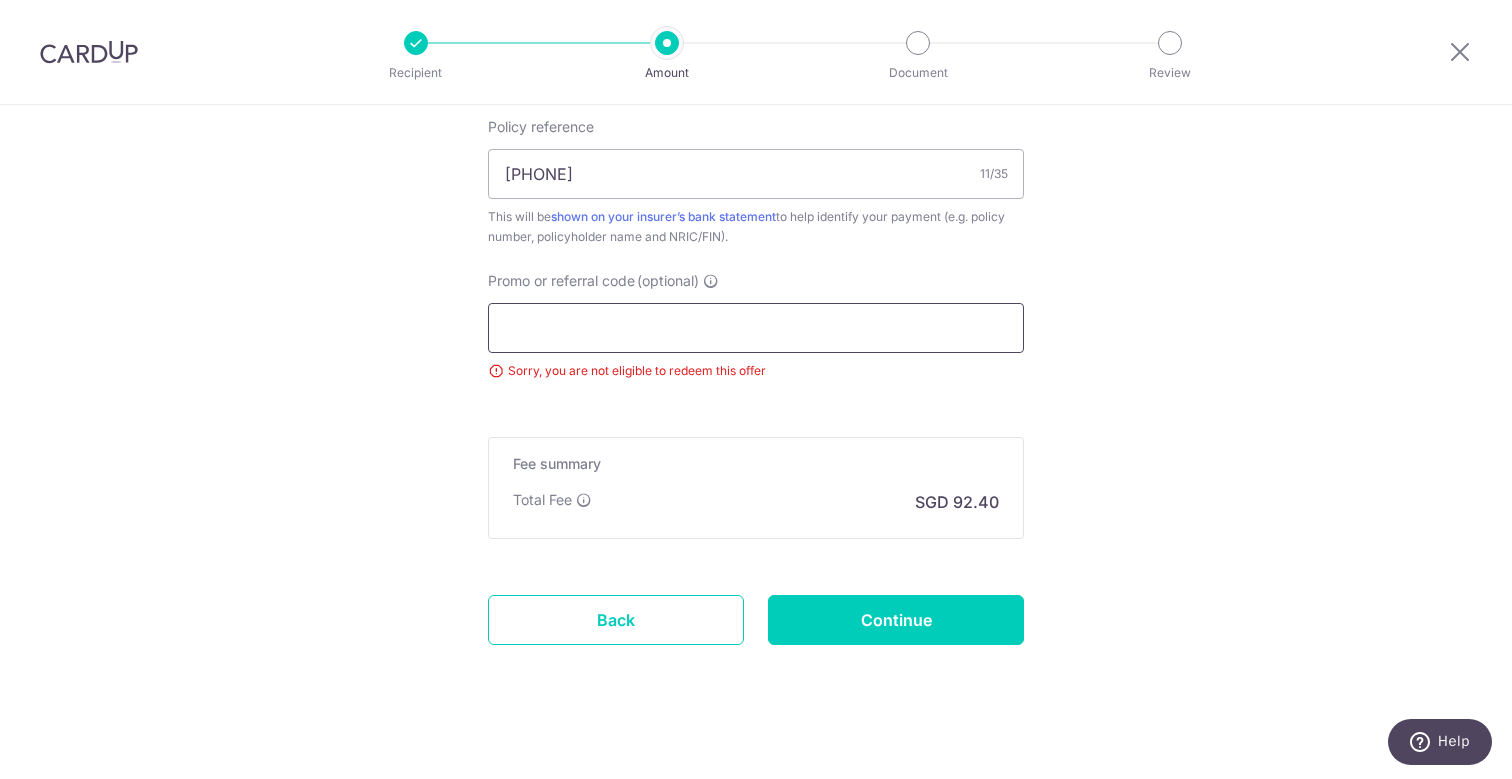 scroll, scrollTop: 1234, scrollLeft: 0, axis: vertical 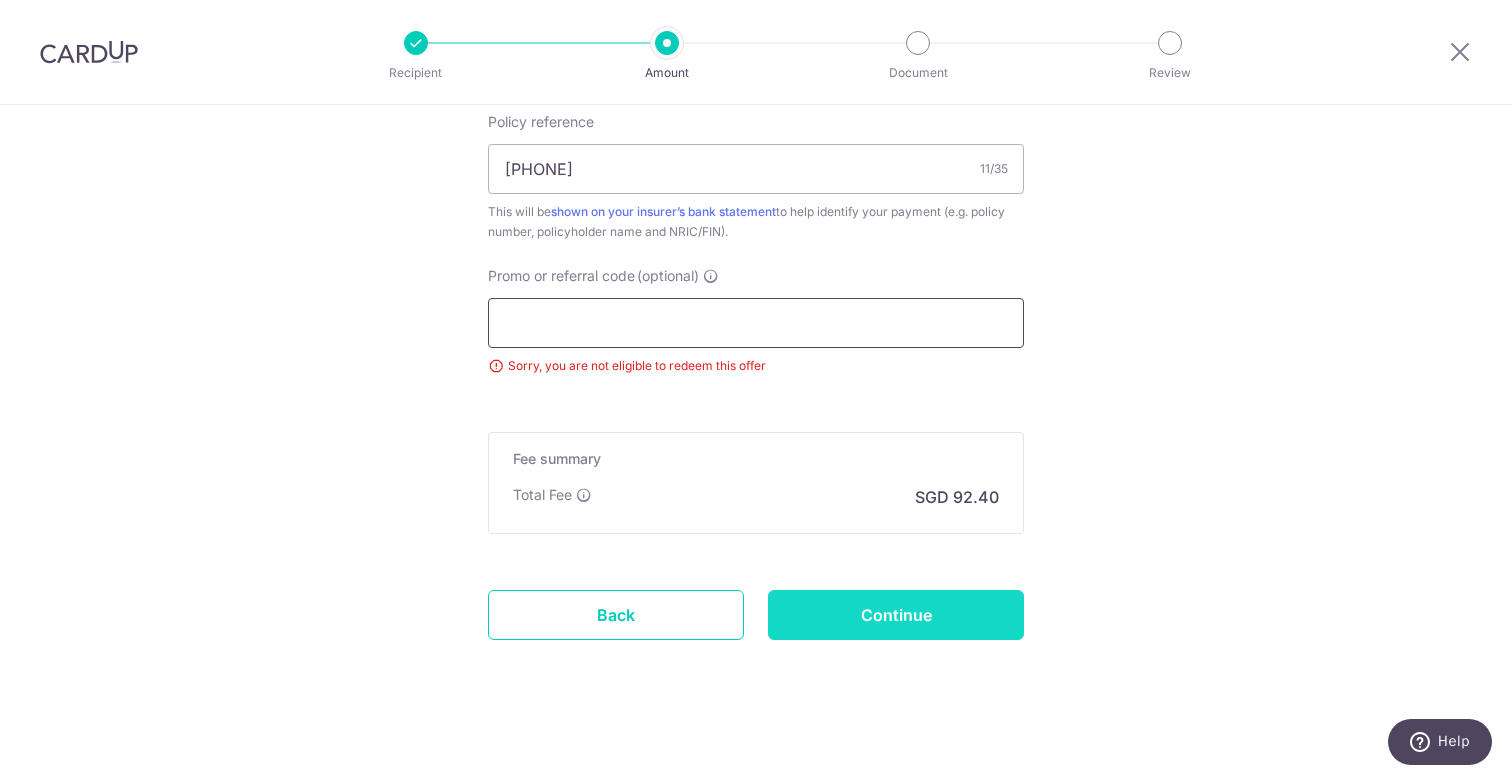 type 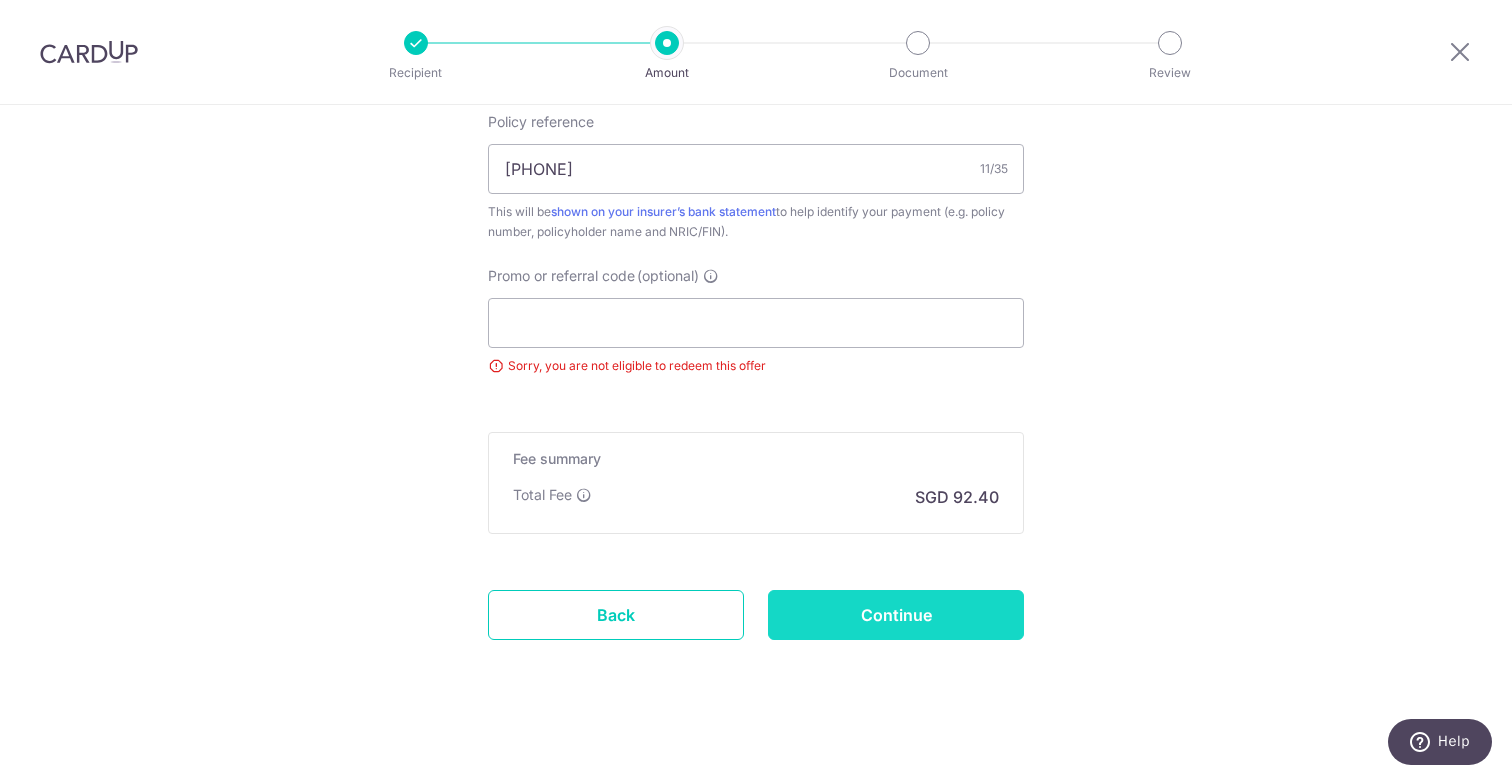 click on "Continue" at bounding box center (896, 615) 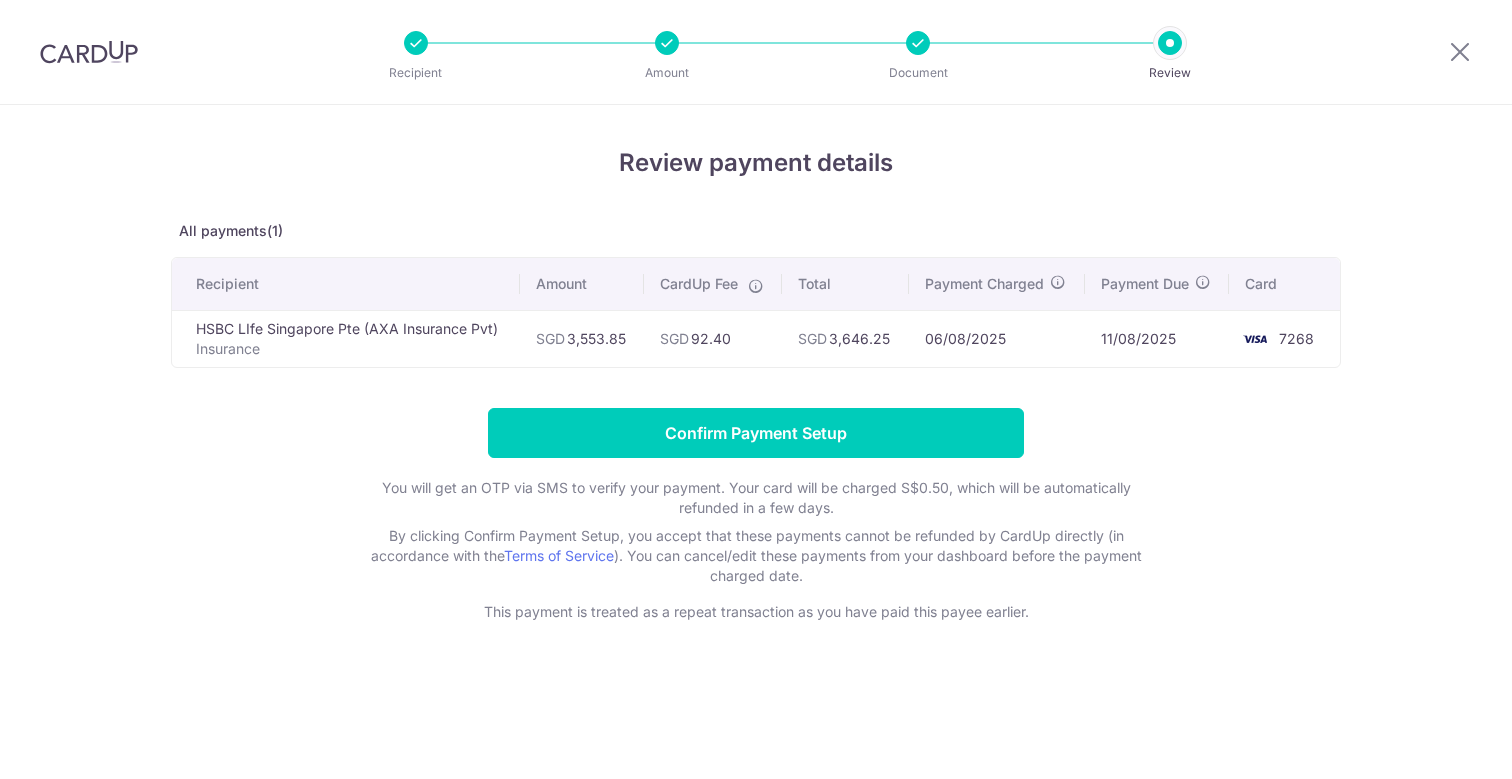 scroll, scrollTop: 0, scrollLeft: 0, axis: both 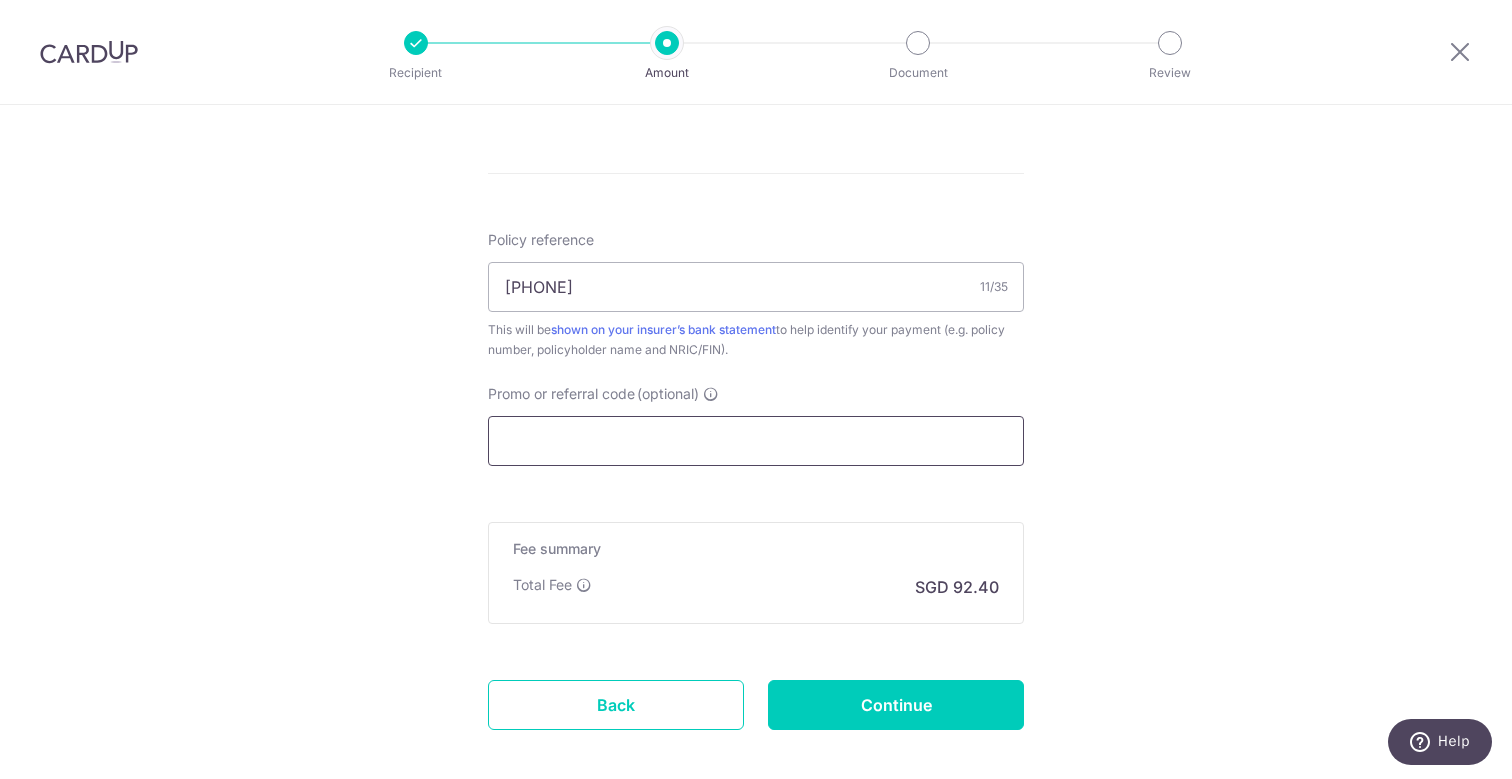 click on "Promo or referral code
(optional)" at bounding box center (756, 441) 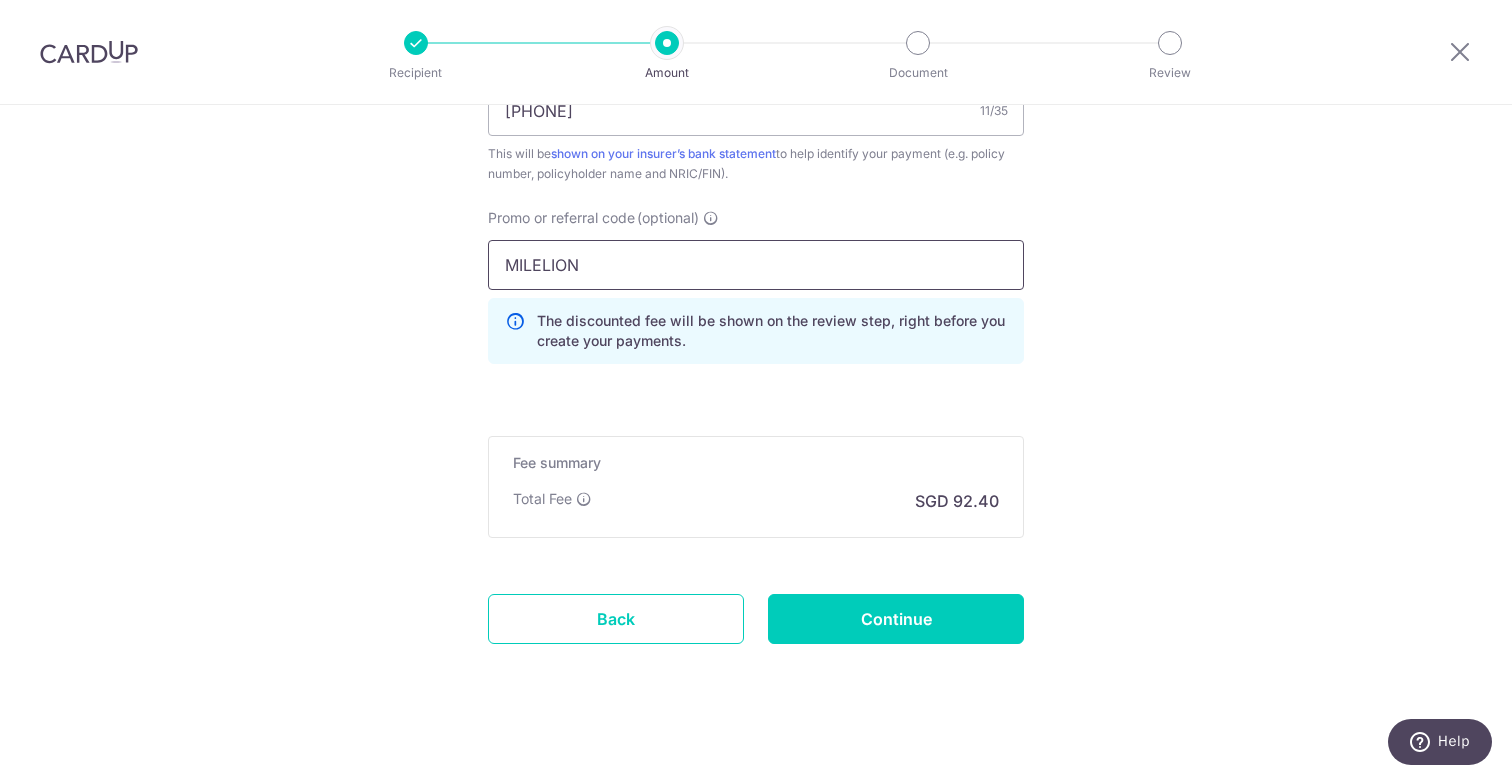 scroll, scrollTop: 1307, scrollLeft: 0, axis: vertical 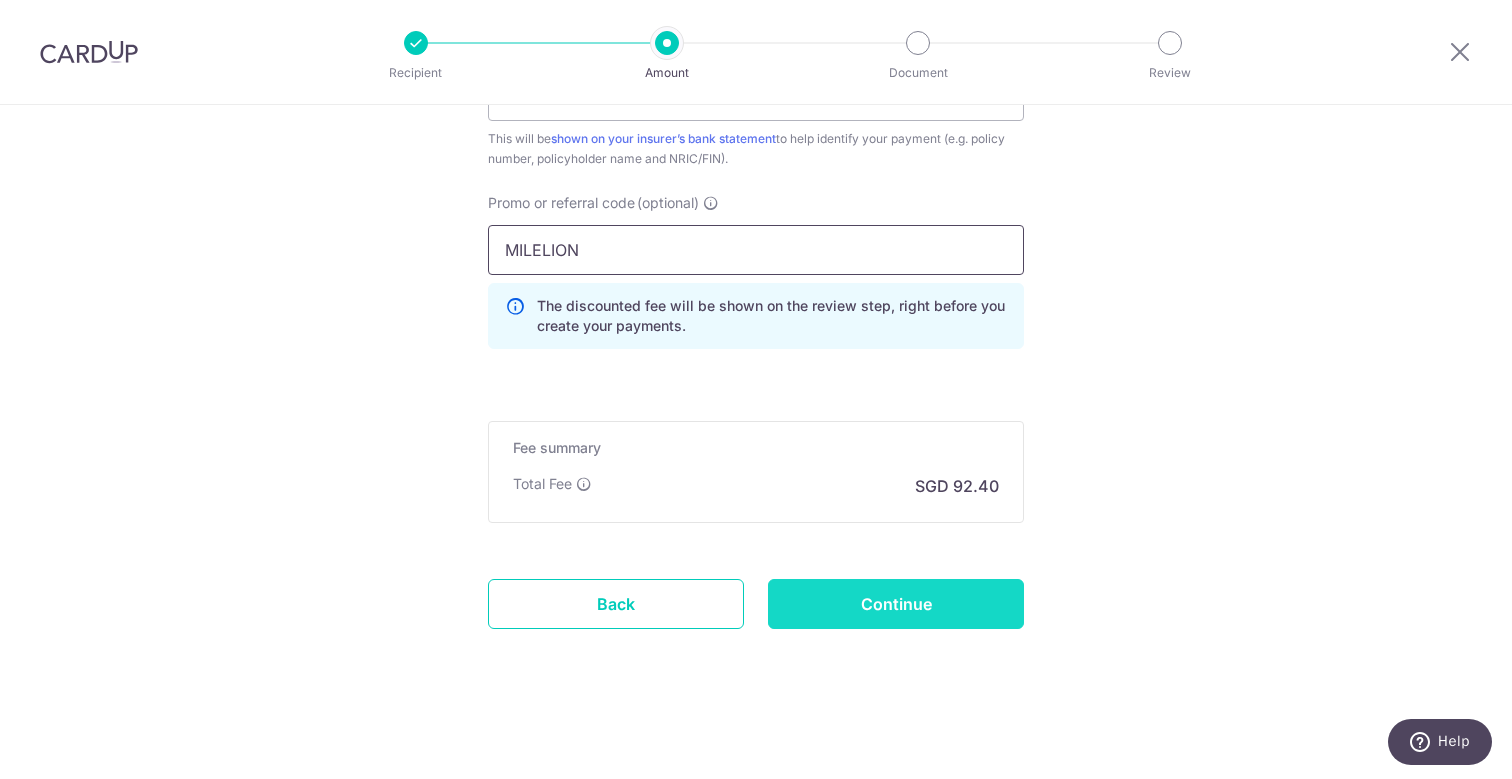 type on "MILELION" 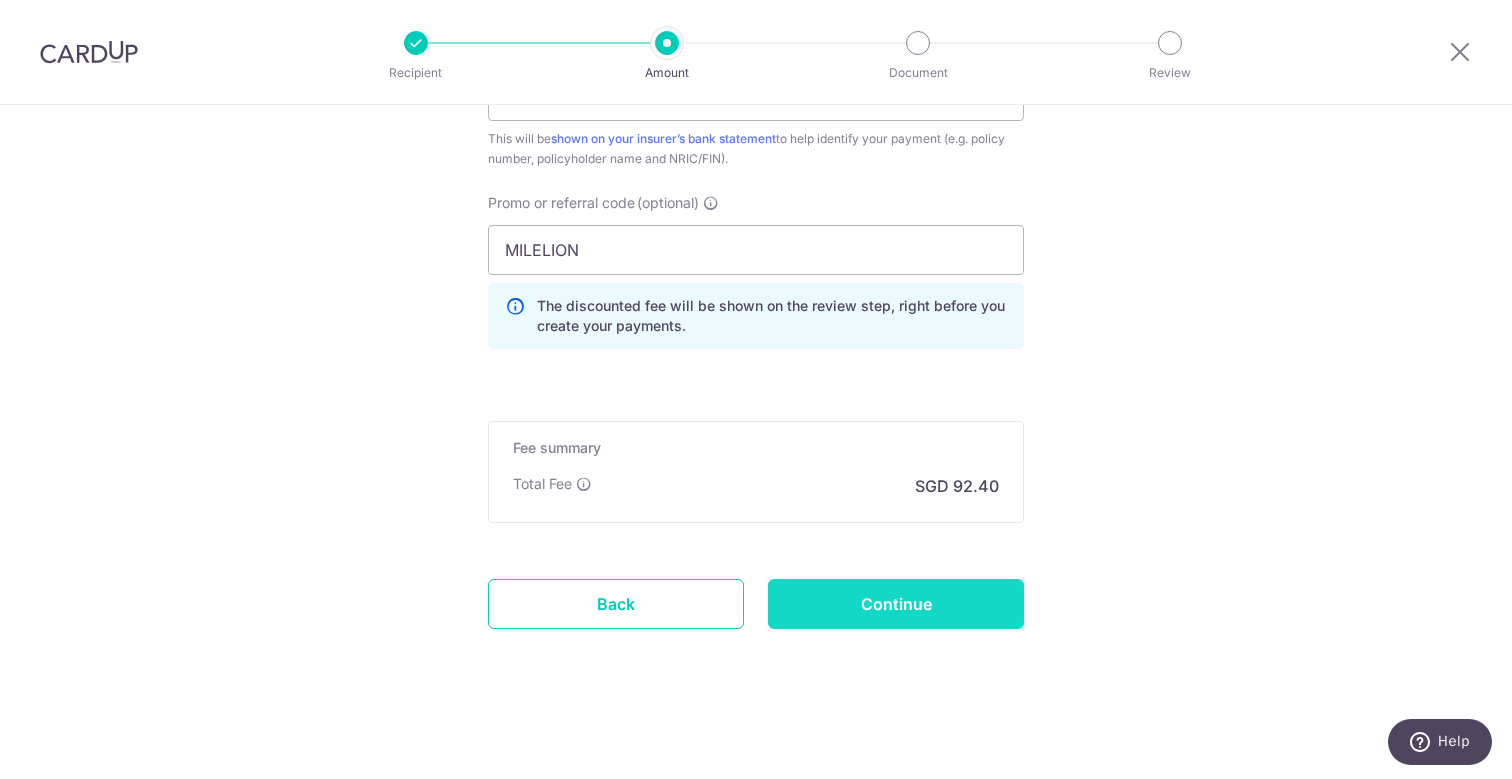 click on "Continue" at bounding box center [896, 604] 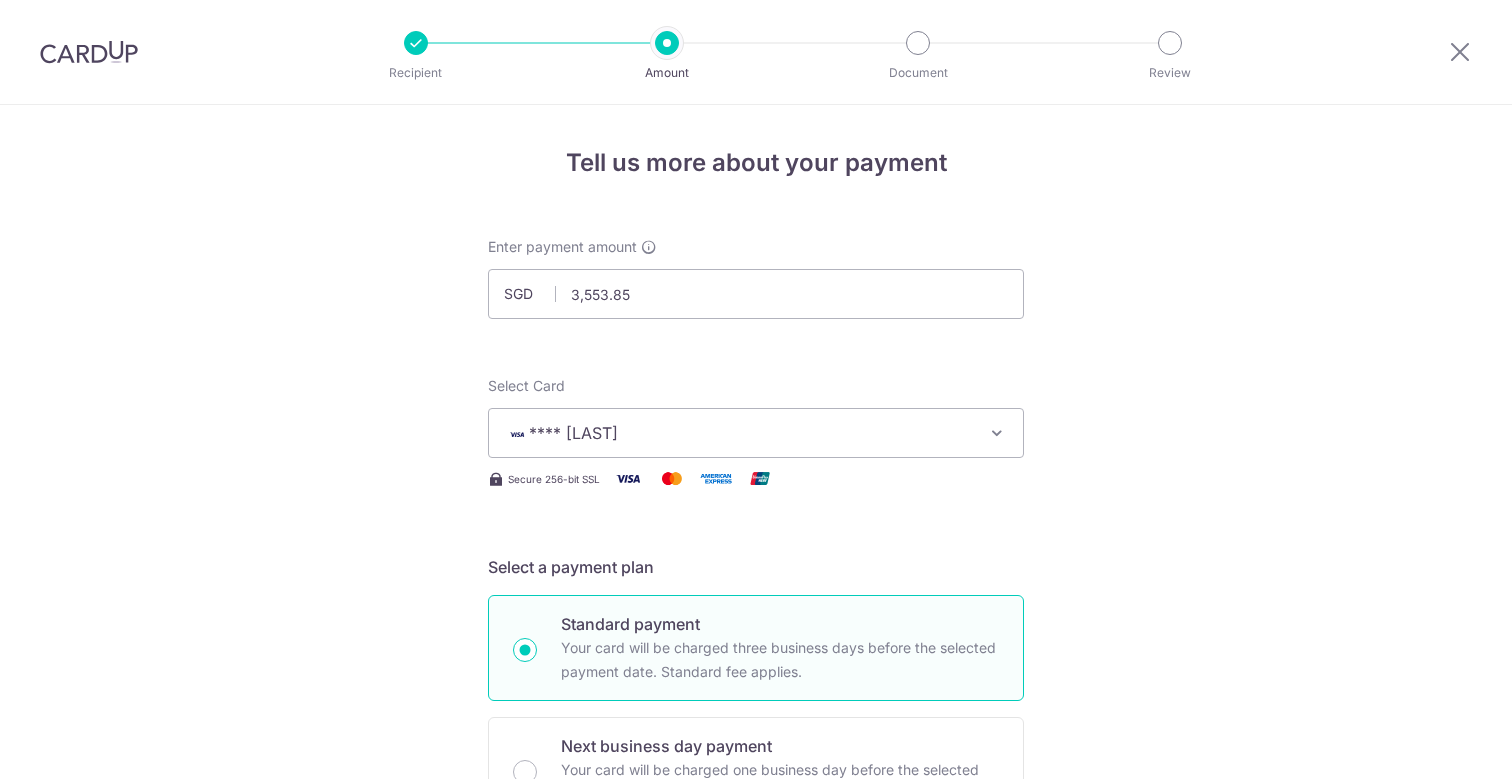 scroll, scrollTop: 0, scrollLeft: 0, axis: both 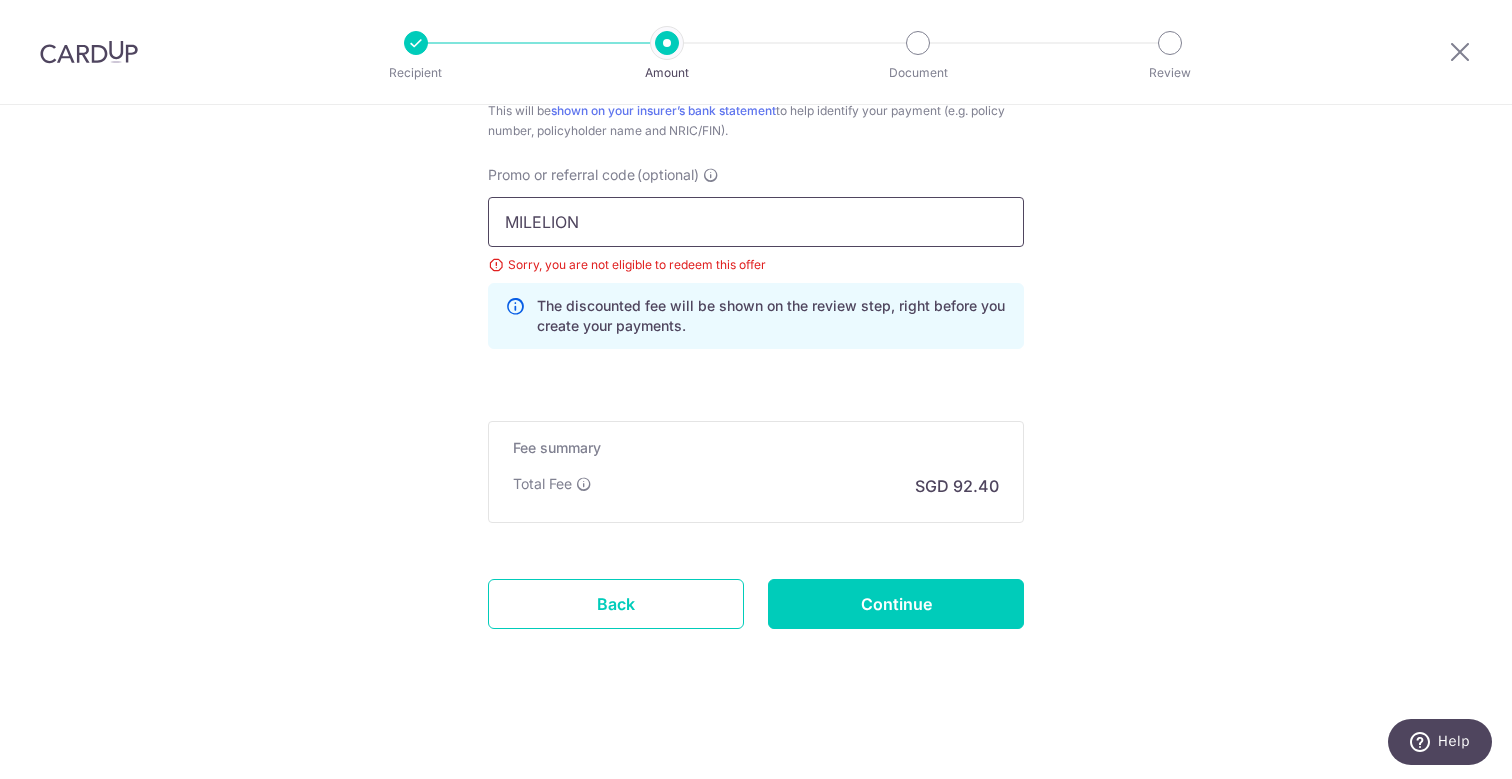 click on "MILELION" at bounding box center (756, 222) 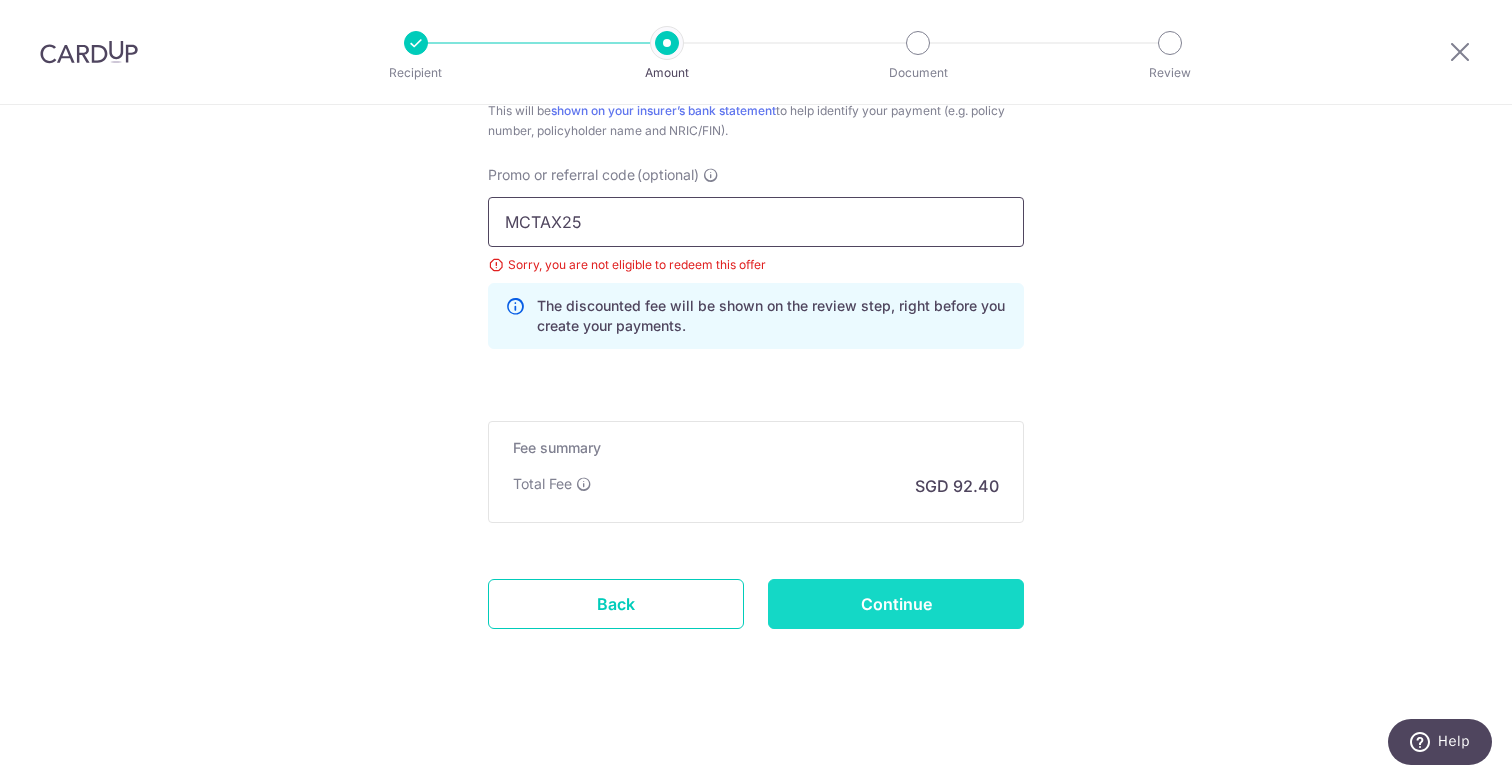 type on "MCTAX25" 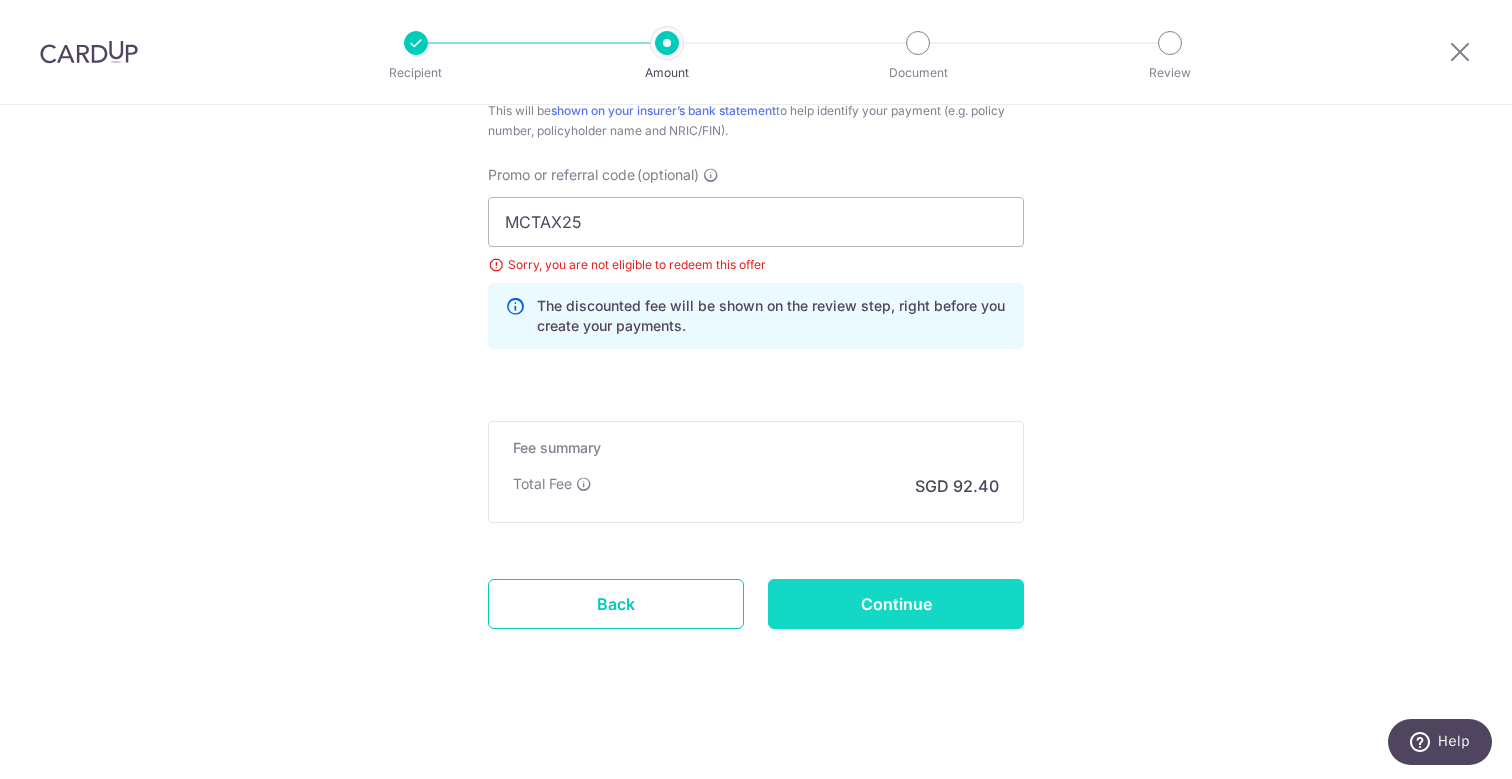 click on "Continue" at bounding box center (896, 604) 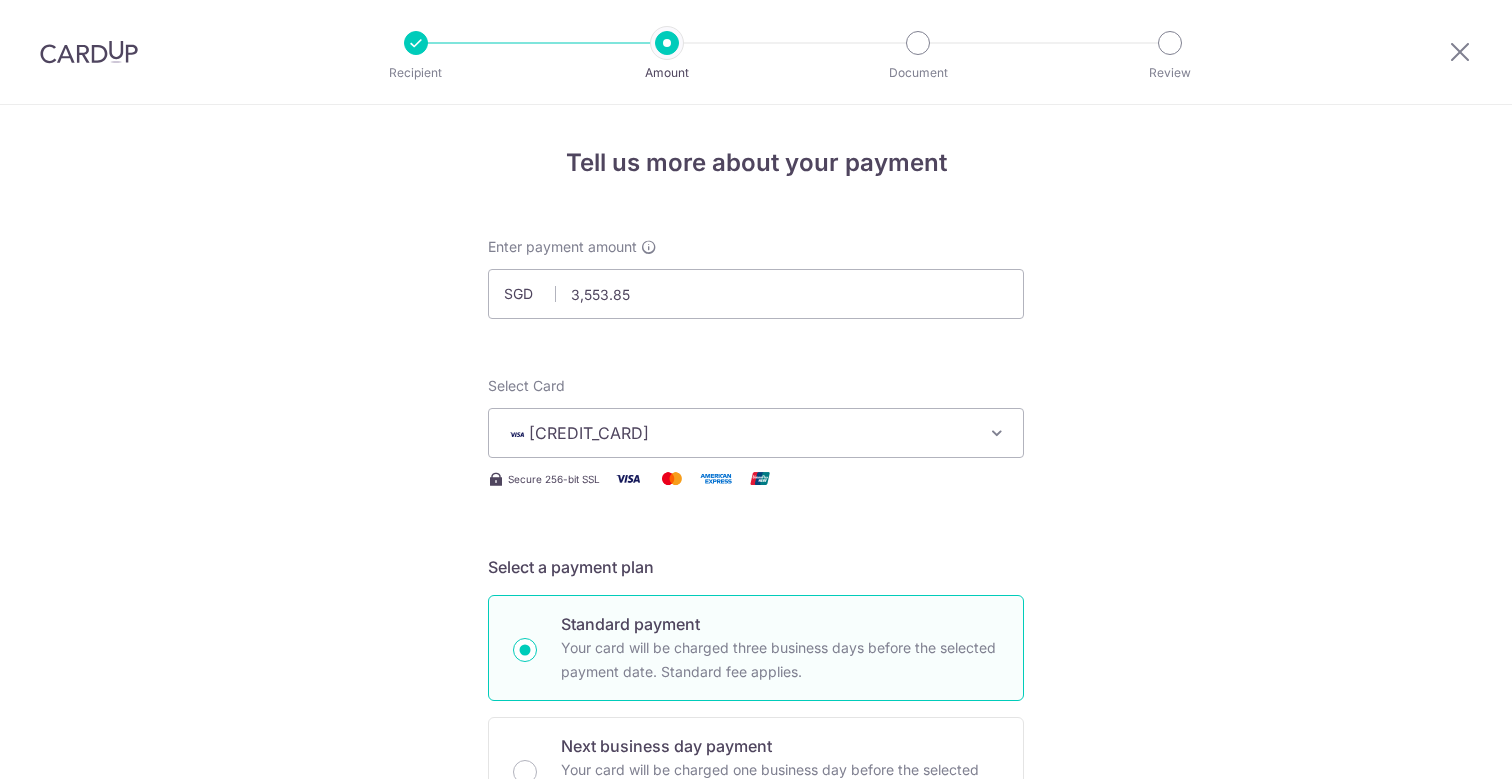 scroll, scrollTop: 0, scrollLeft: 0, axis: both 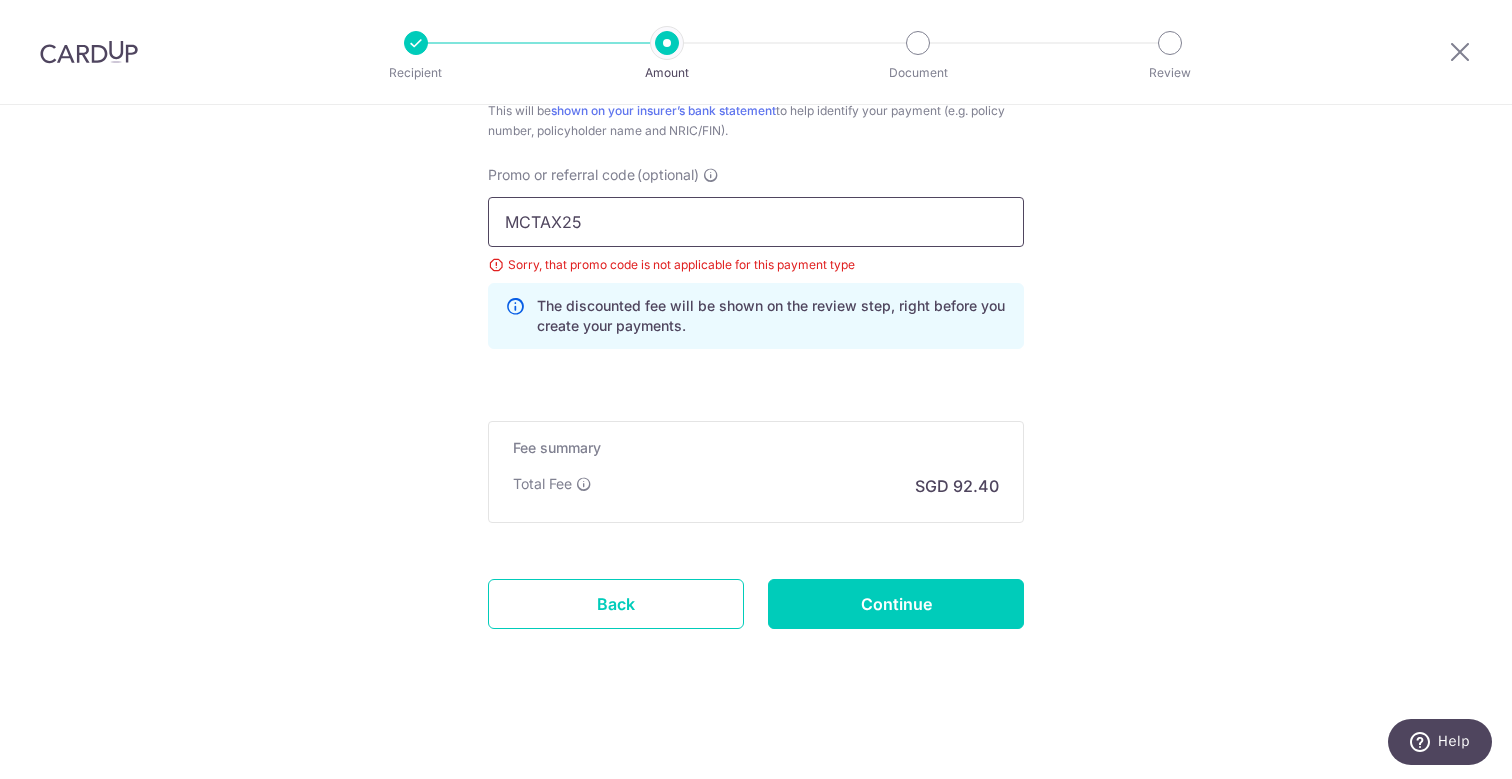 click on "MCTAX25" at bounding box center (756, 222) 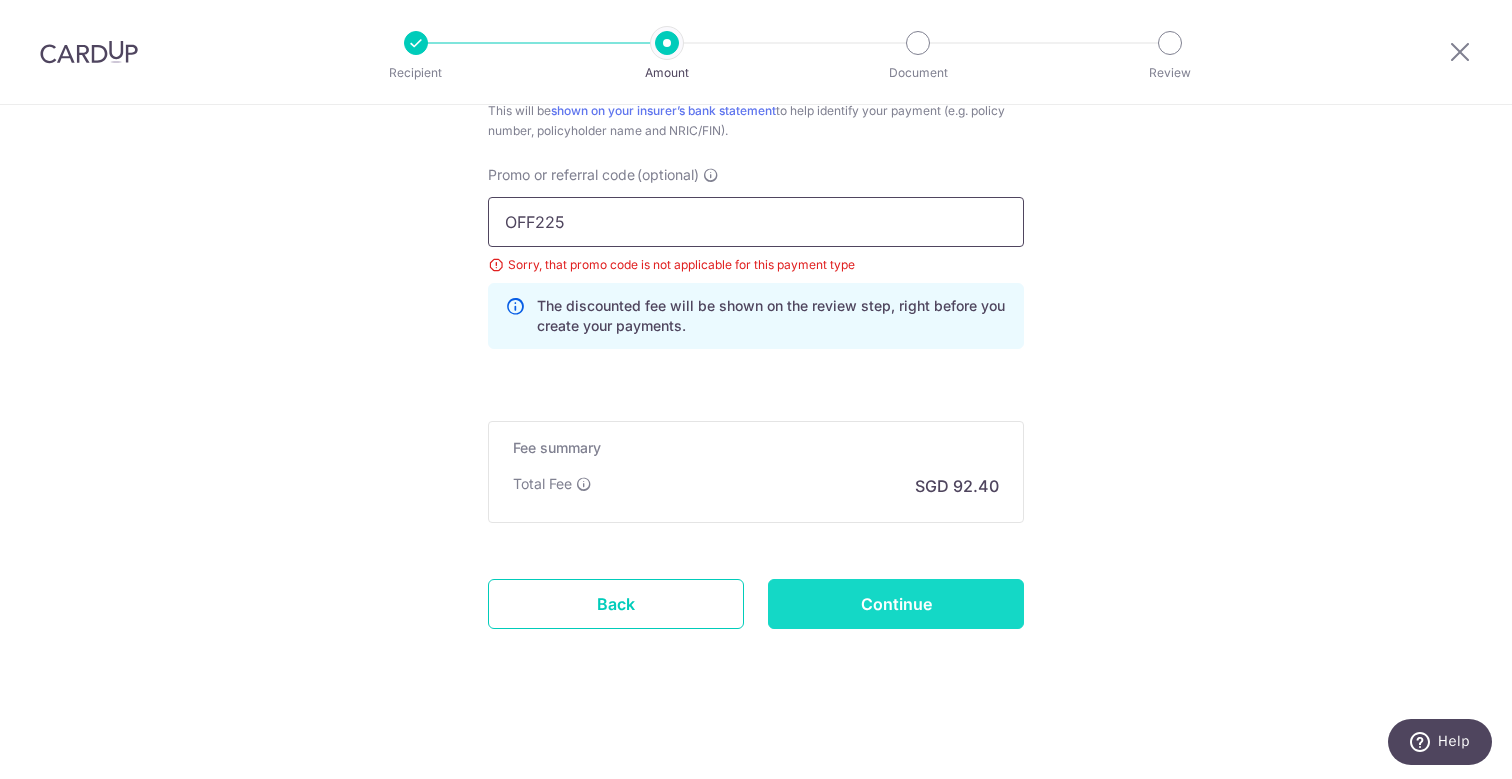 type on "OFF225" 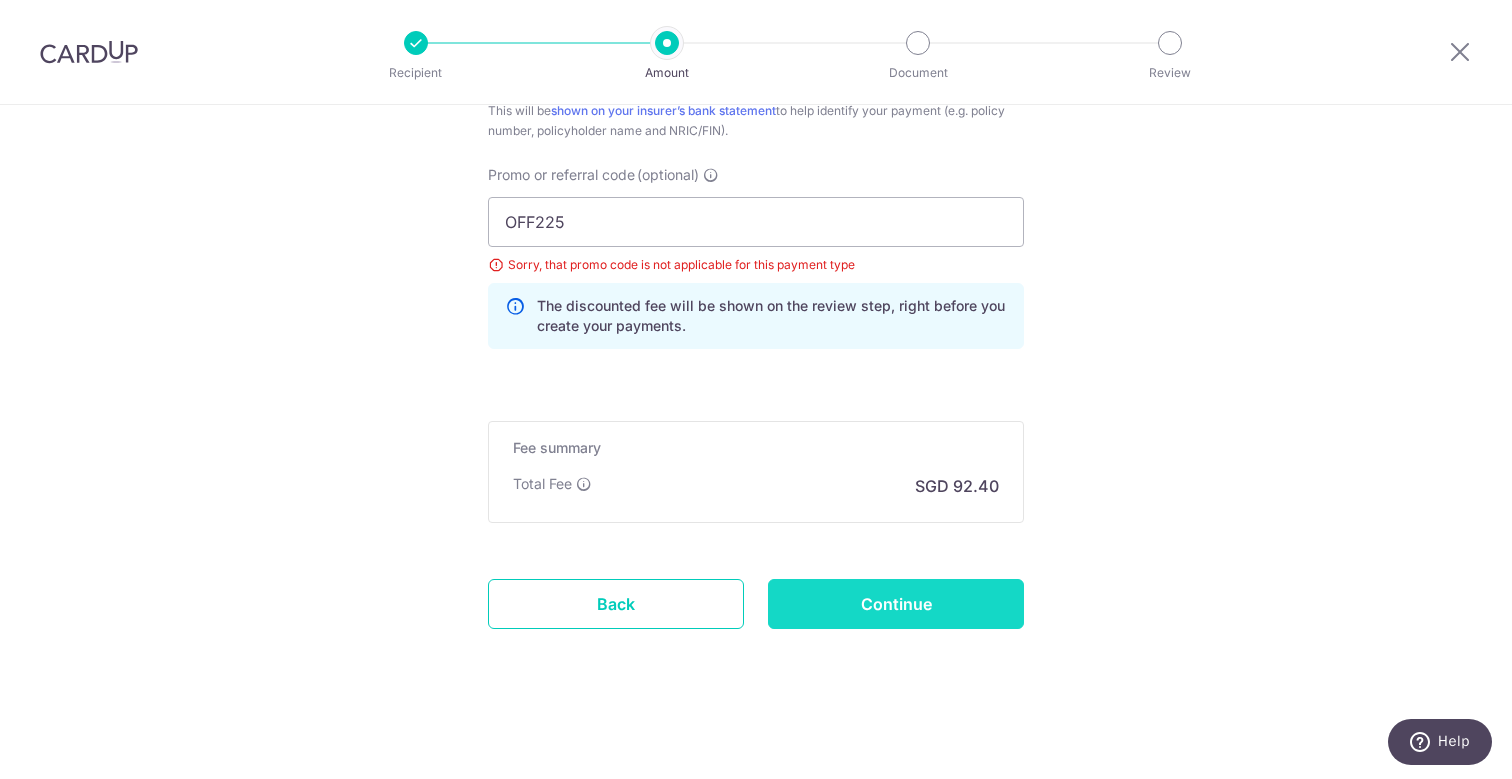 click on "Continue" at bounding box center [896, 604] 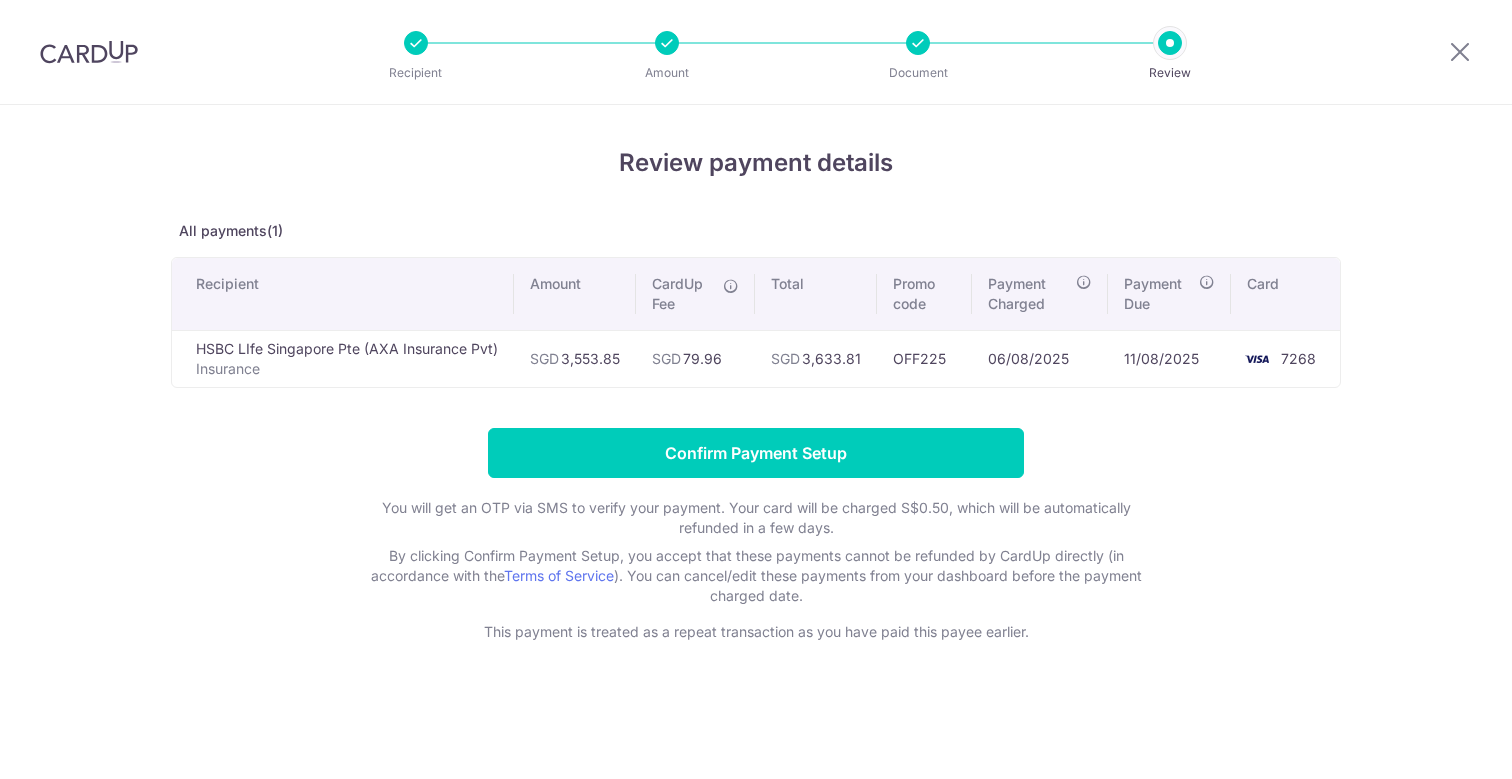 scroll, scrollTop: 0, scrollLeft: 0, axis: both 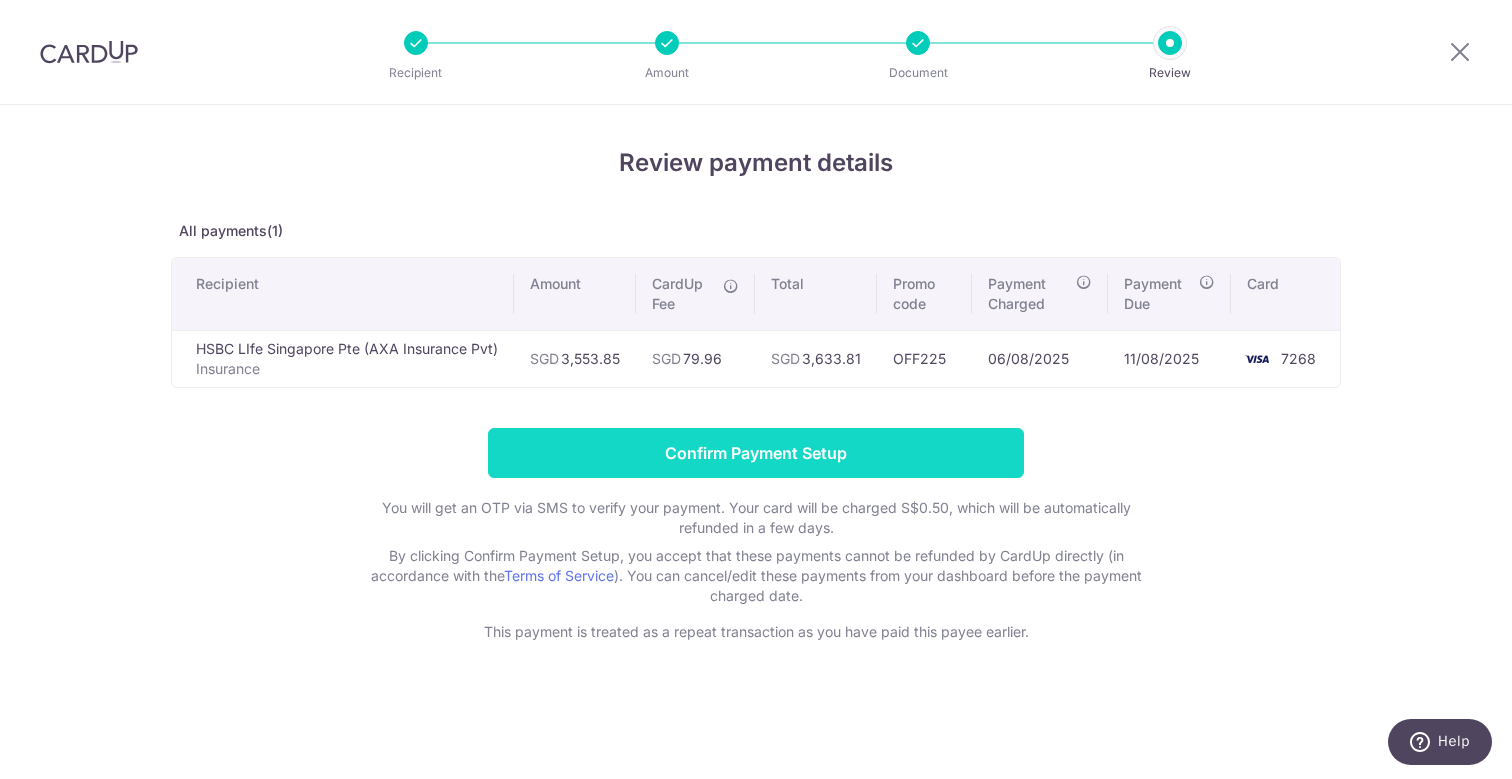 click on "Confirm Payment Setup" at bounding box center (756, 453) 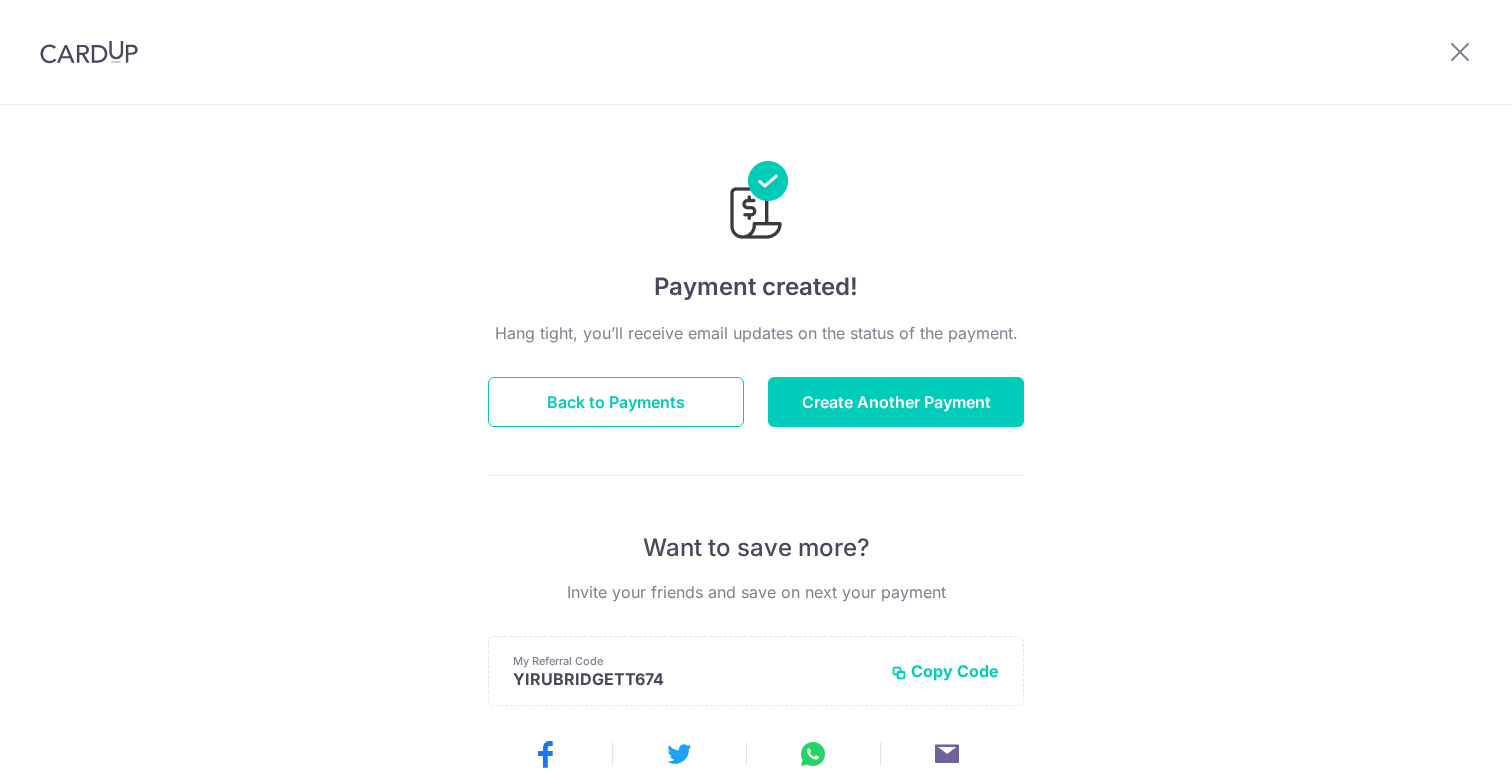 scroll, scrollTop: 0, scrollLeft: 0, axis: both 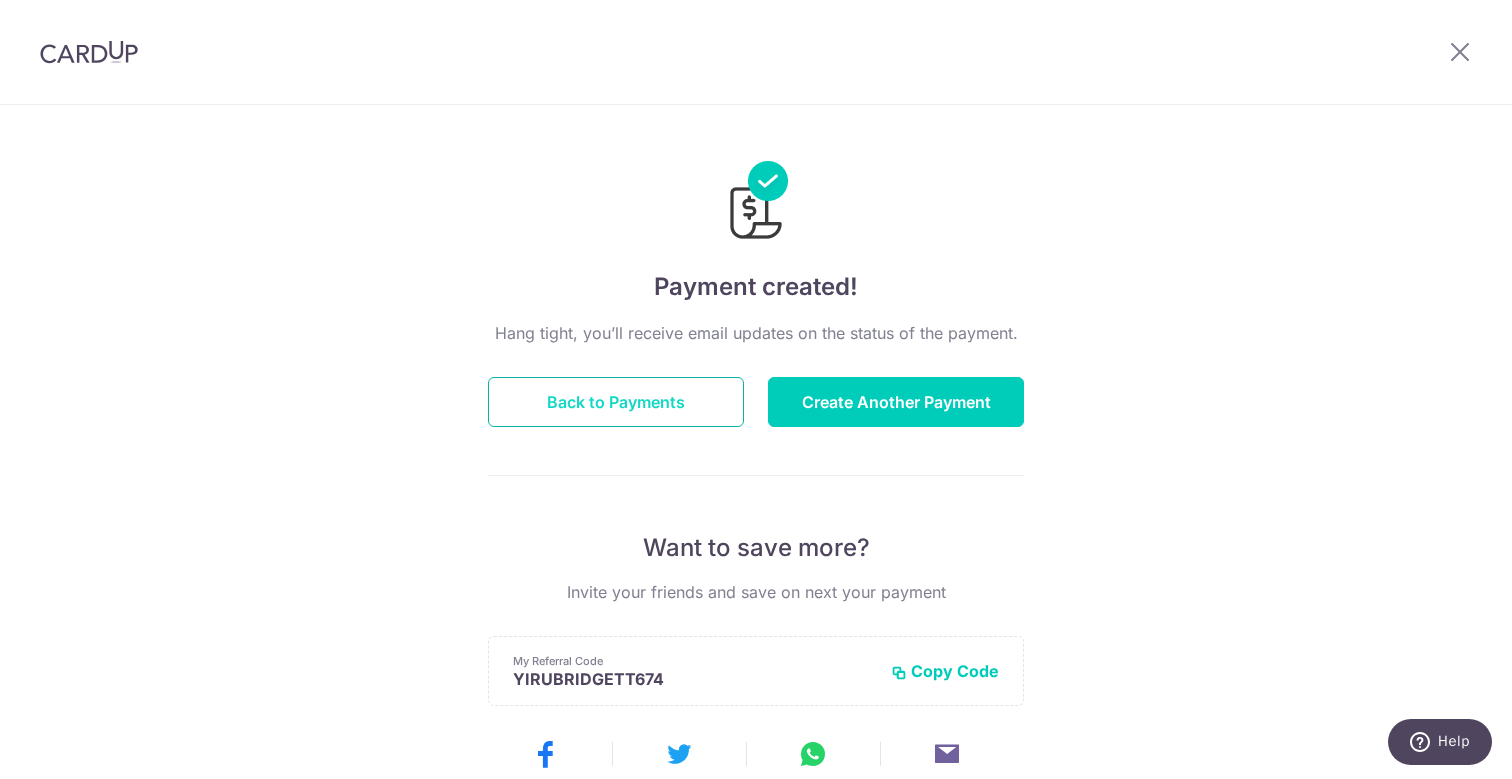 click on "Back to Payments" at bounding box center (616, 402) 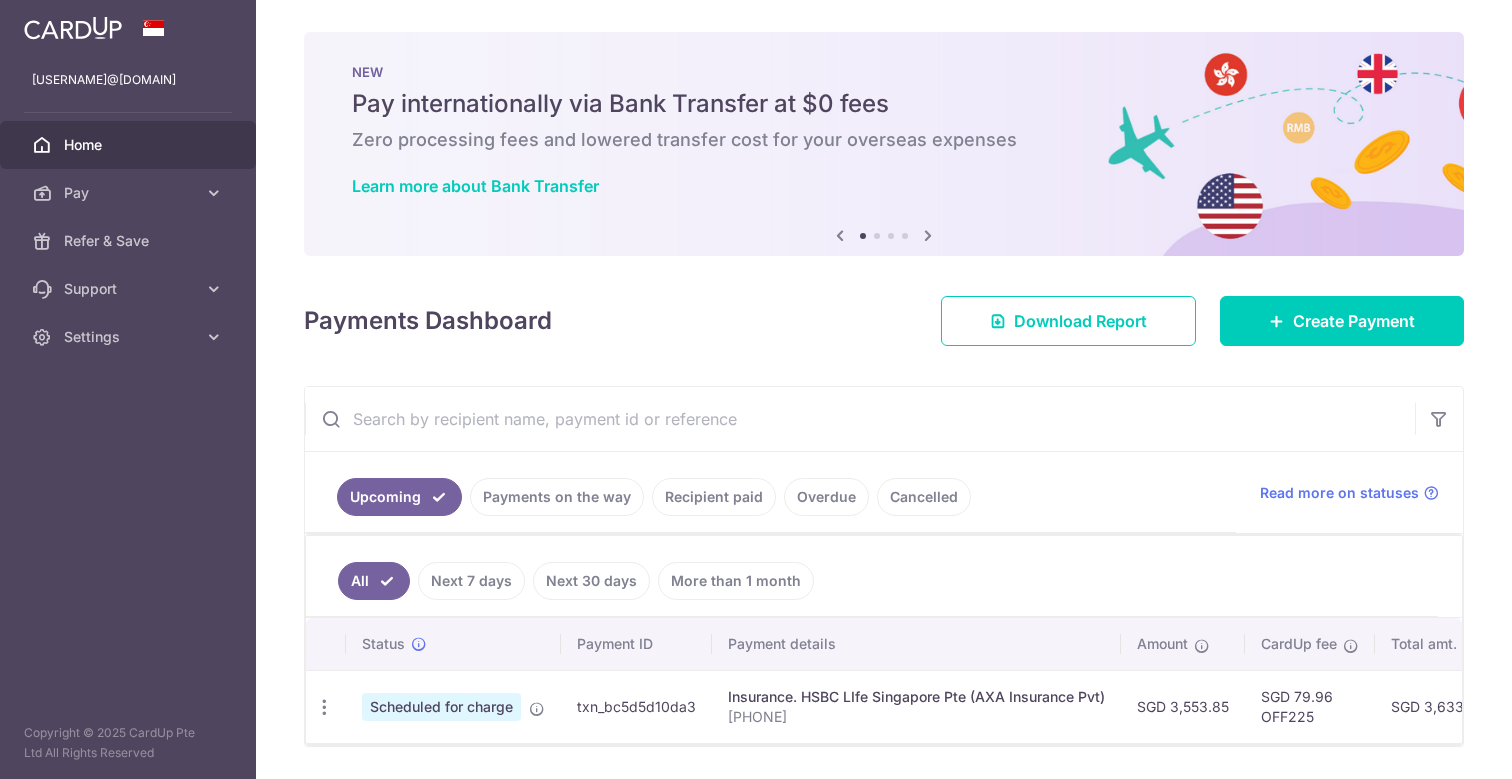 scroll, scrollTop: 0, scrollLeft: 0, axis: both 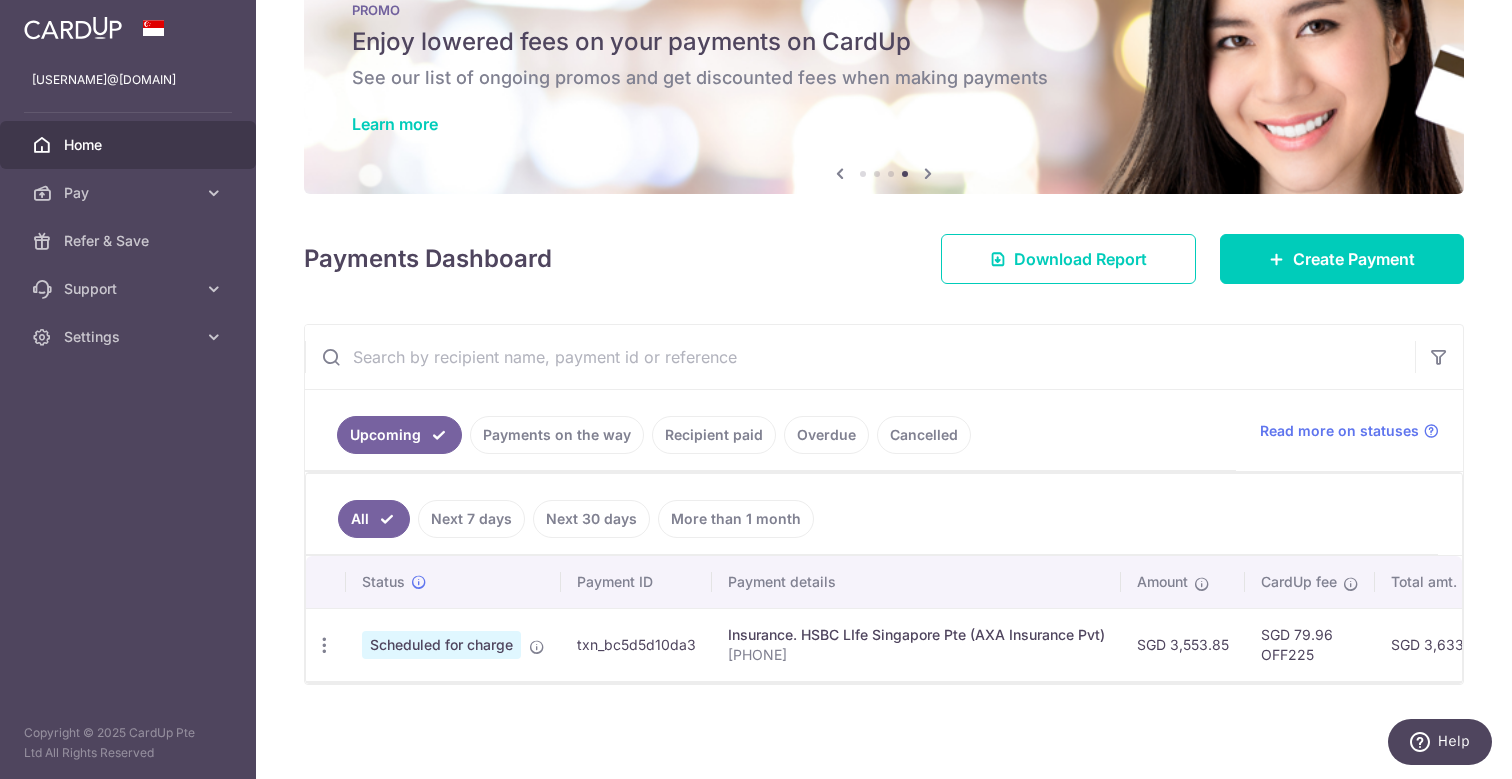 click on "Home" at bounding box center [130, 145] 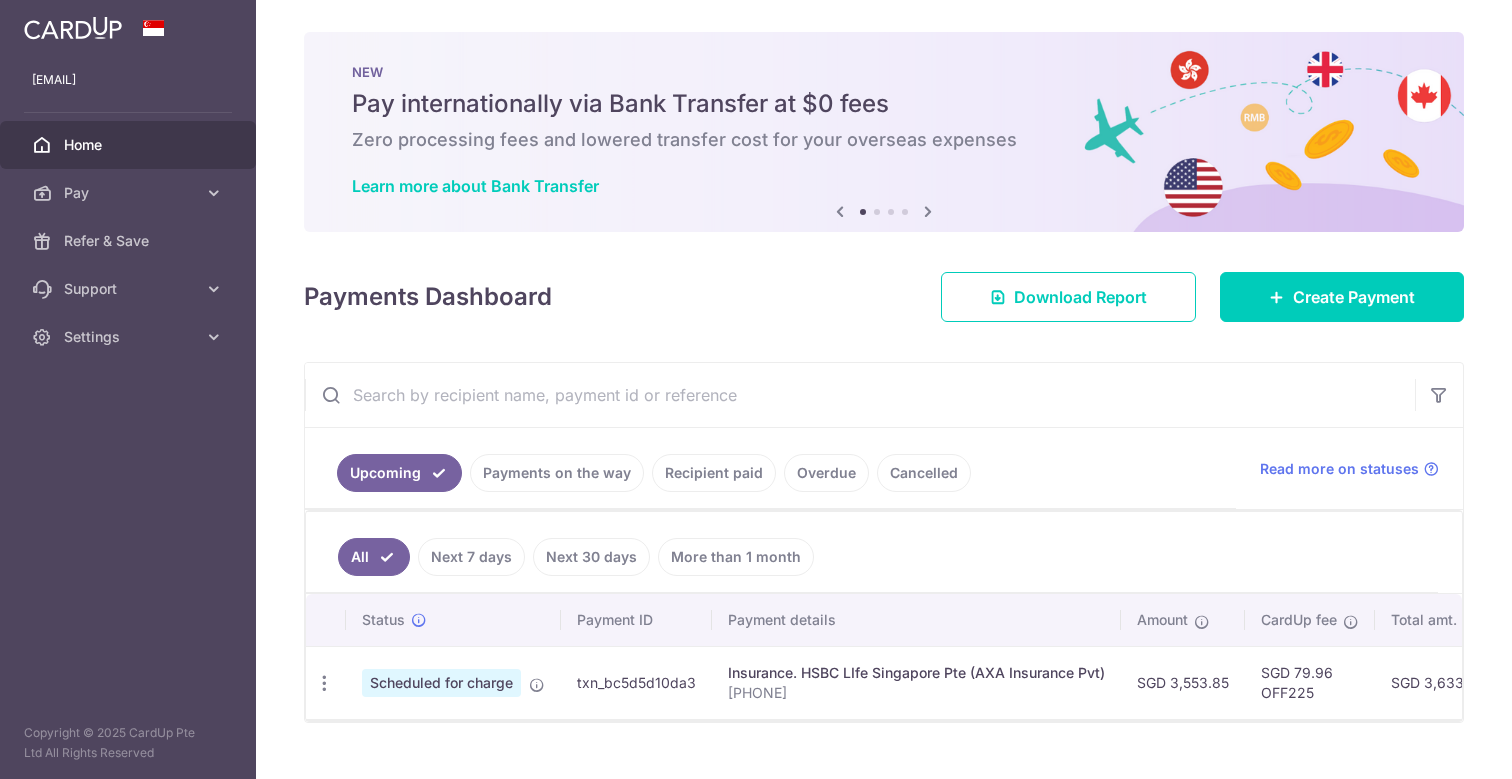 scroll, scrollTop: 0, scrollLeft: 0, axis: both 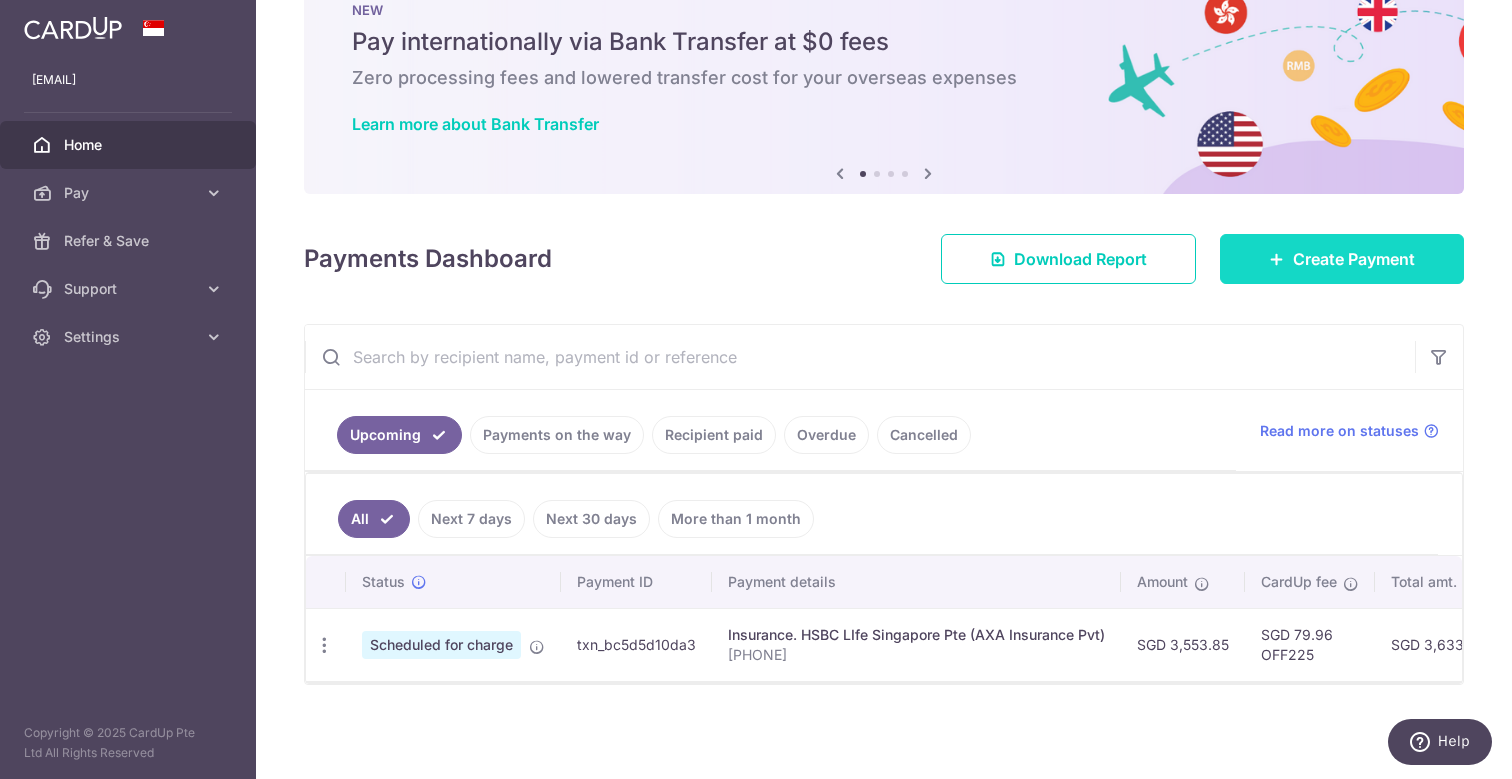 click on "Create Payment" at bounding box center (1342, 259) 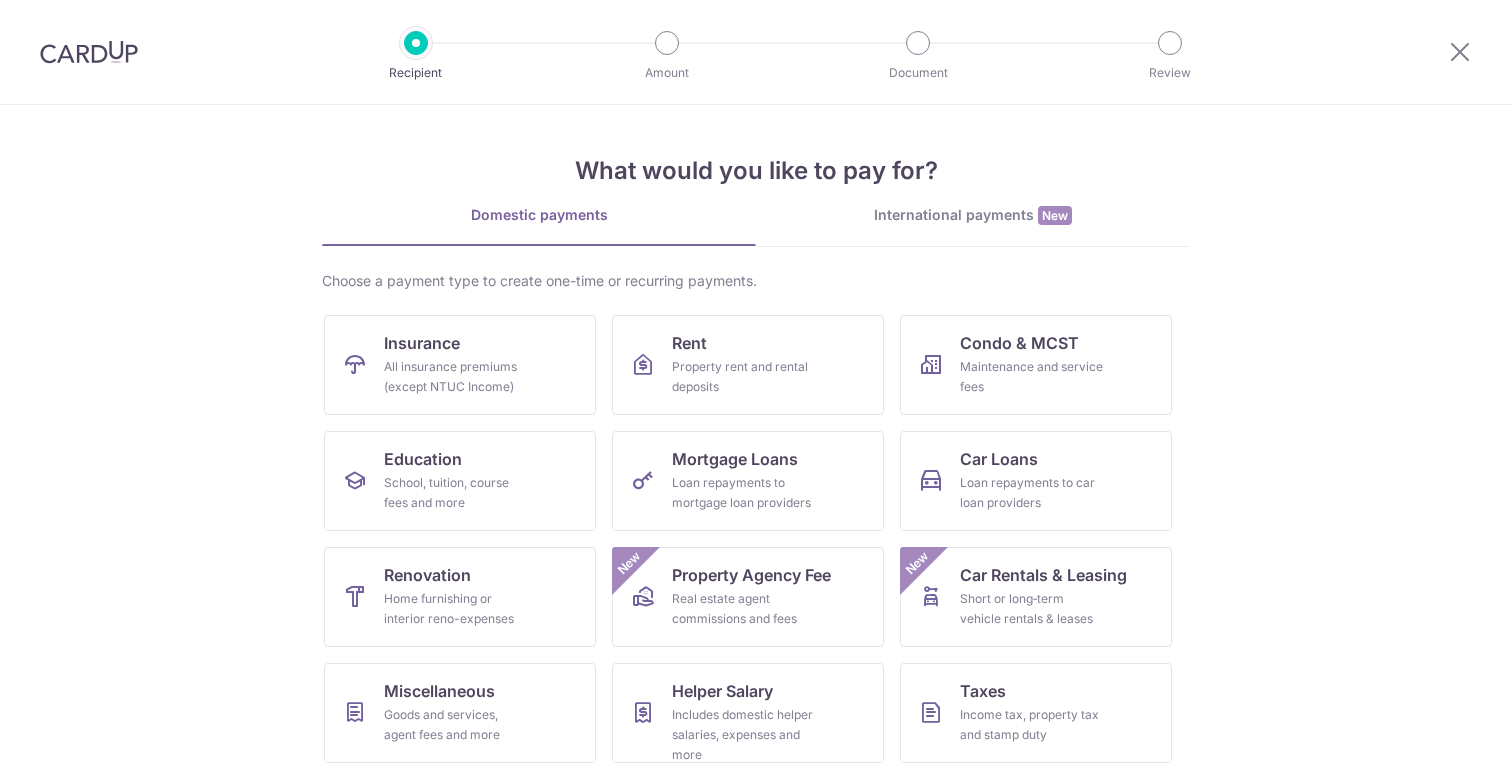 scroll, scrollTop: 0, scrollLeft: 0, axis: both 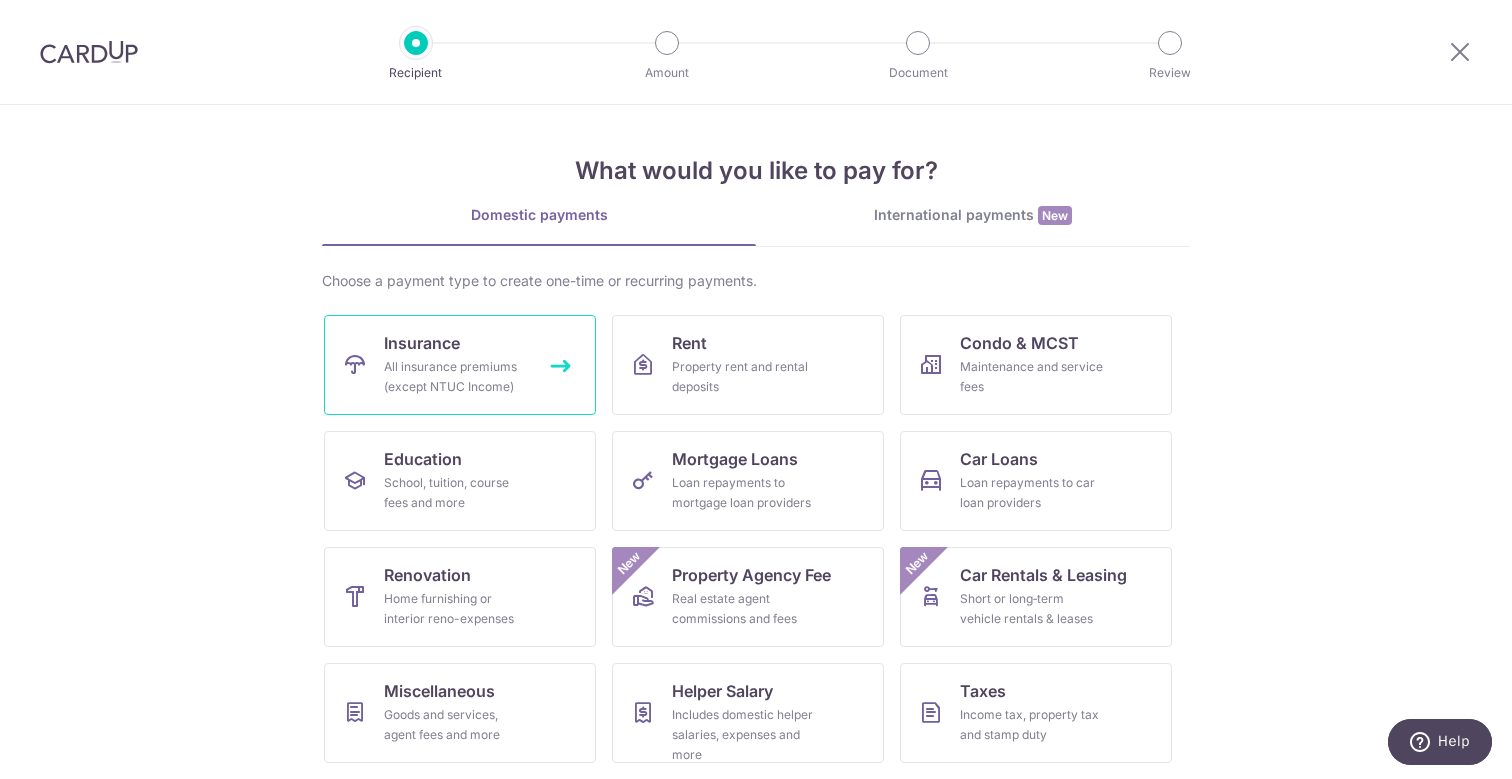 click on "All insurance premiums (except NTUC Income)" at bounding box center (456, 377) 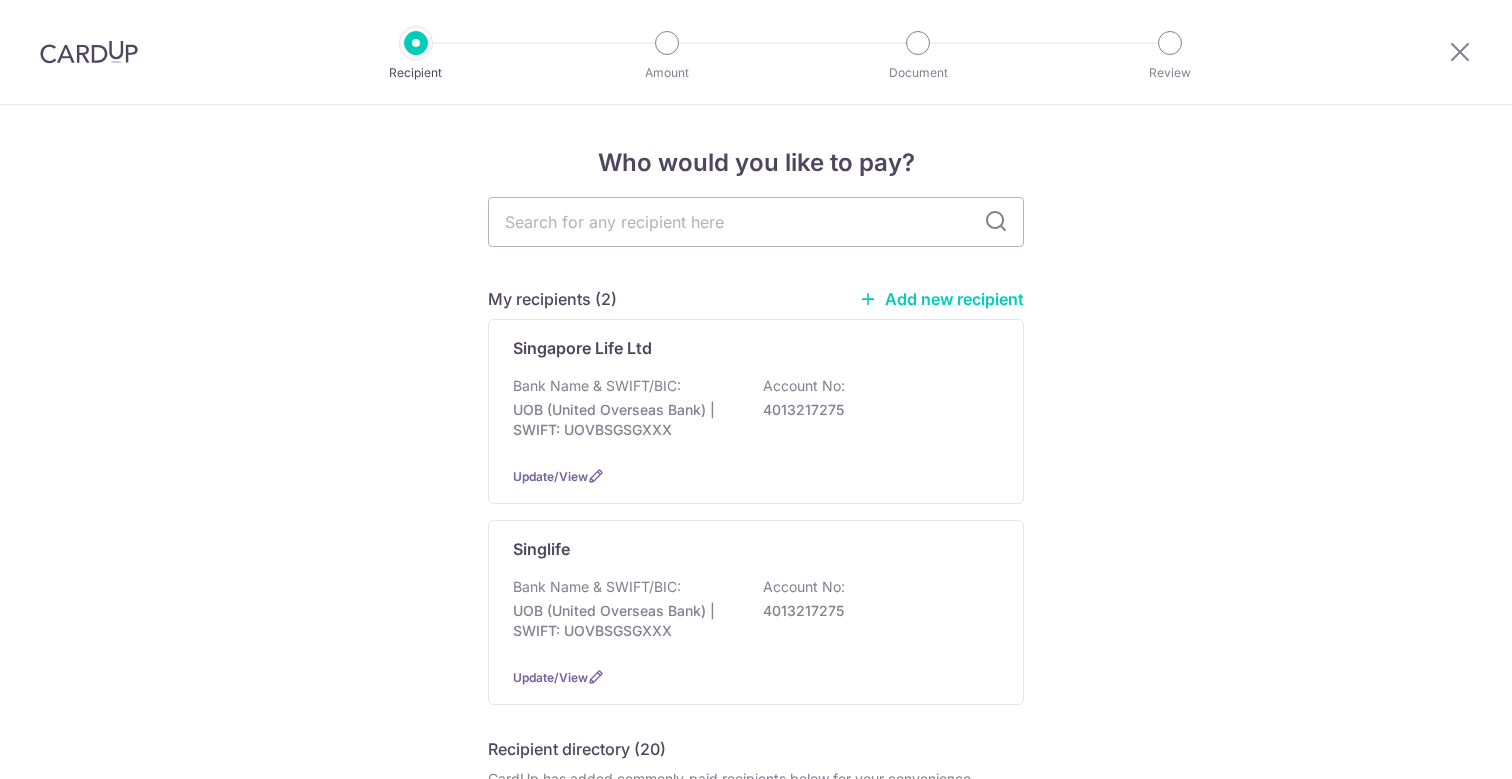 scroll, scrollTop: 0, scrollLeft: 0, axis: both 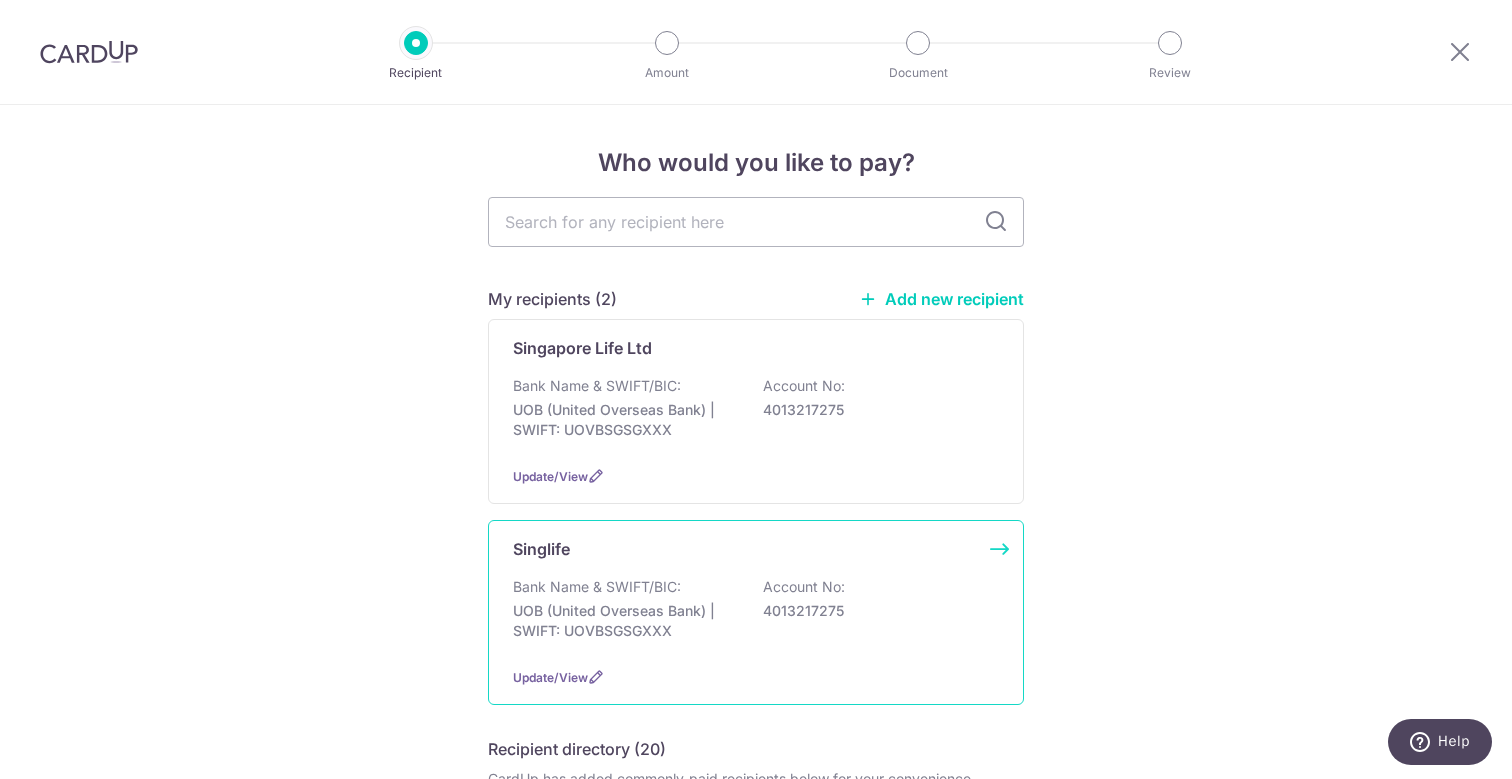 click on "Bank Name & SWIFT/BIC:" at bounding box center [597, 587] 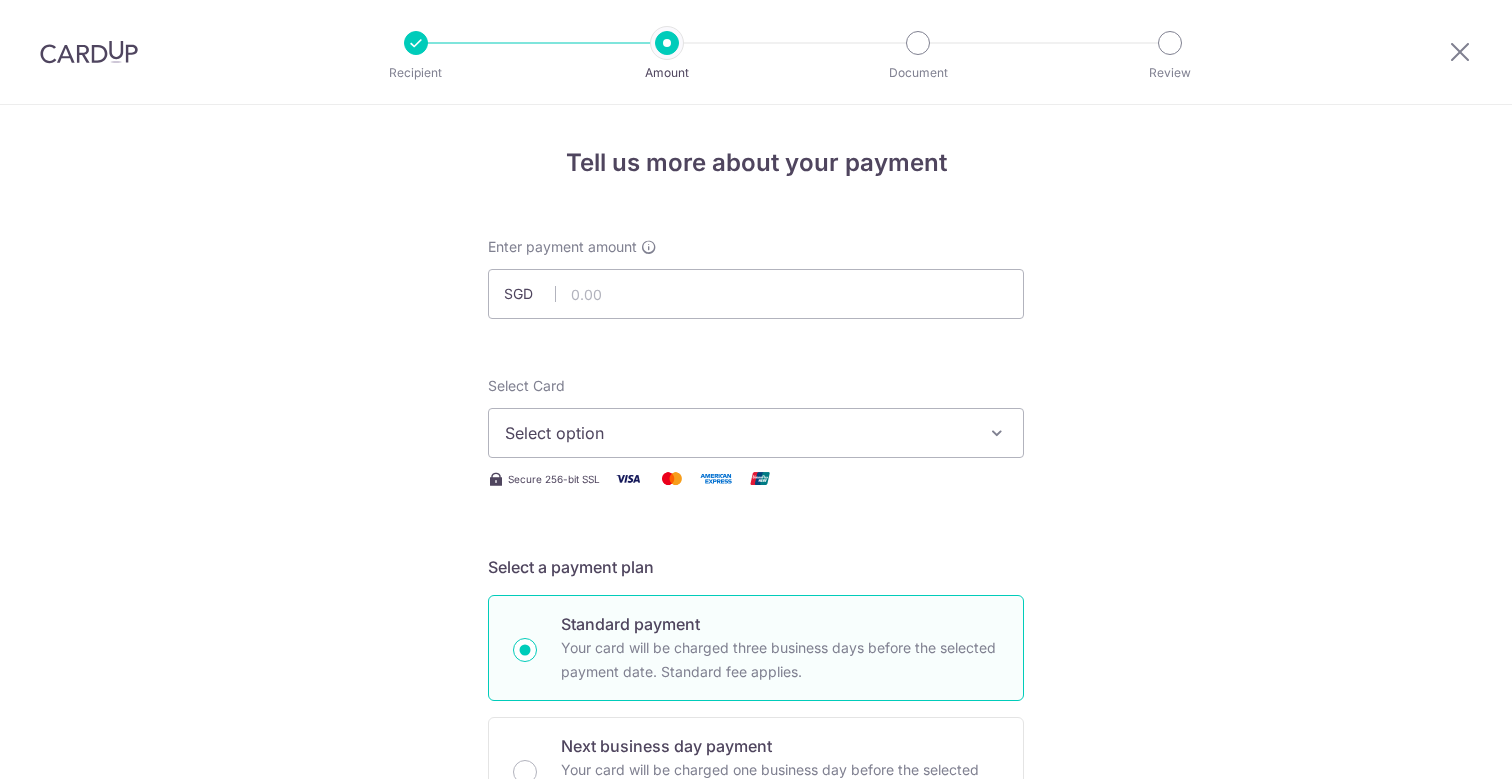 scroll, scrollTop: 0, scrollLeft: 0, axis: both 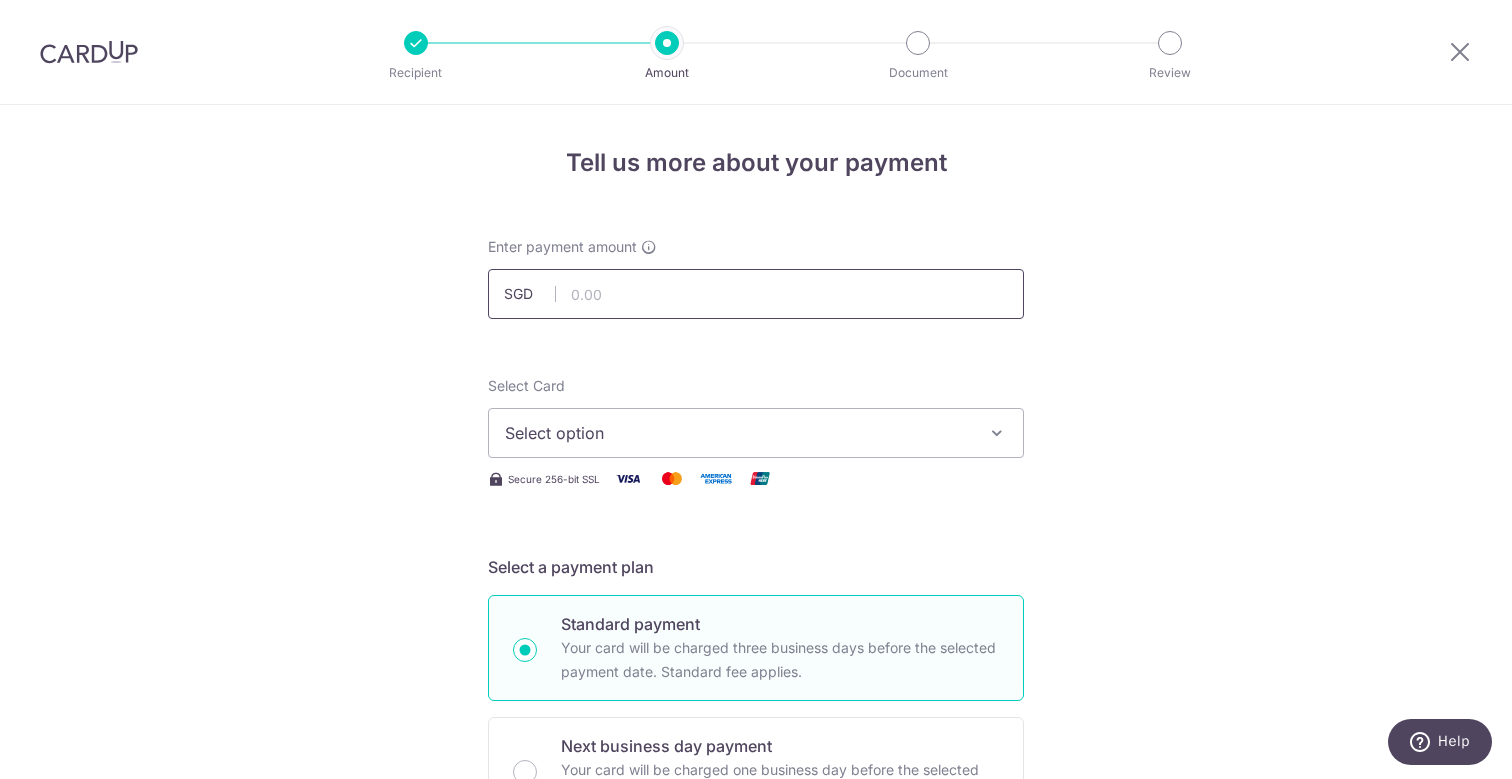 click at bounding box center (756, 294) 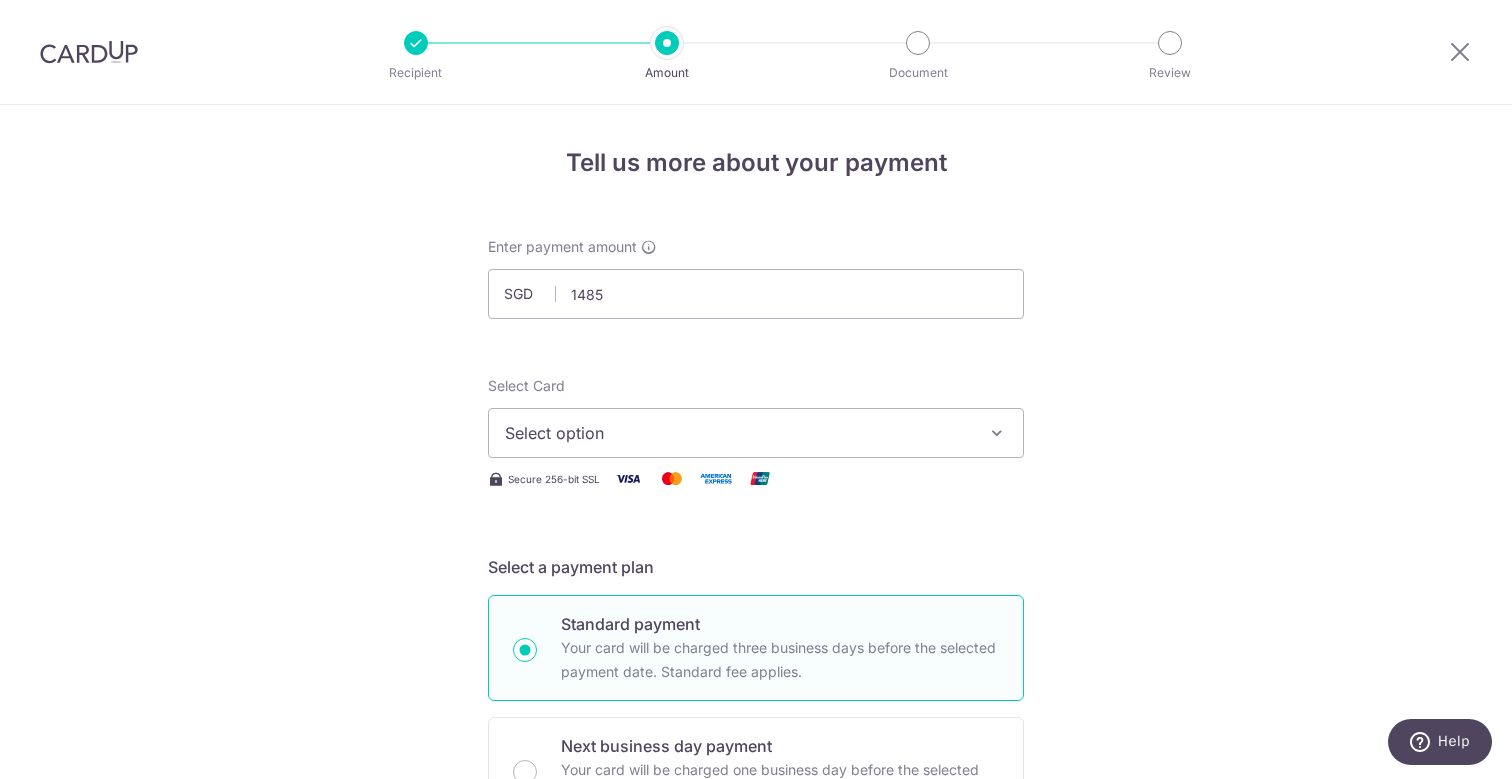 type on "1,485.00" 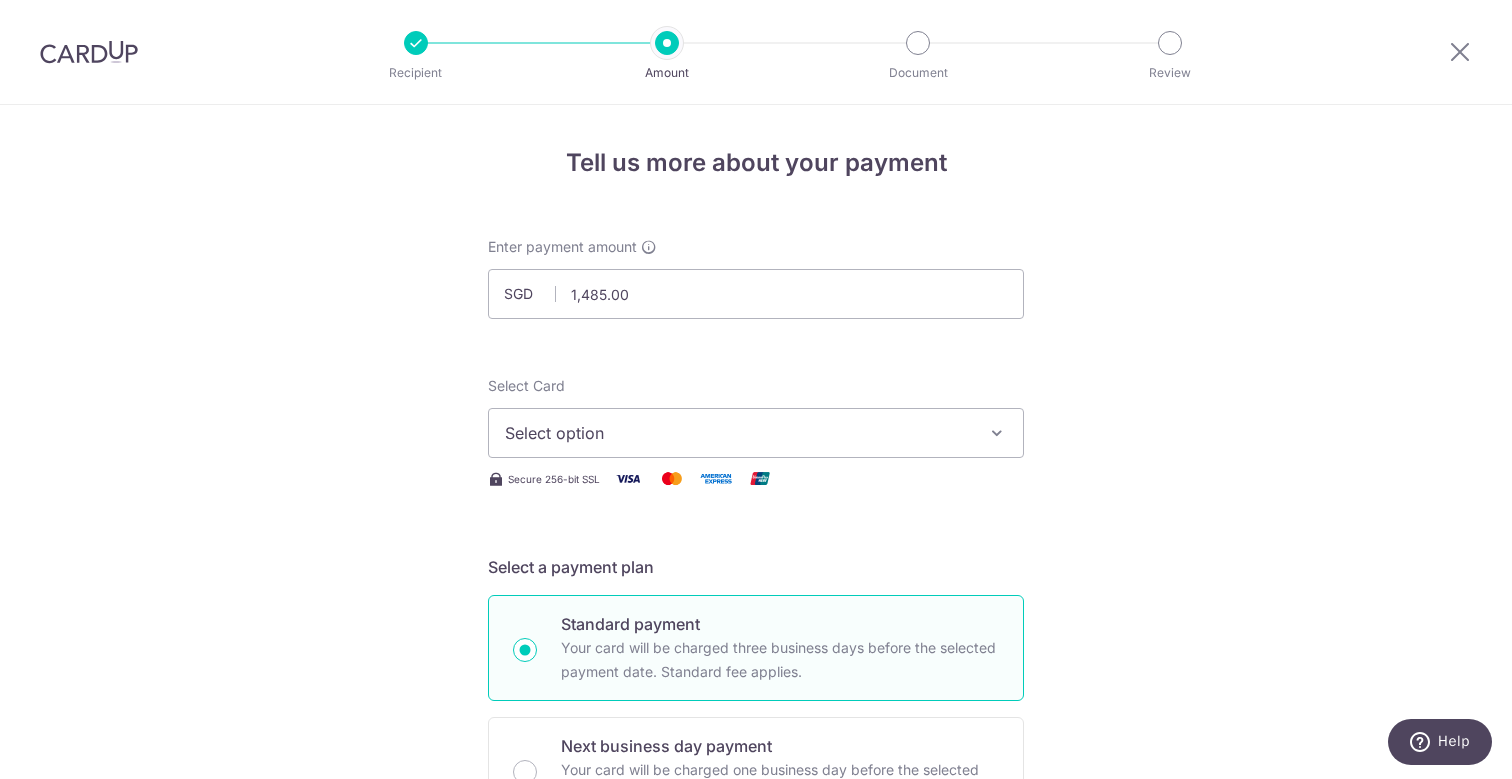 click on "Enter payment amount
SGD
[PRICE]
[PRICE]
Select option
Add credit card
Your Cards
**** [LAST_FOUR_DIGITS]
**** [LAST_FOUR_DIGITS]
Secure 256-bit SSL
Text
New card details
Card
Secure 256-bit SSL" at bounding box center [756, 1028] 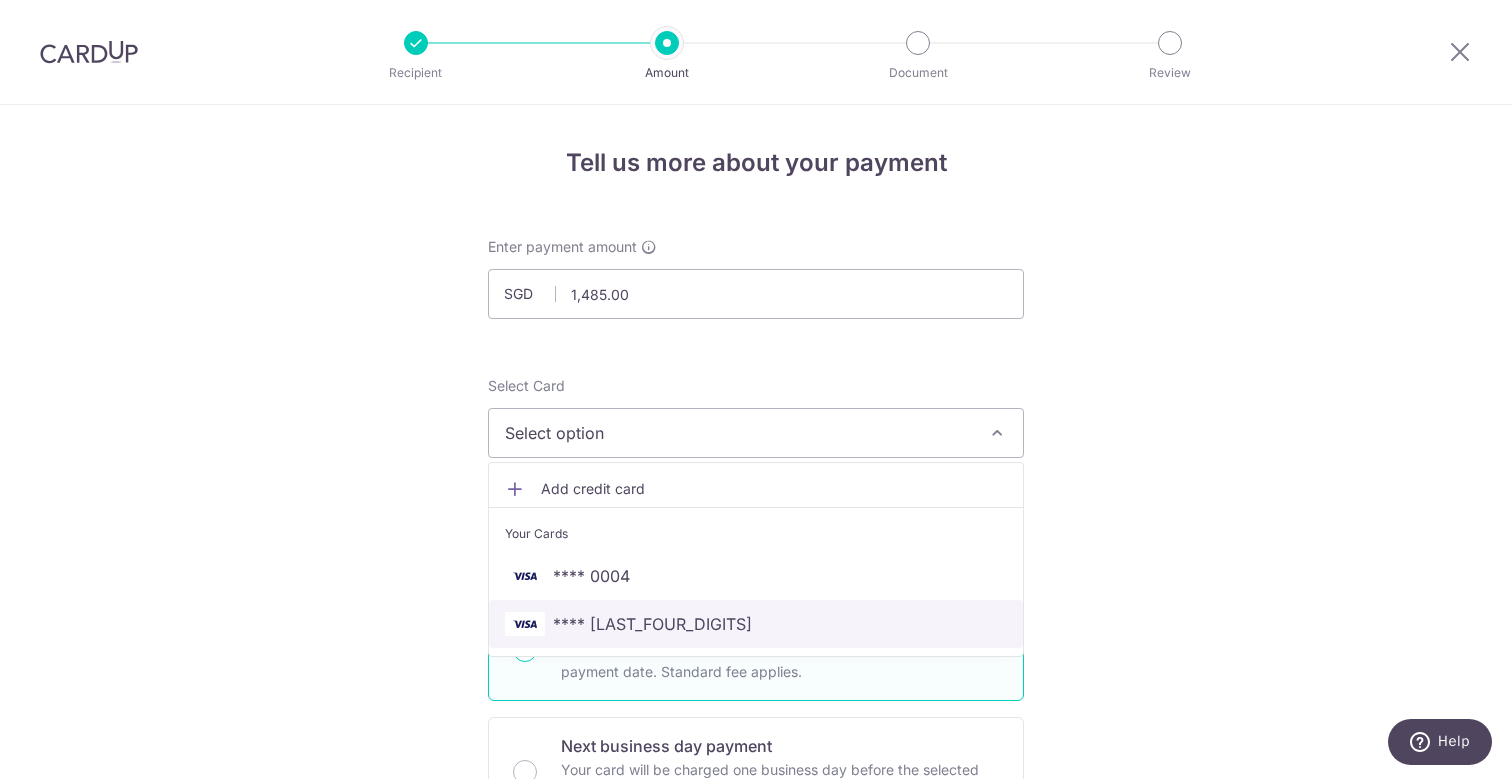 click on "**** 7268" at bounding box center [756, 624] 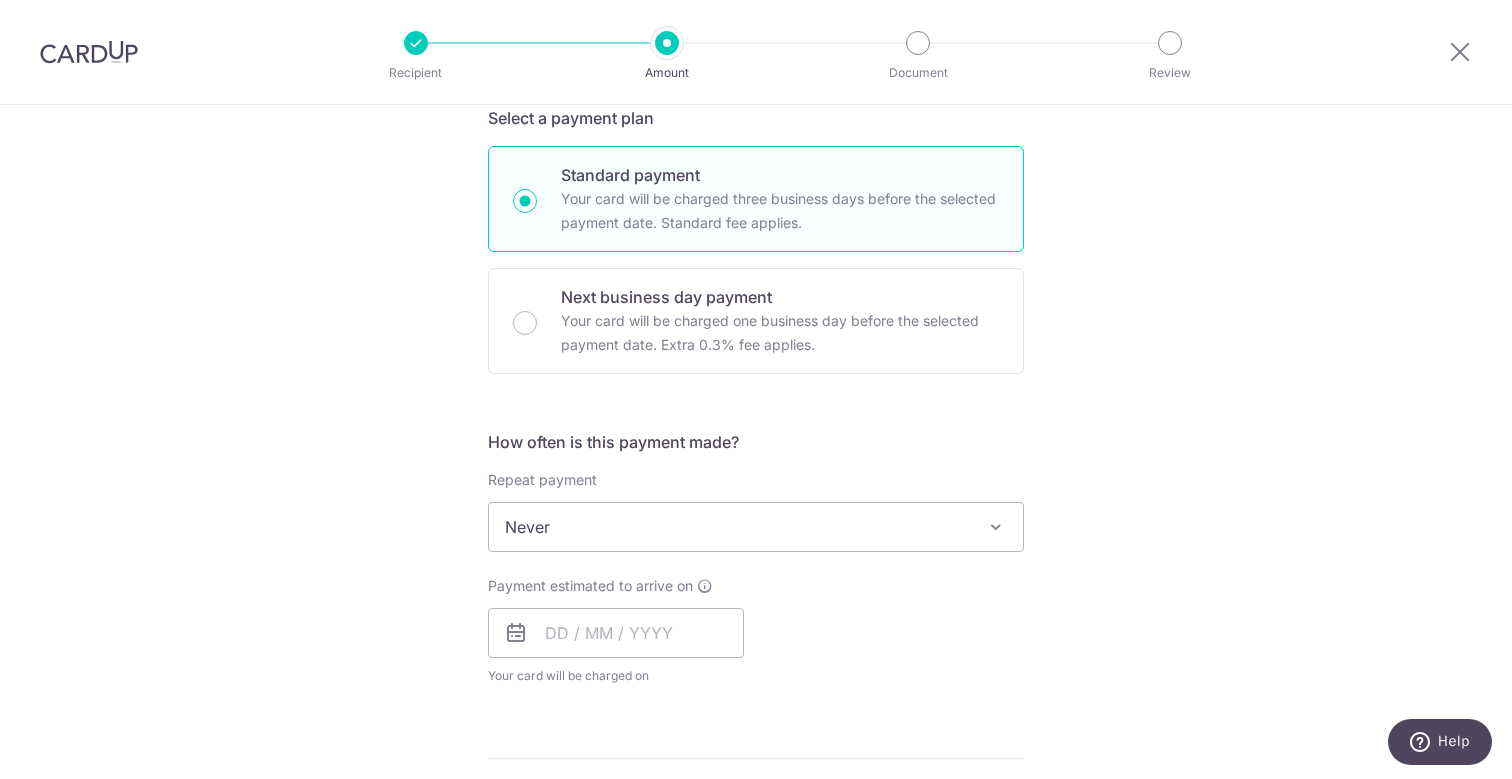 scroll, scrollTop: 490, scrollLeft: 0, axis: vertical 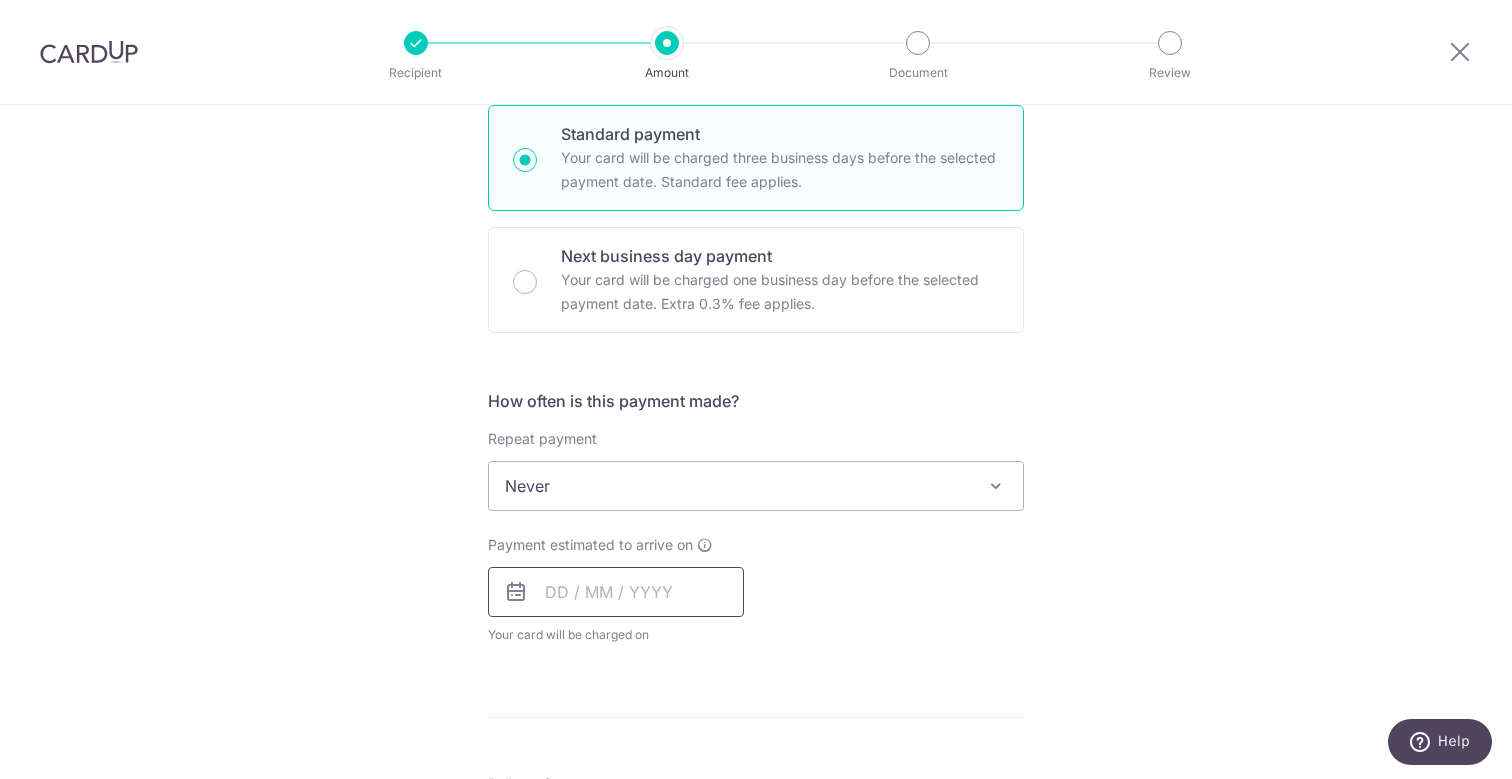 click at bounding box center [616, 592] 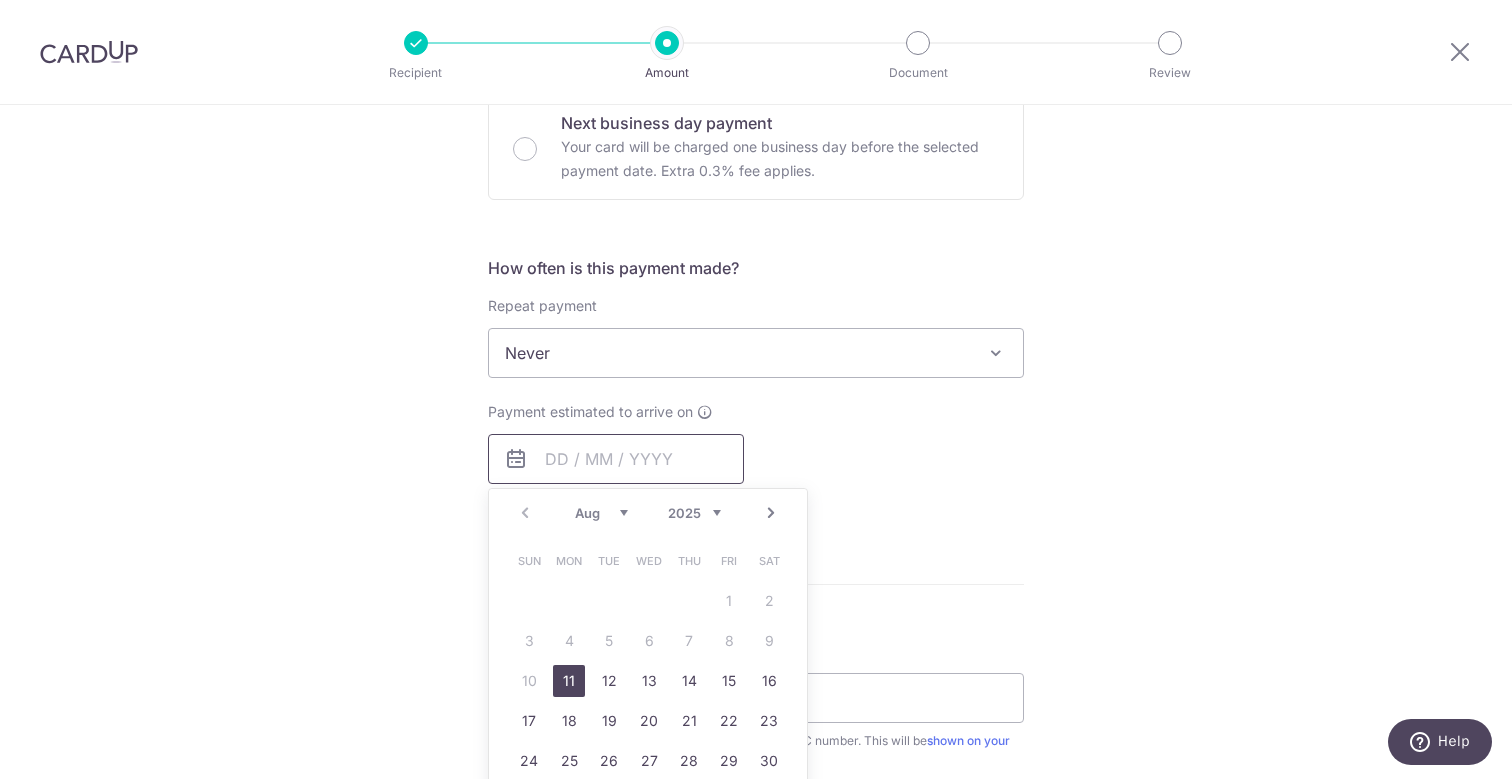 scroll, scrollTop: 628, scrollLeft: 0, axis: vertical 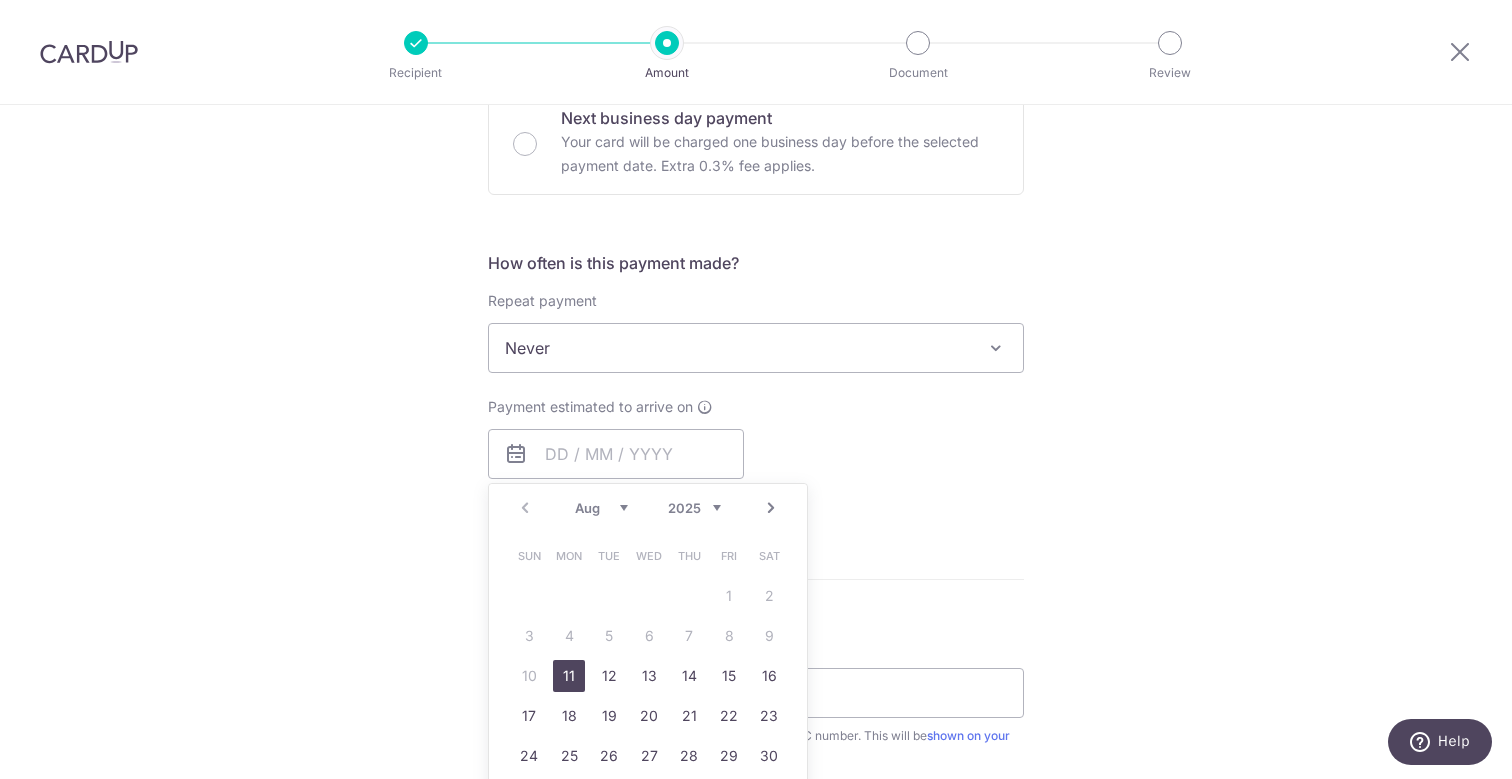 click on "11" at bounding box center (569, 676) 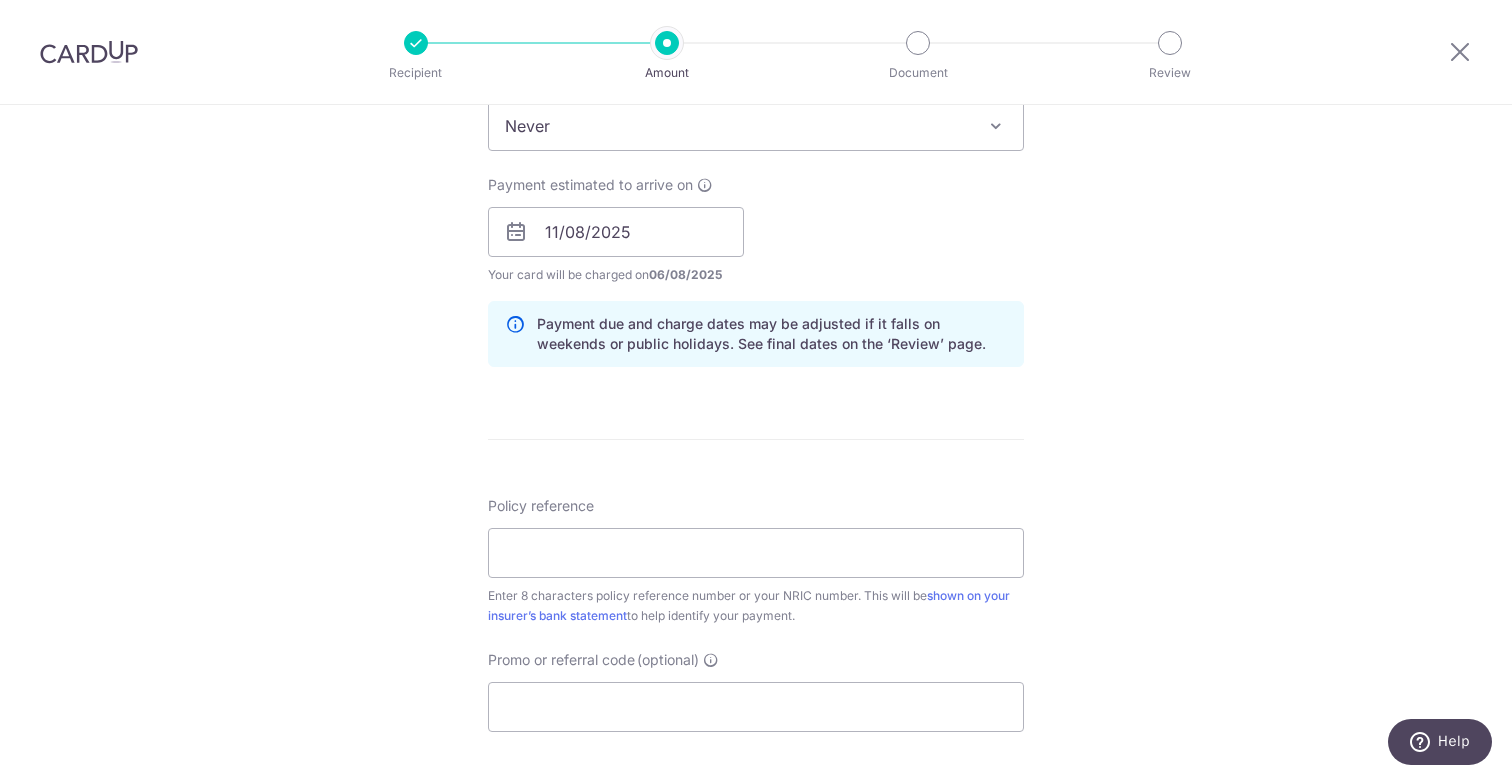 scroll, scrollTop: 859, scrollLeft: 0, axis: vertical 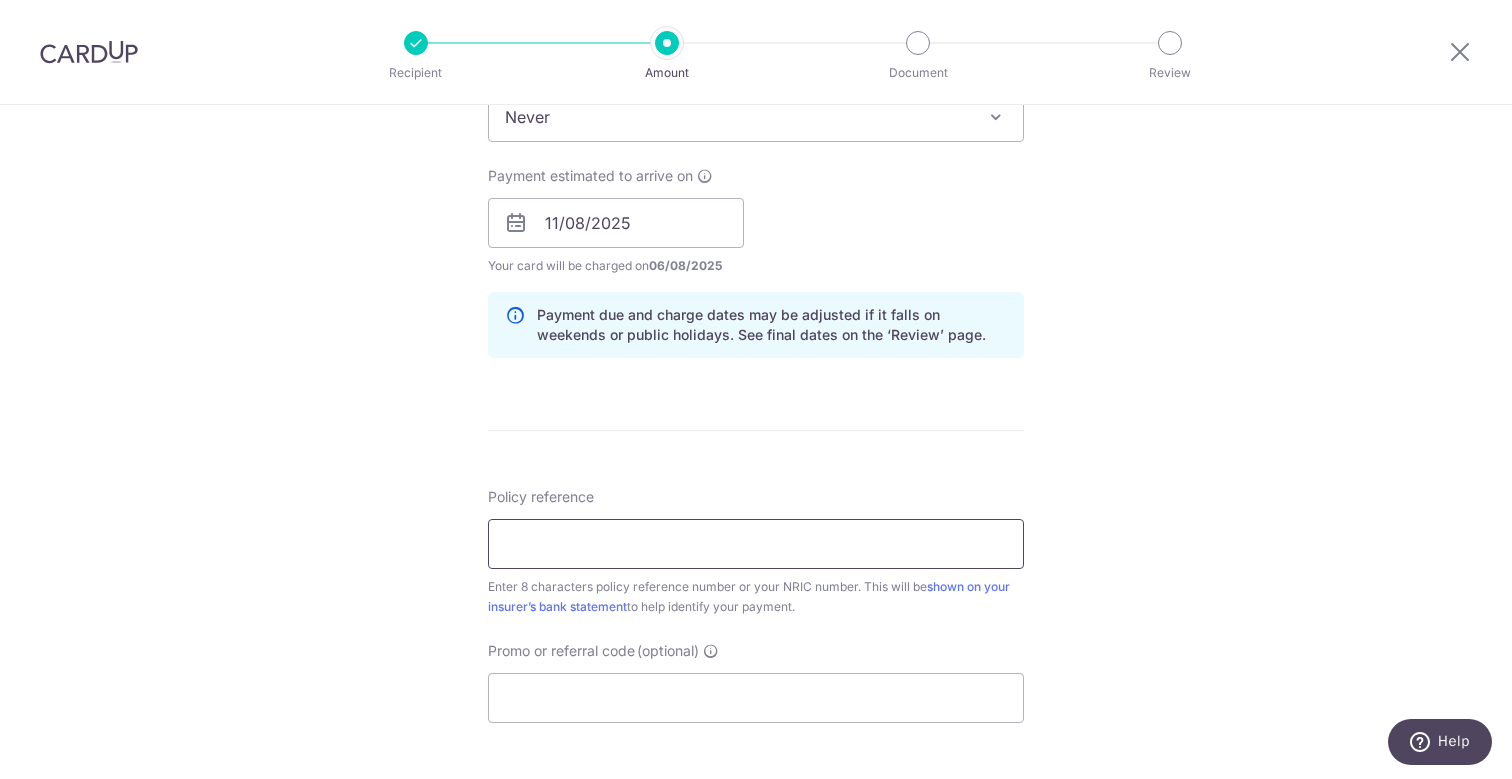 click on "Policy reference" at bounding box center [756, 544] 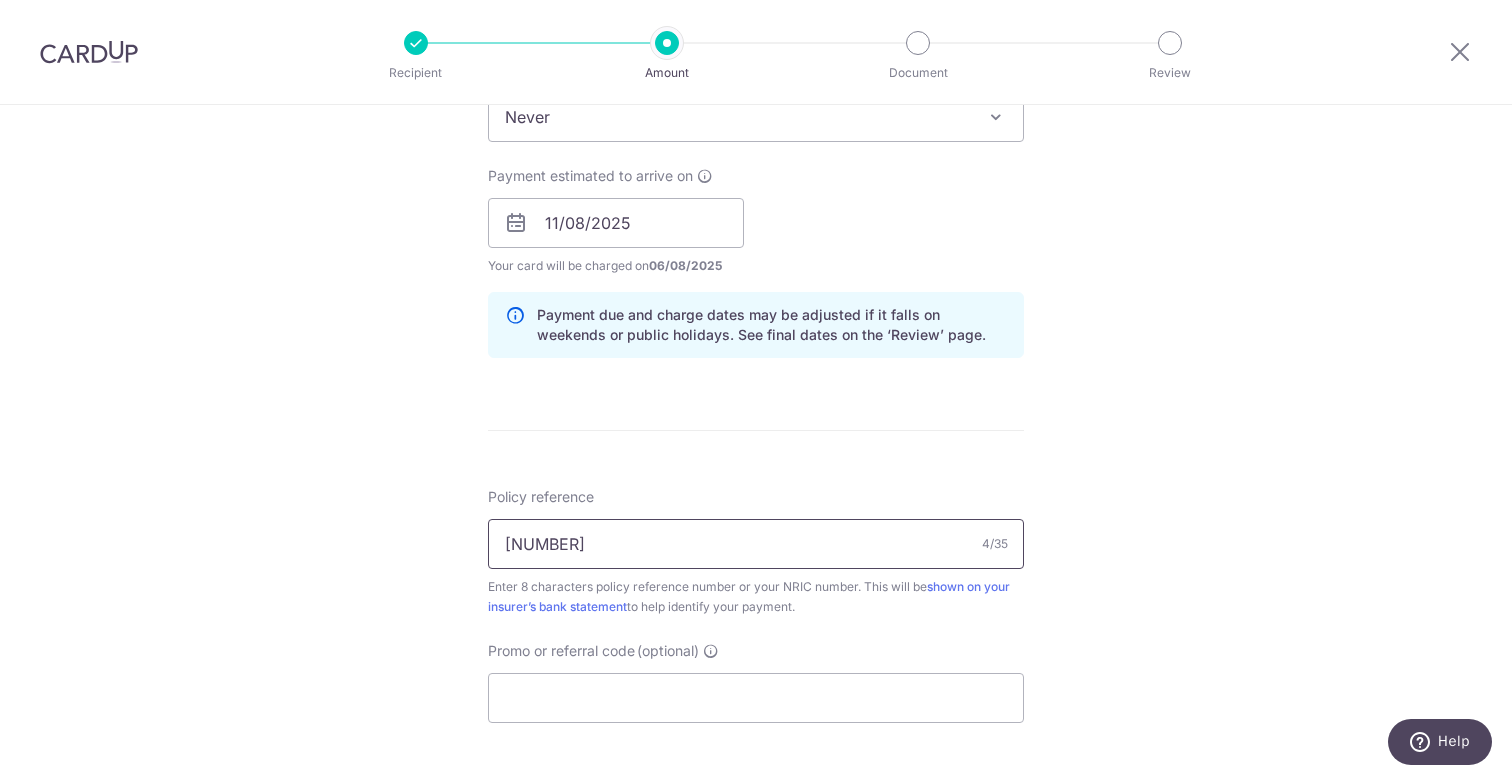 type on "80948461" 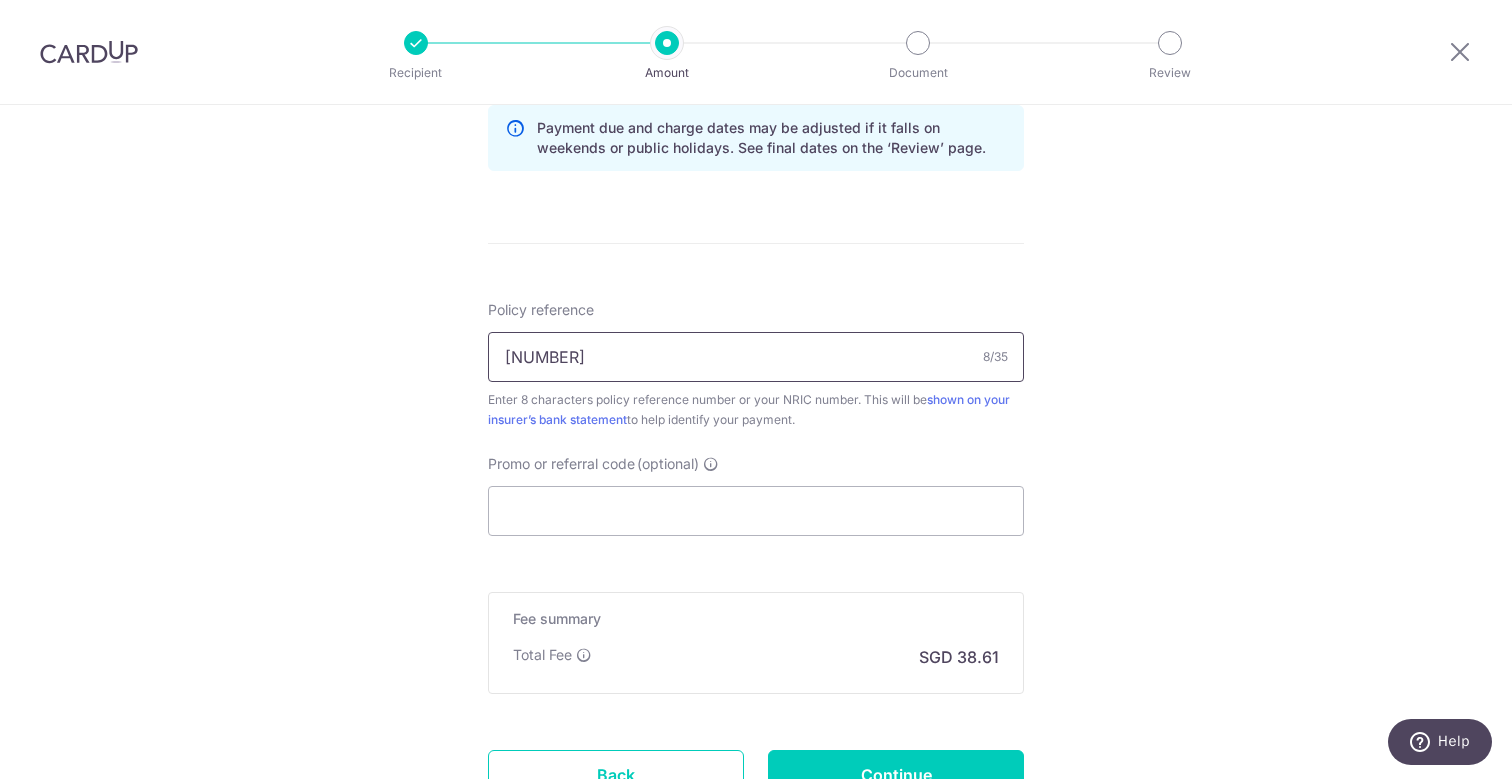 scroll, scrollTop: 1051, scrollLeft: 0, axis: vertical 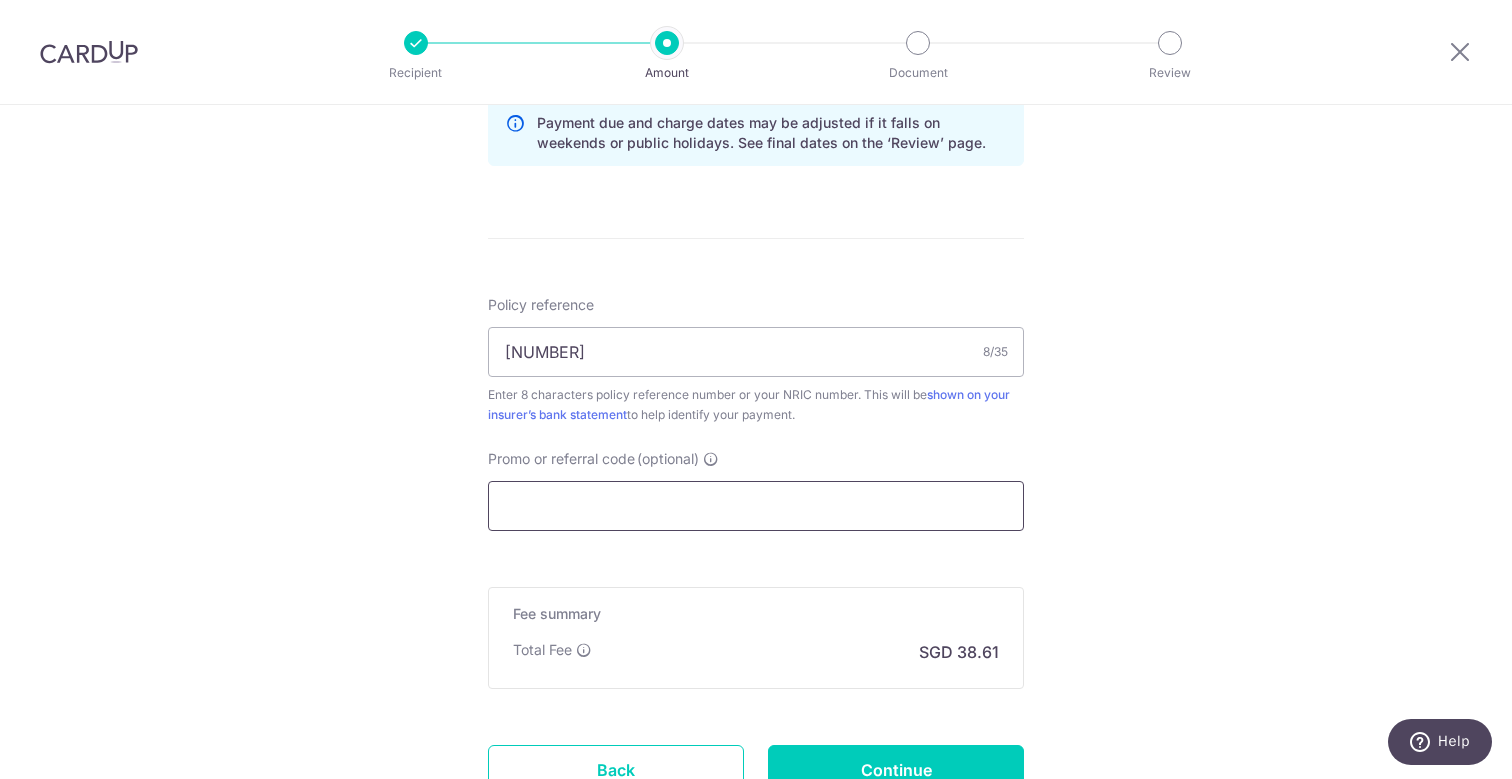 click on "Promo or referral code
(optional)" at bounding box center [756, 506] 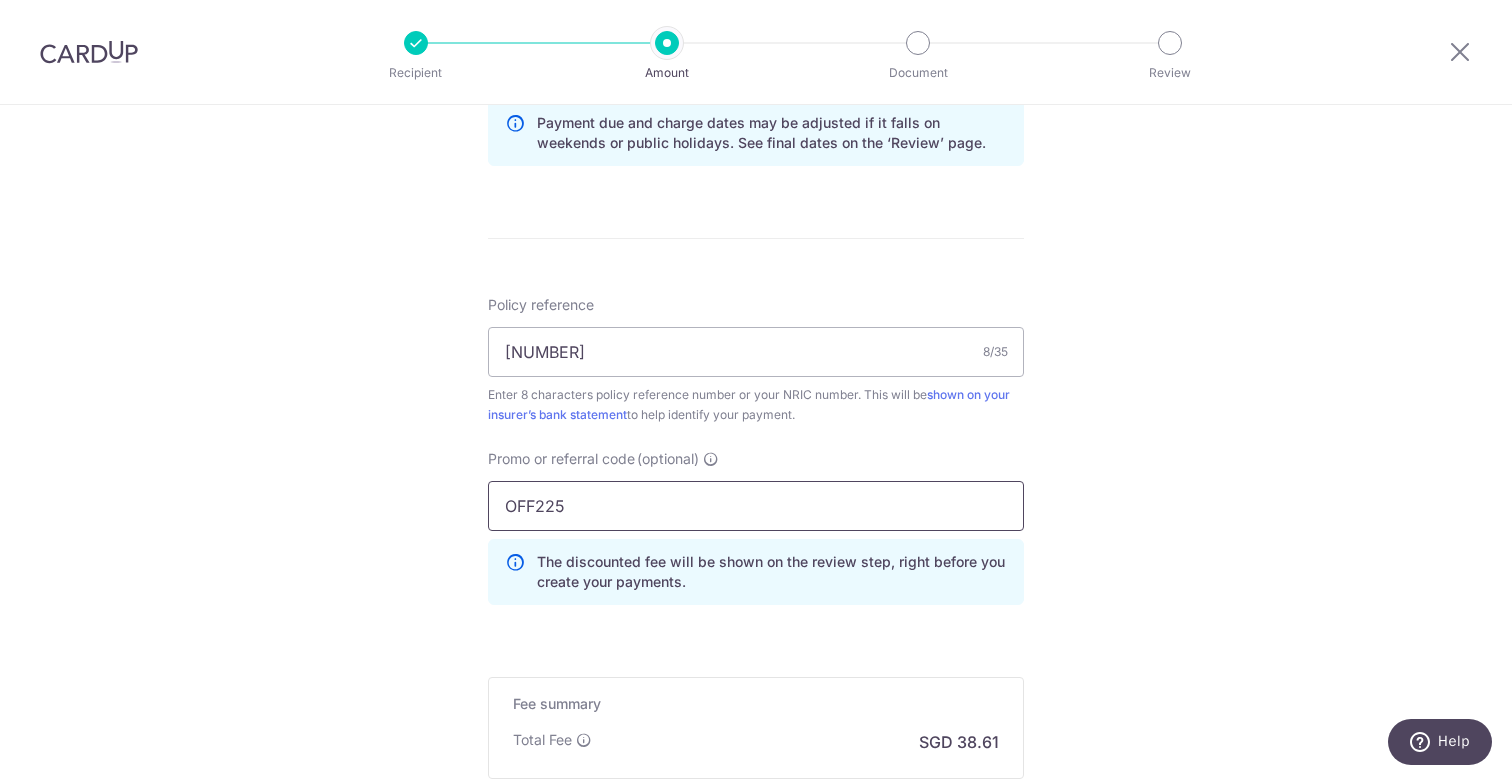 scroll, scrollTop: 1307, scrollLeft: 0, axis: vertical 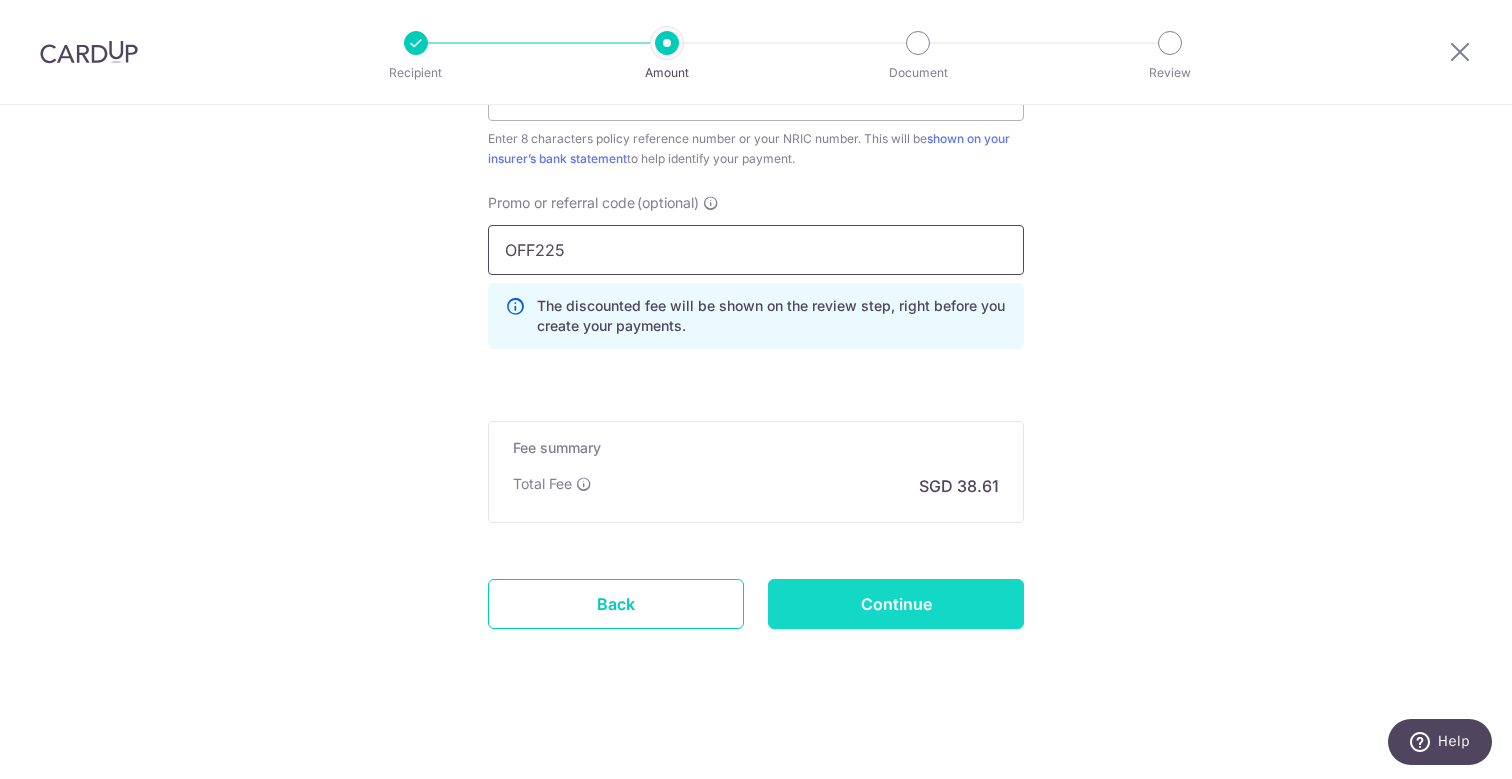type on "OFF225" 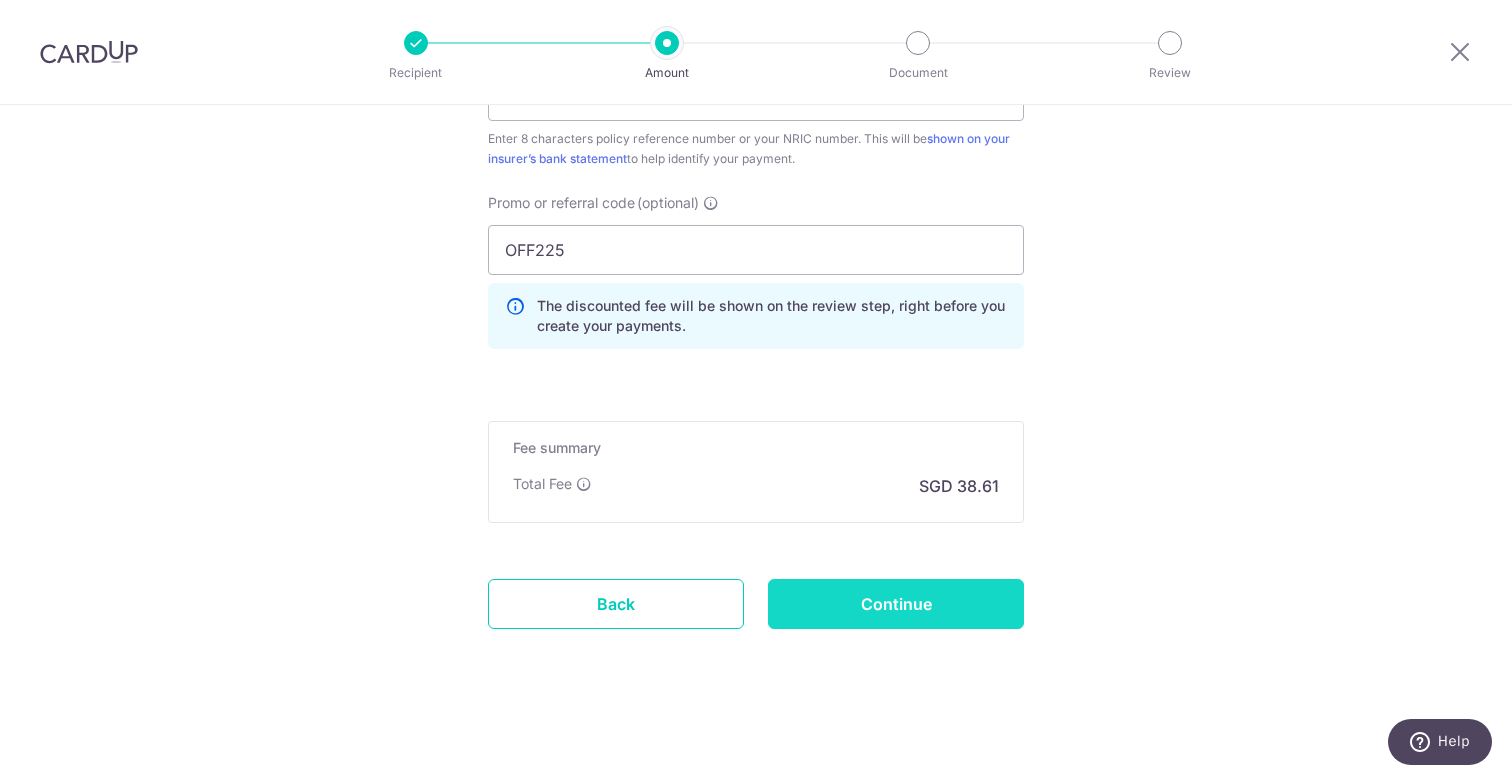 click on "Continue" at bounding box center (896, 604) 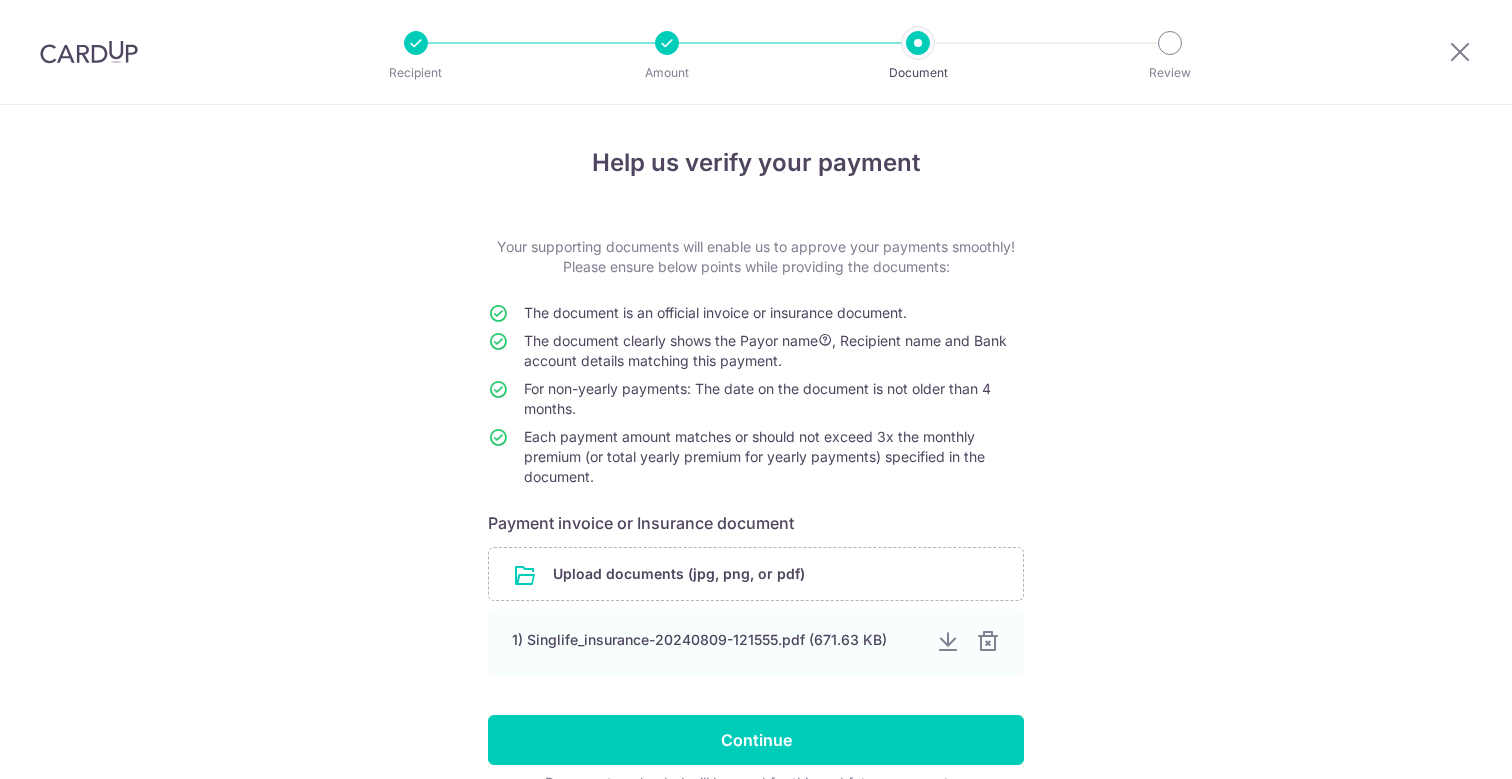 scroll, scrollTop: 0, scrollLeft: 0, axis: both 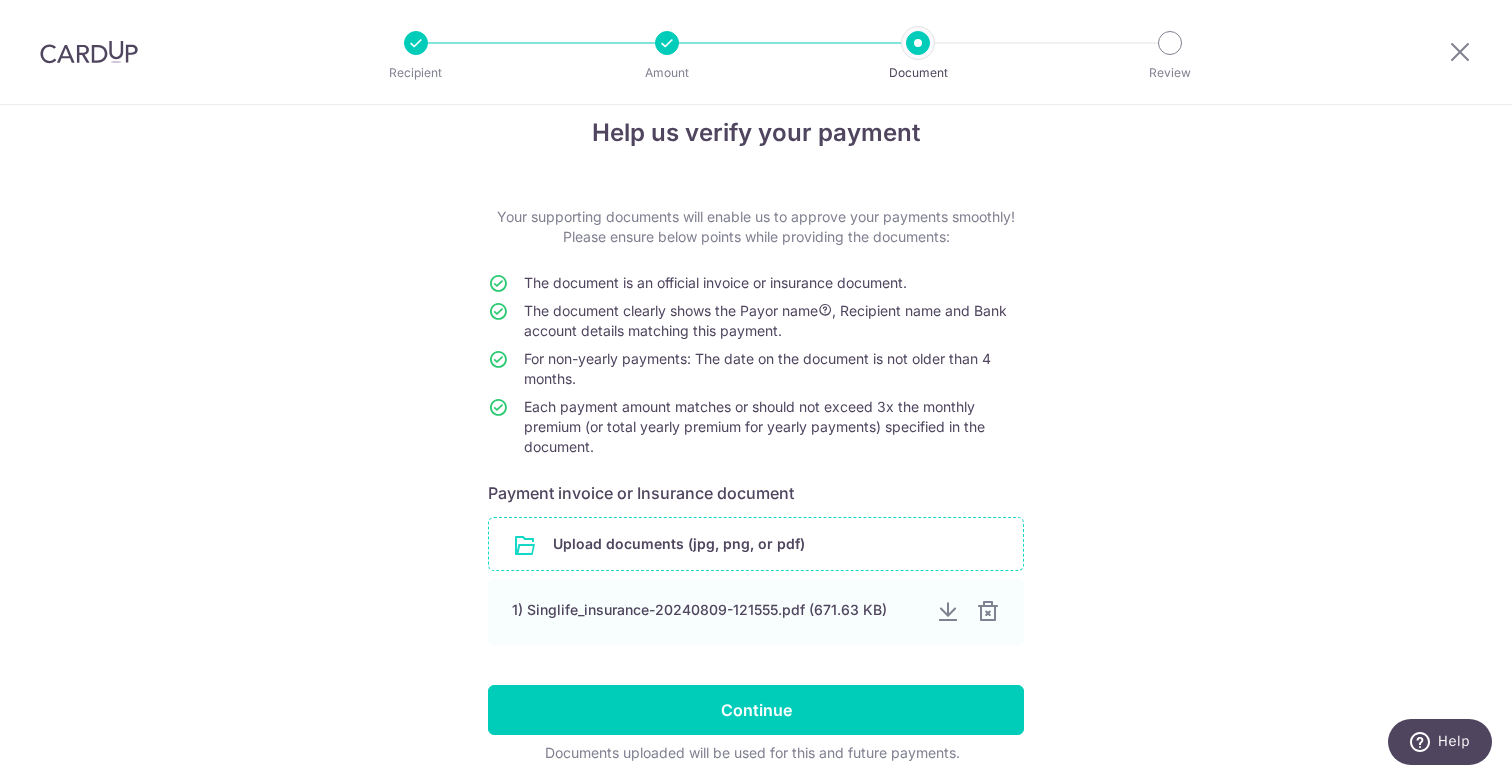click at bounding box center [756, 544] 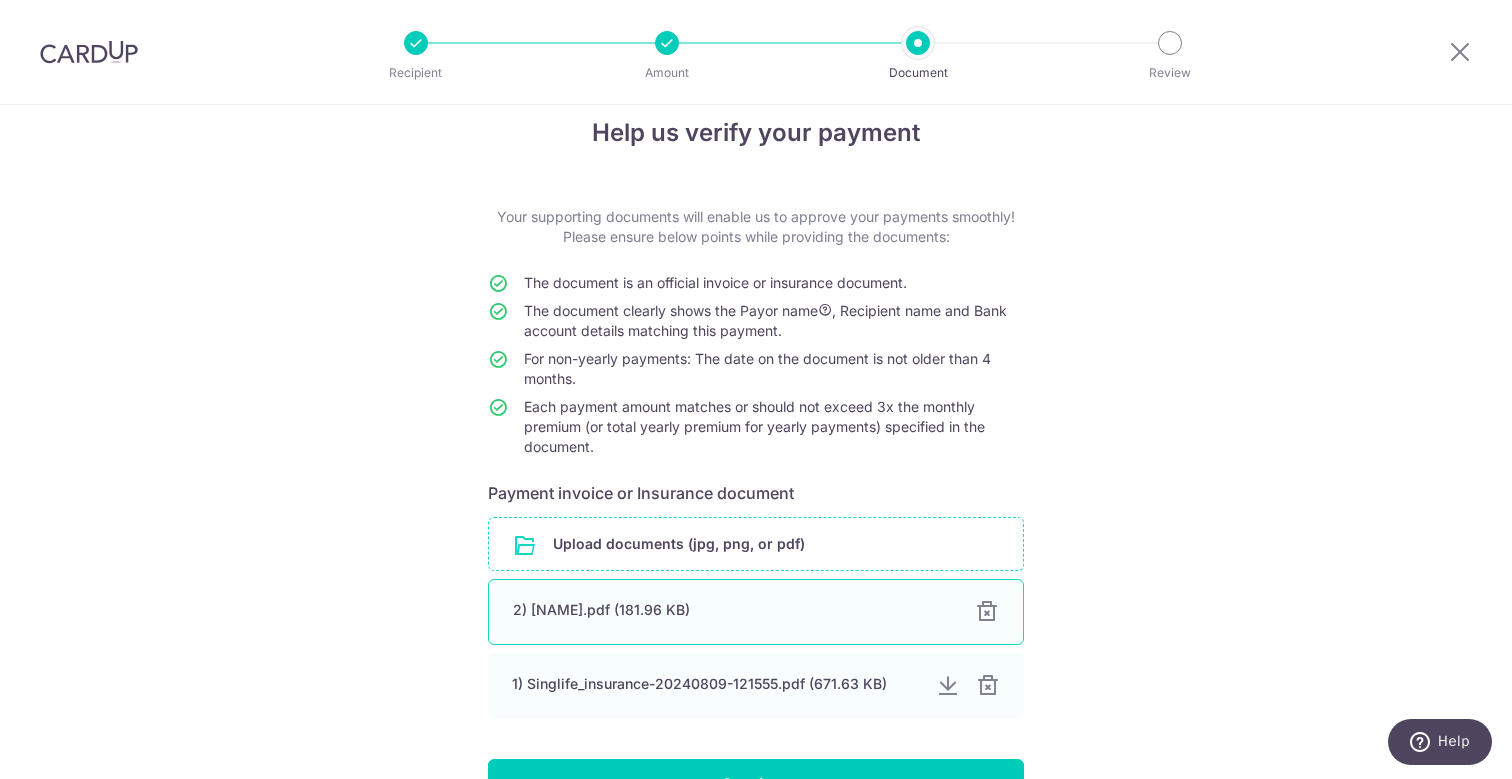 scroll, scrollTop: 182, scrollLeft: 0, axis: vertical 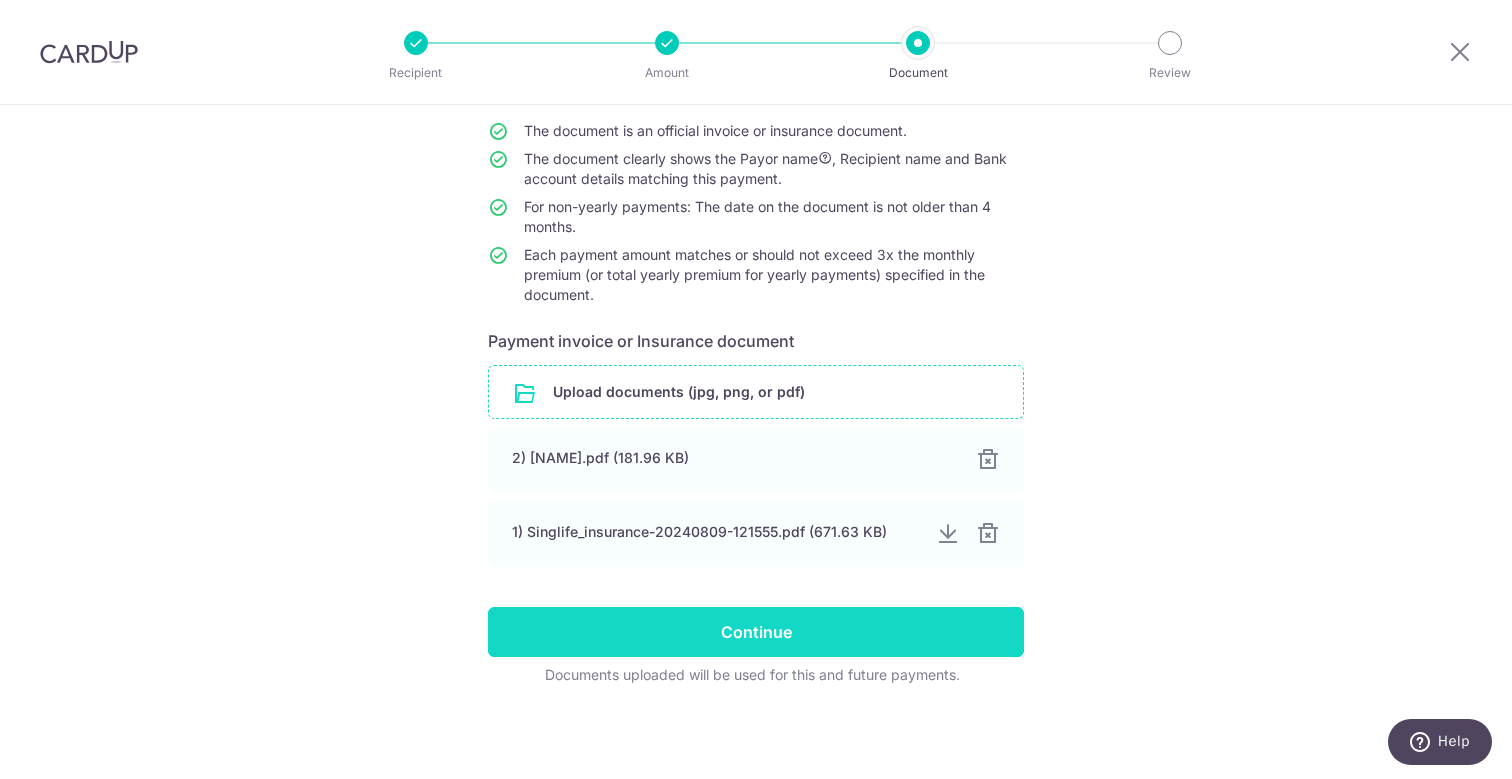 click on "Continue" at bounding box center [756, 632] 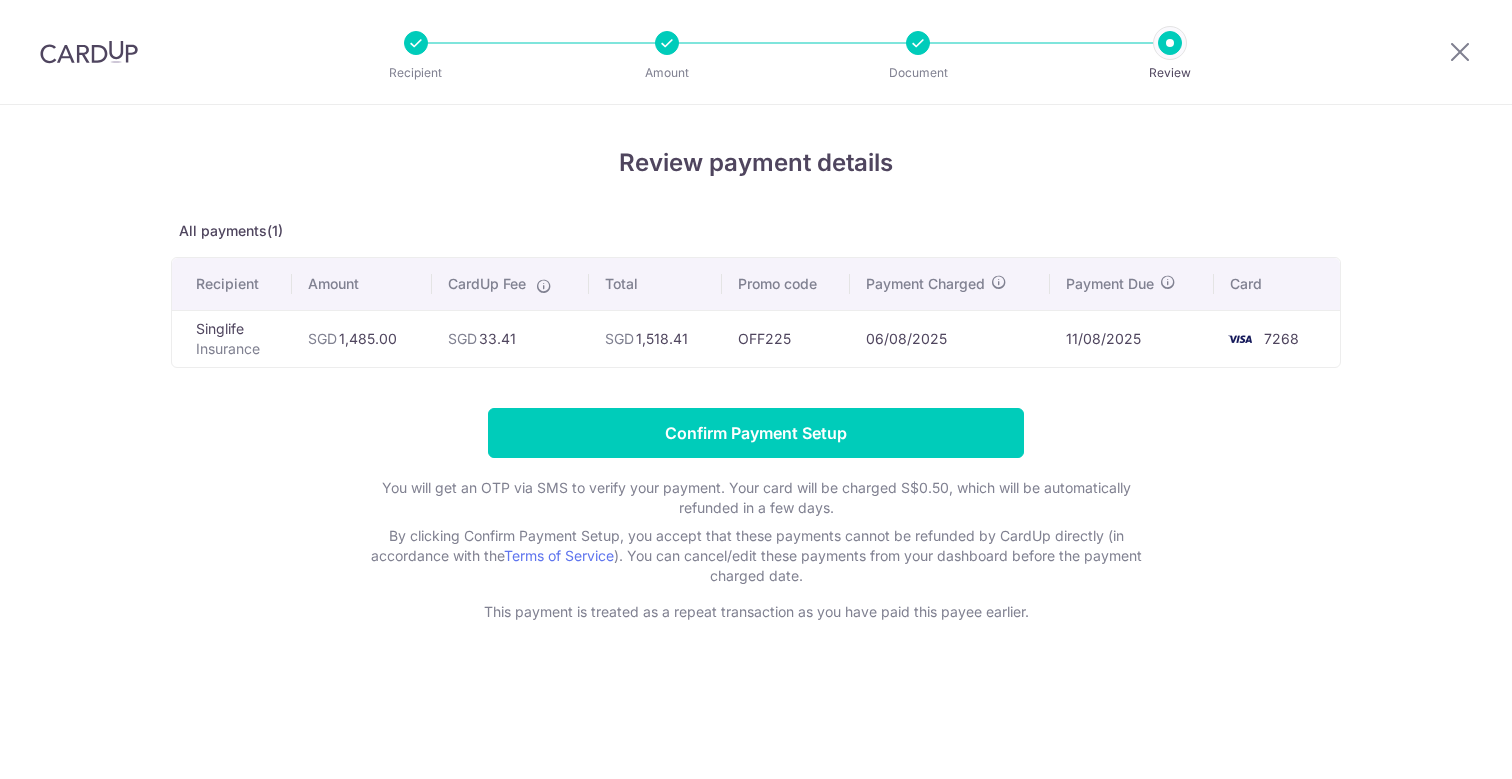 scroll, scrollTop: 0, scrollLeft: 0, axis: both 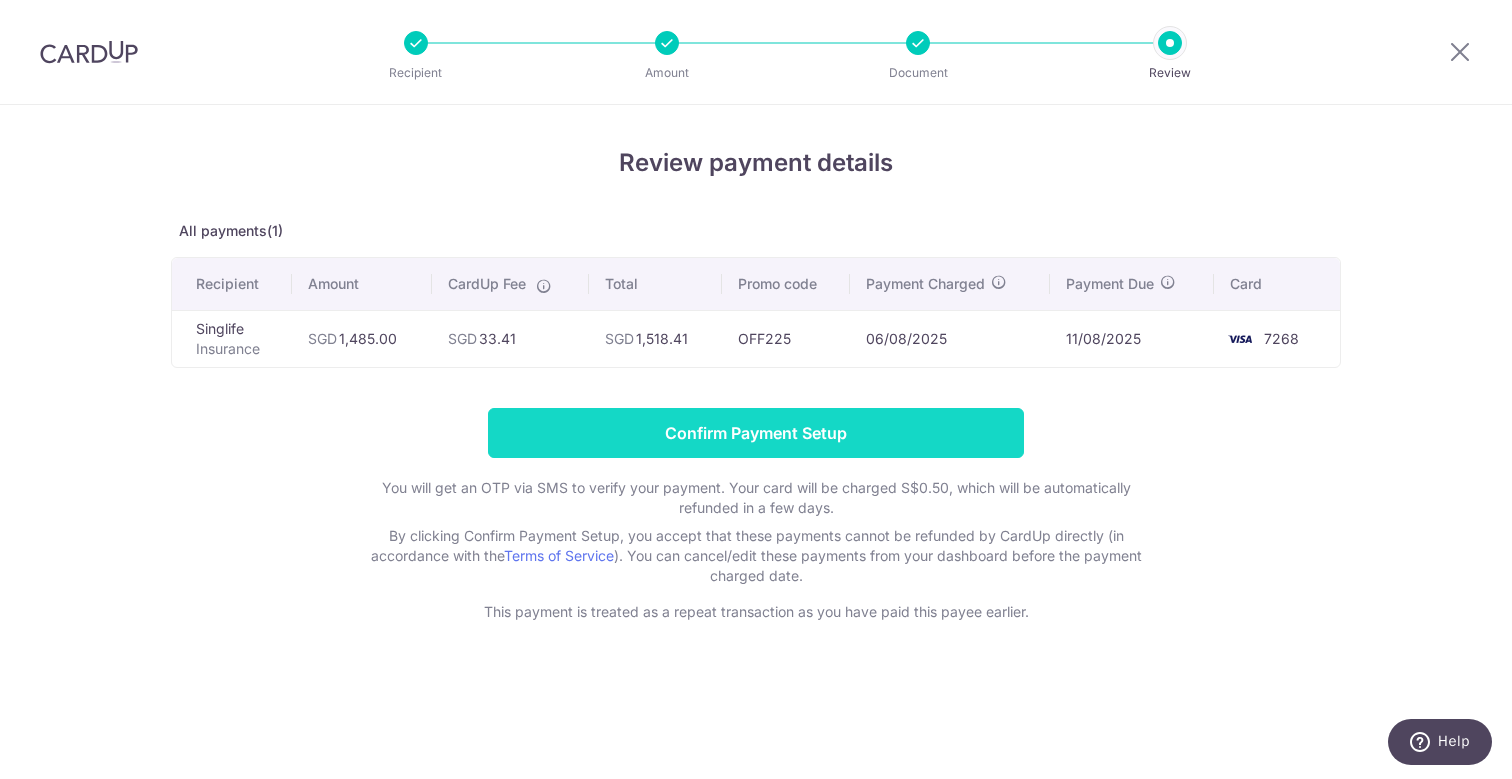 click on "Confirm Payment Setup" at bounding box center [756, 433] 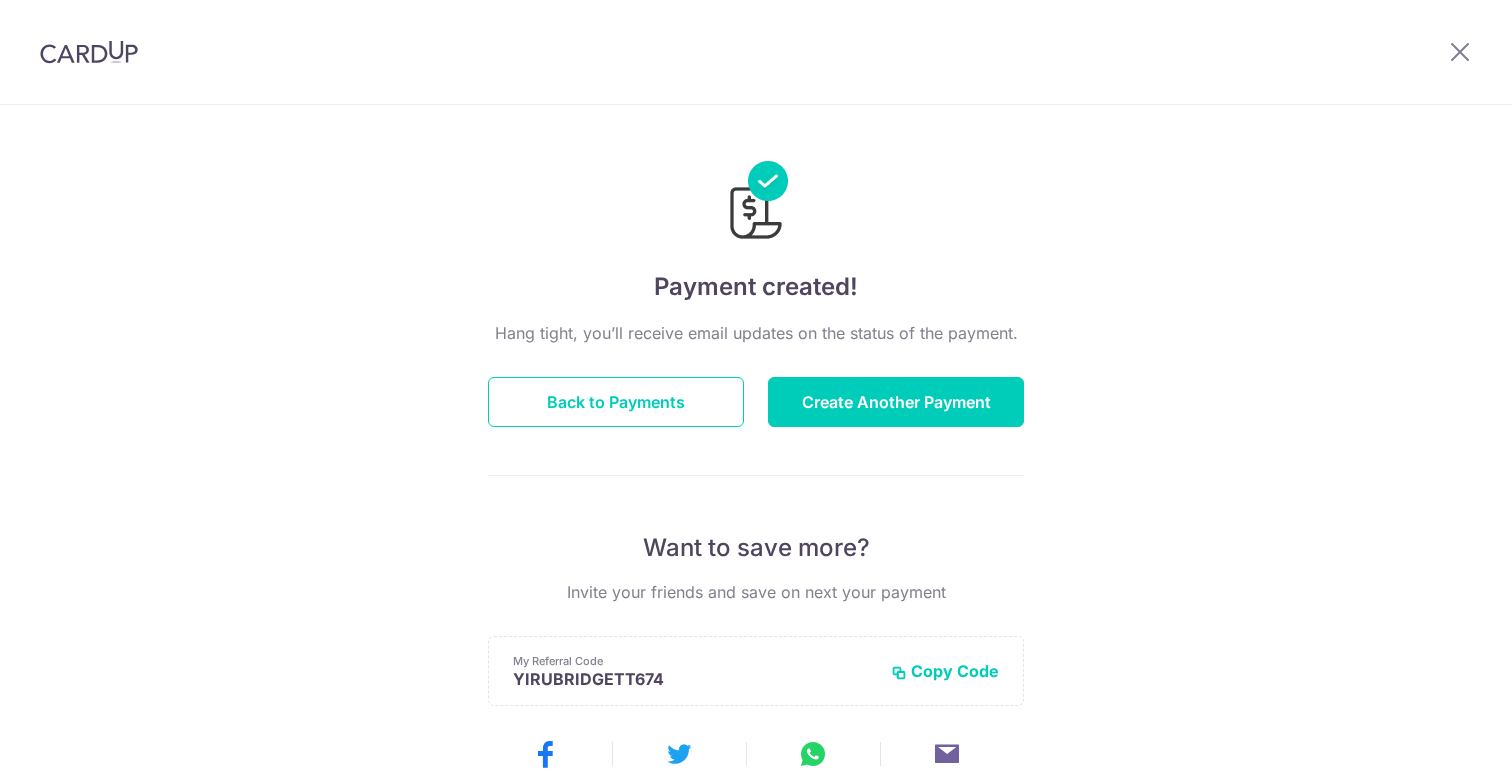 scroll, scrollTop: 0, scrollLeft: 0, axis: both 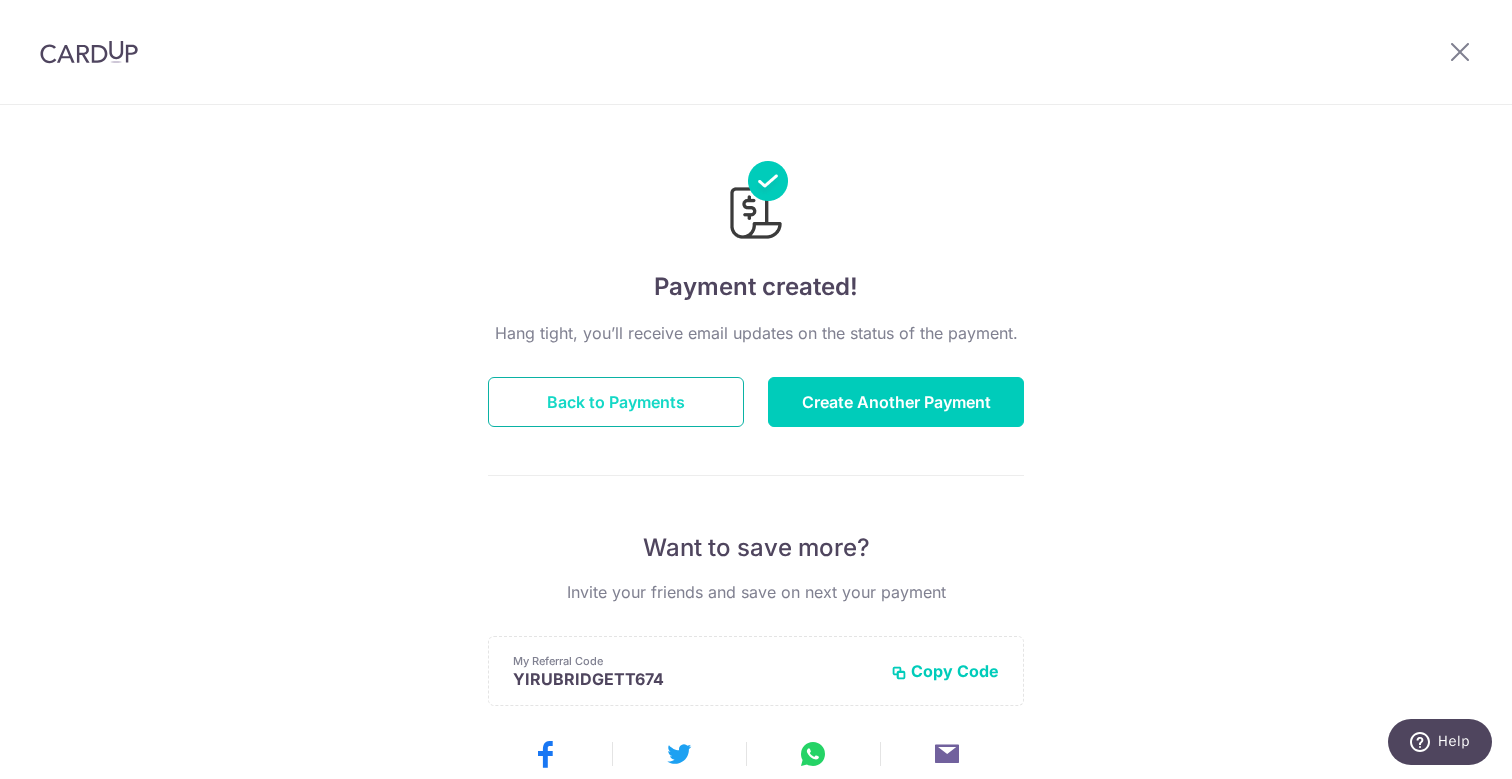 click on "Back to Payments" at bounding box center (616, 402) 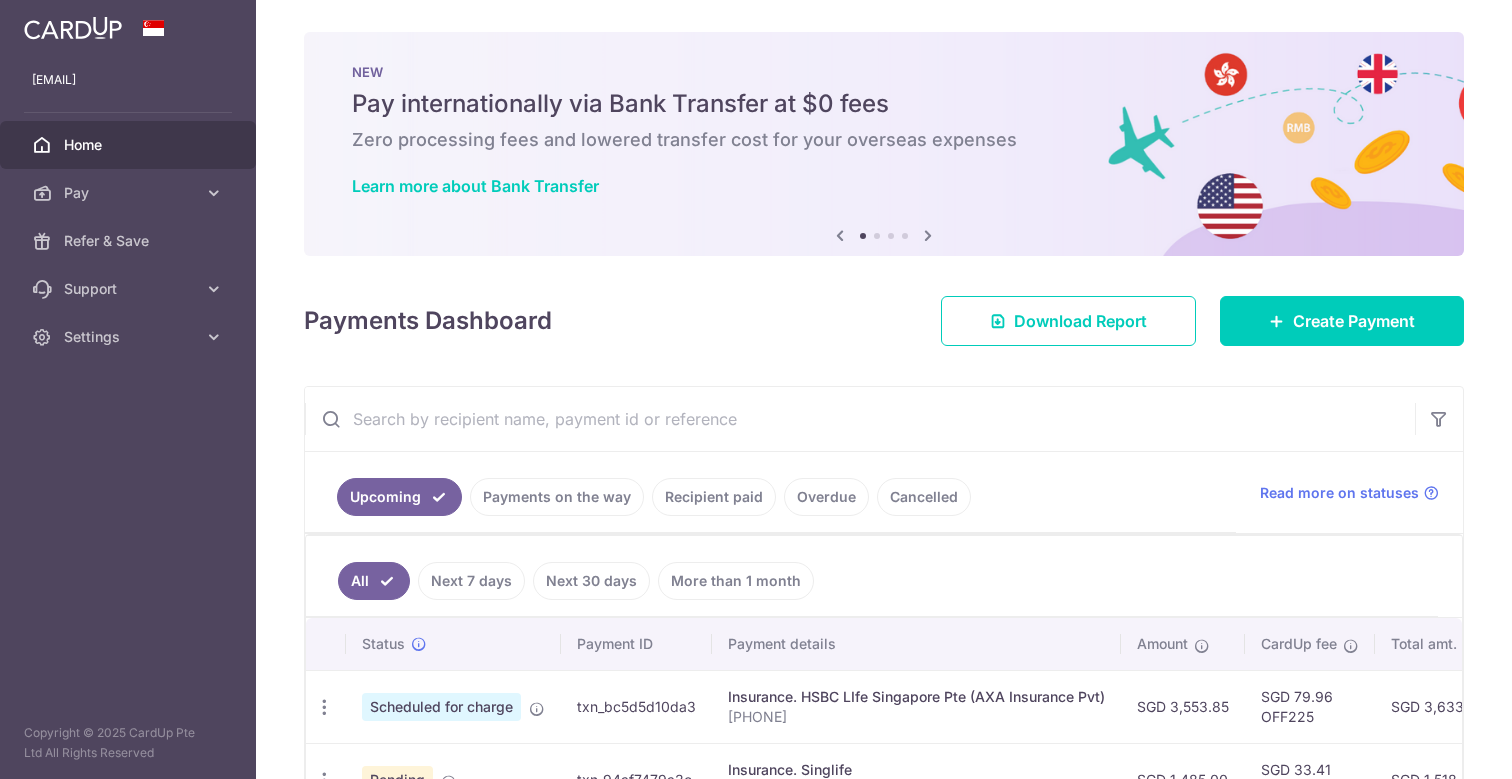 scroll, scrollTop: 0, scrollLeft: 0, axis: both 